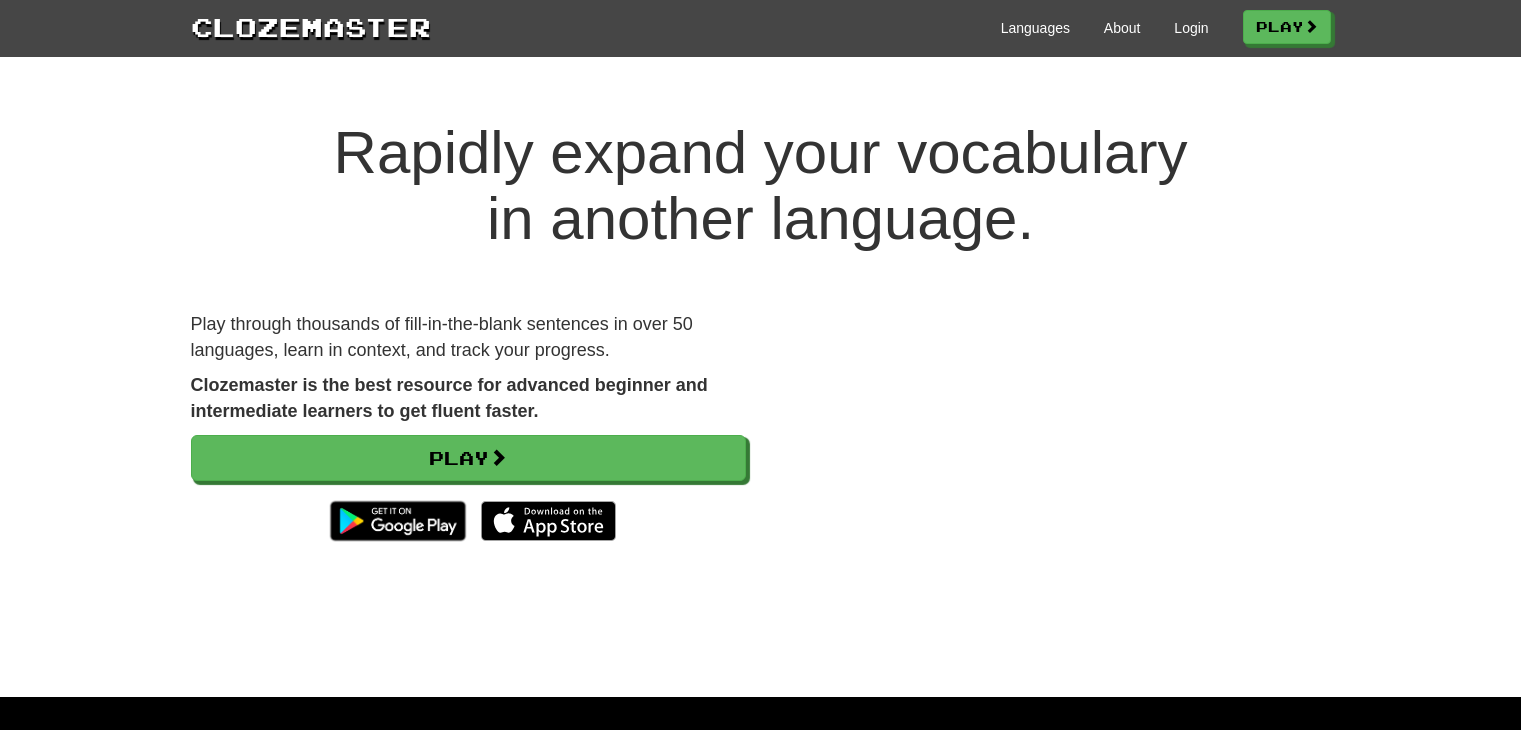 scroll, scrollTop: 0, scrollLeft: 0, axis: both 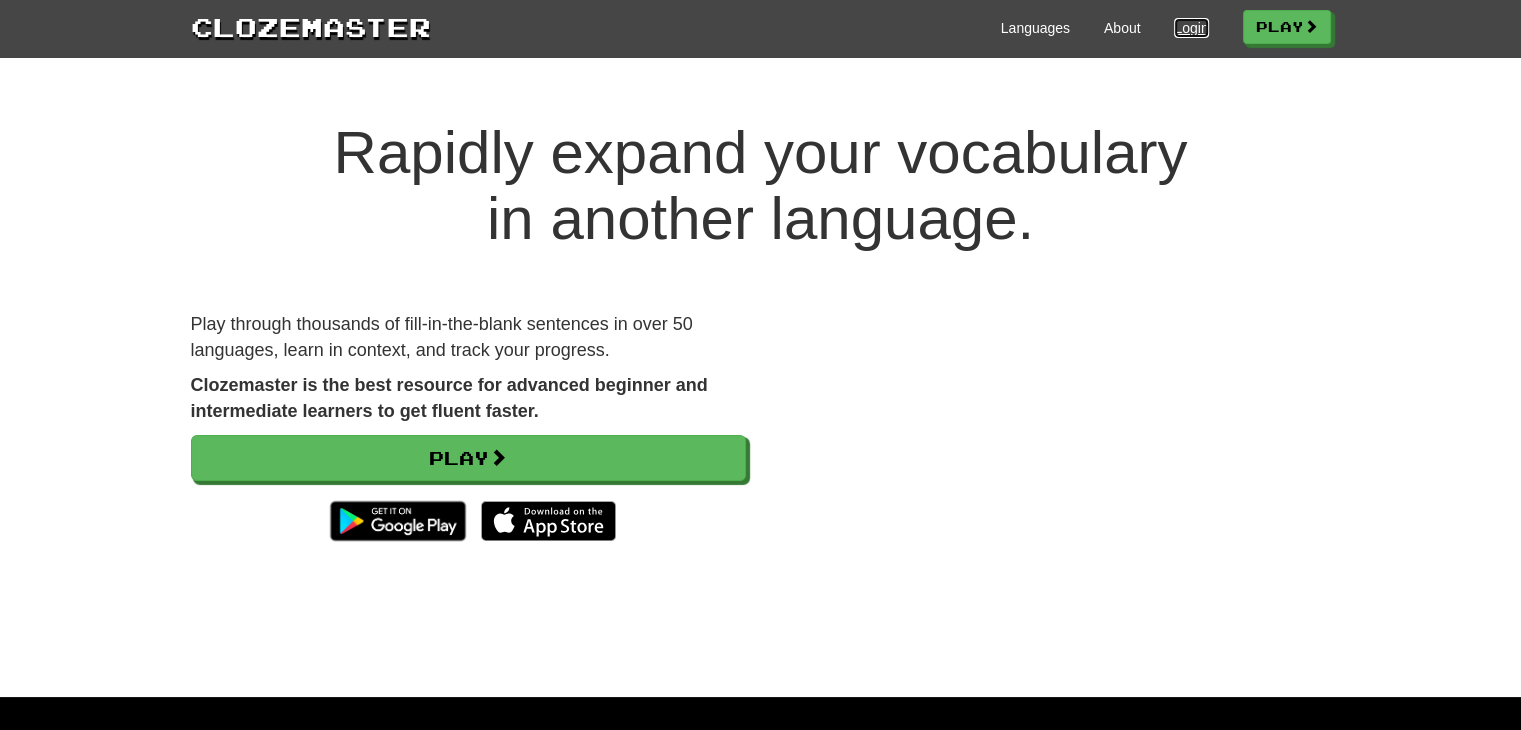 click on "Login" at bounding box center [1191, 28] 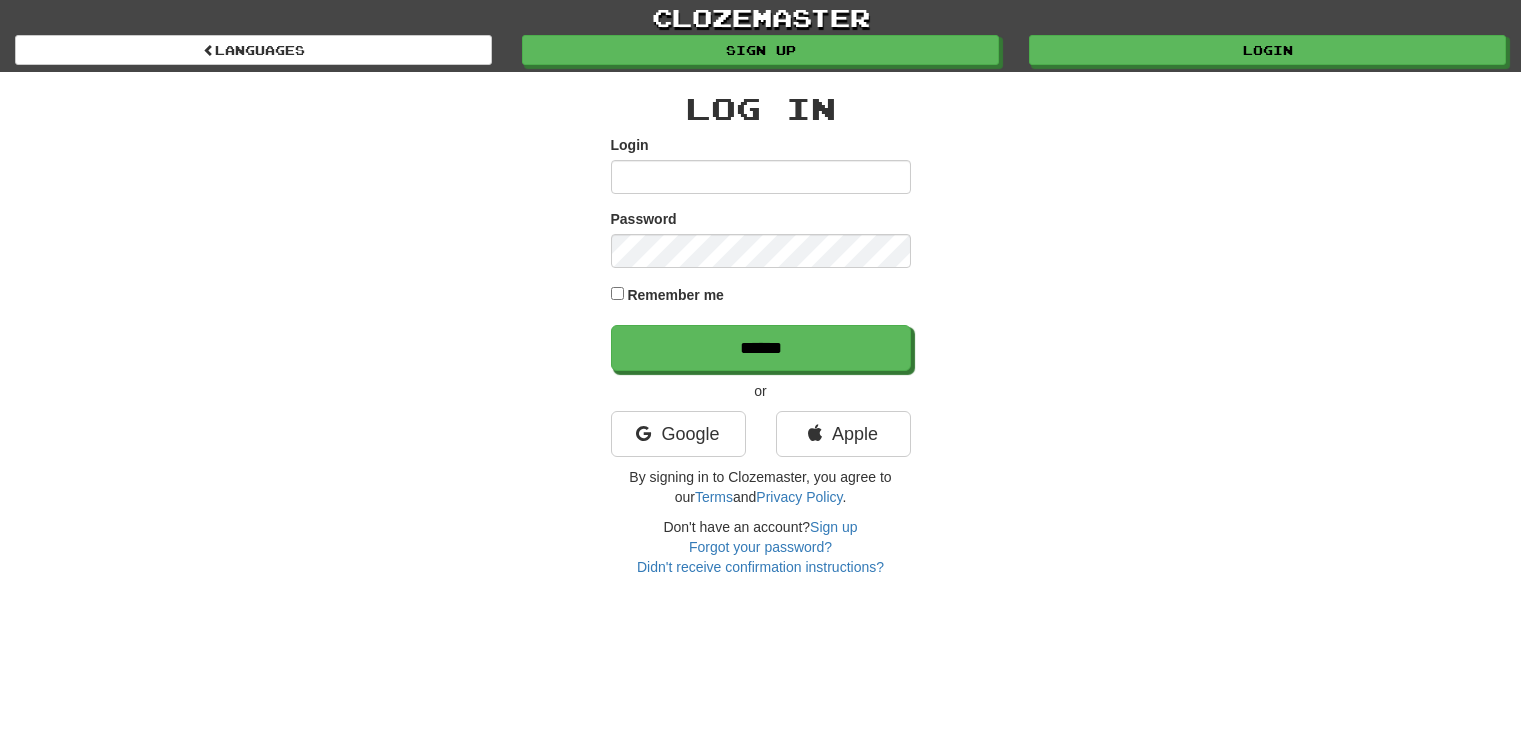 scroll, scrollTop: 0, scrollLeft: 0, axis: both 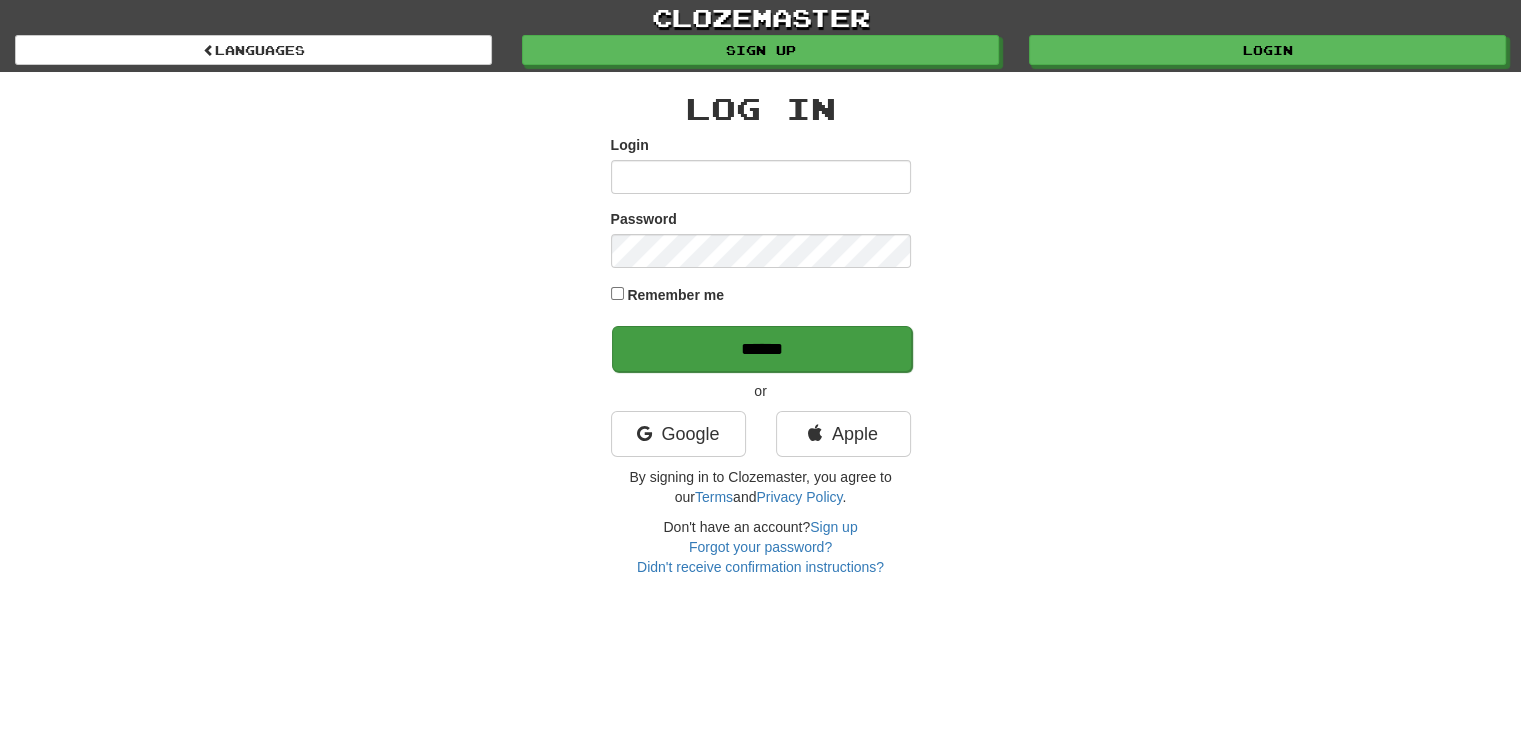 type on "**********" 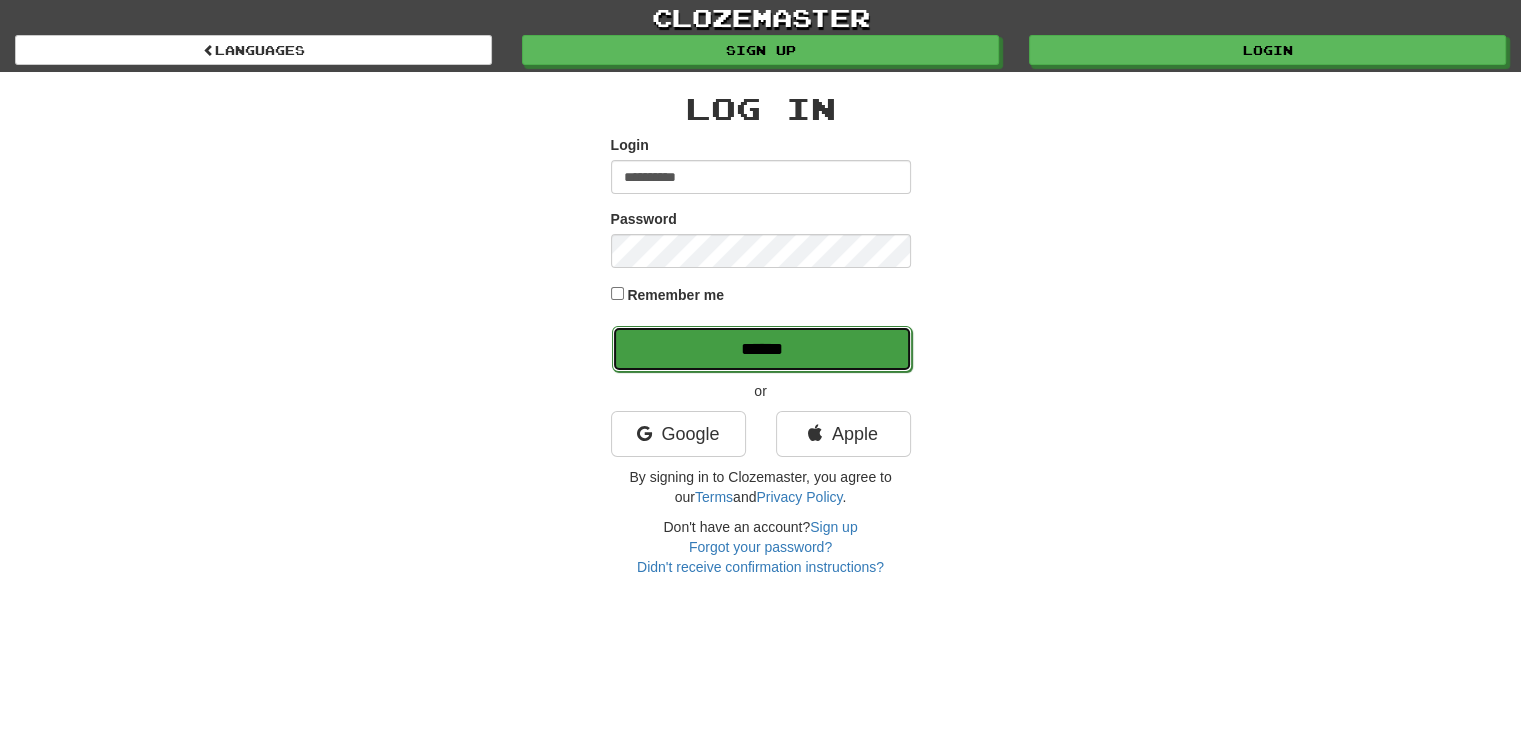 click on "******" at bounding box center (762, 349) 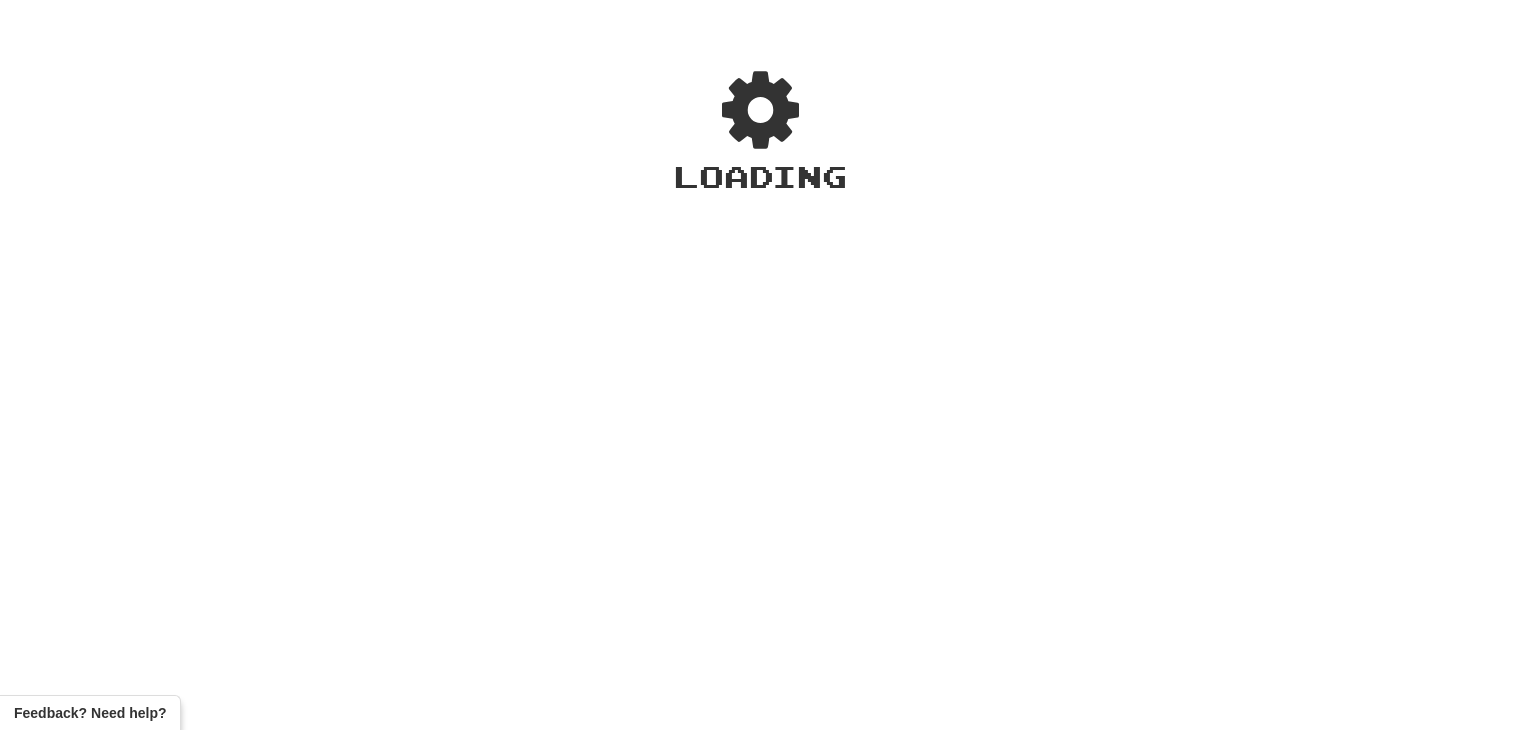 scroll, scrollTop: 0, scrollLeft: 0, axis: both 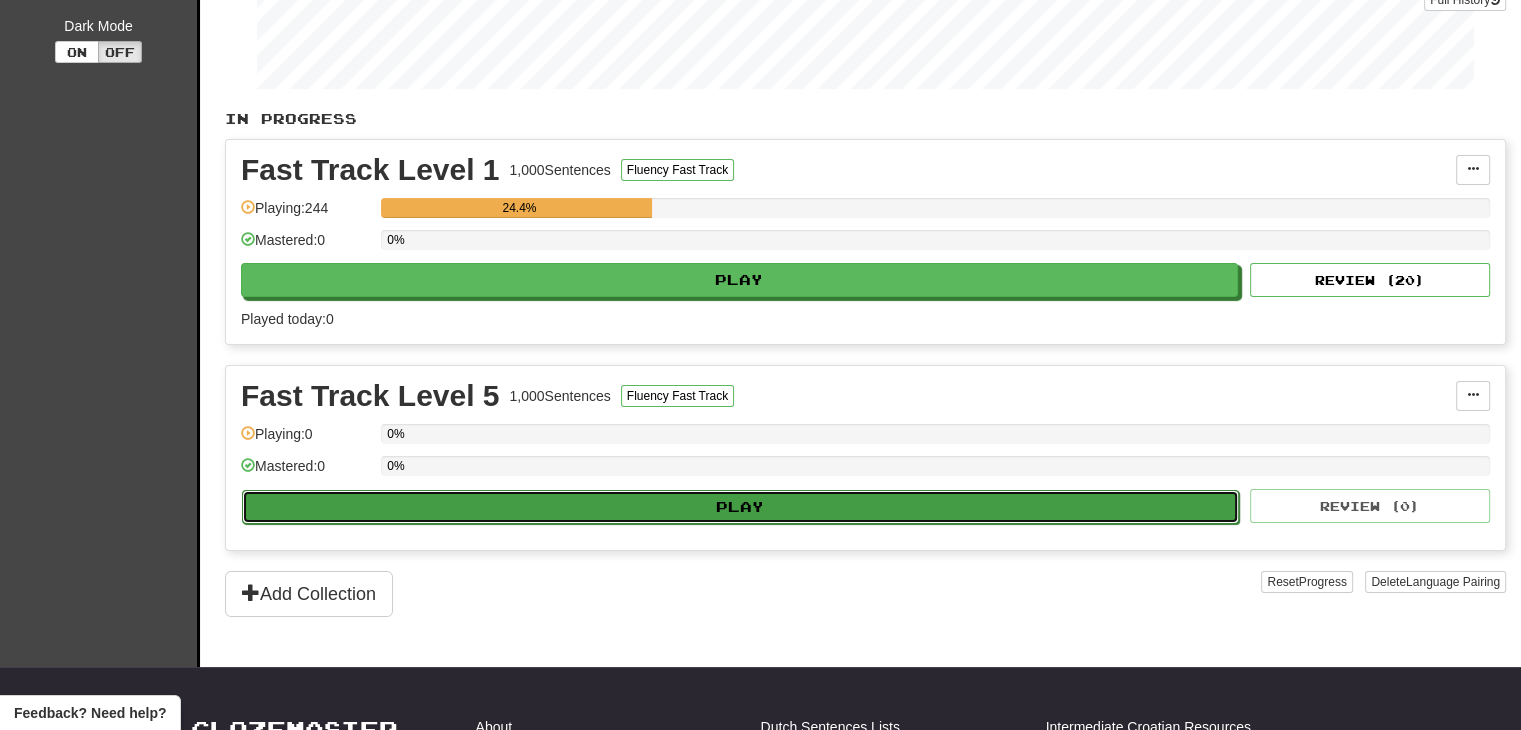 click on "Play" at bounding box center (740, 507) 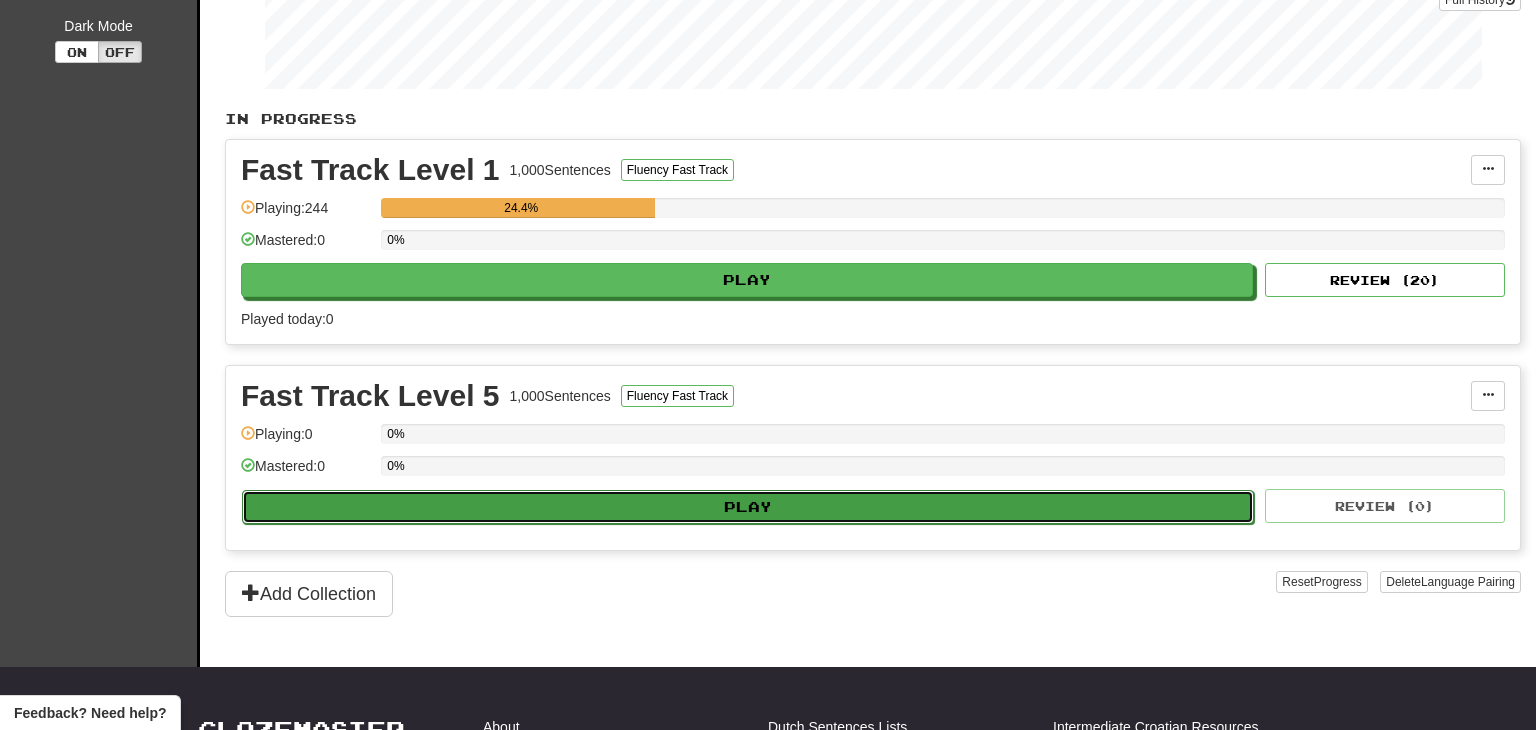 select on "**" 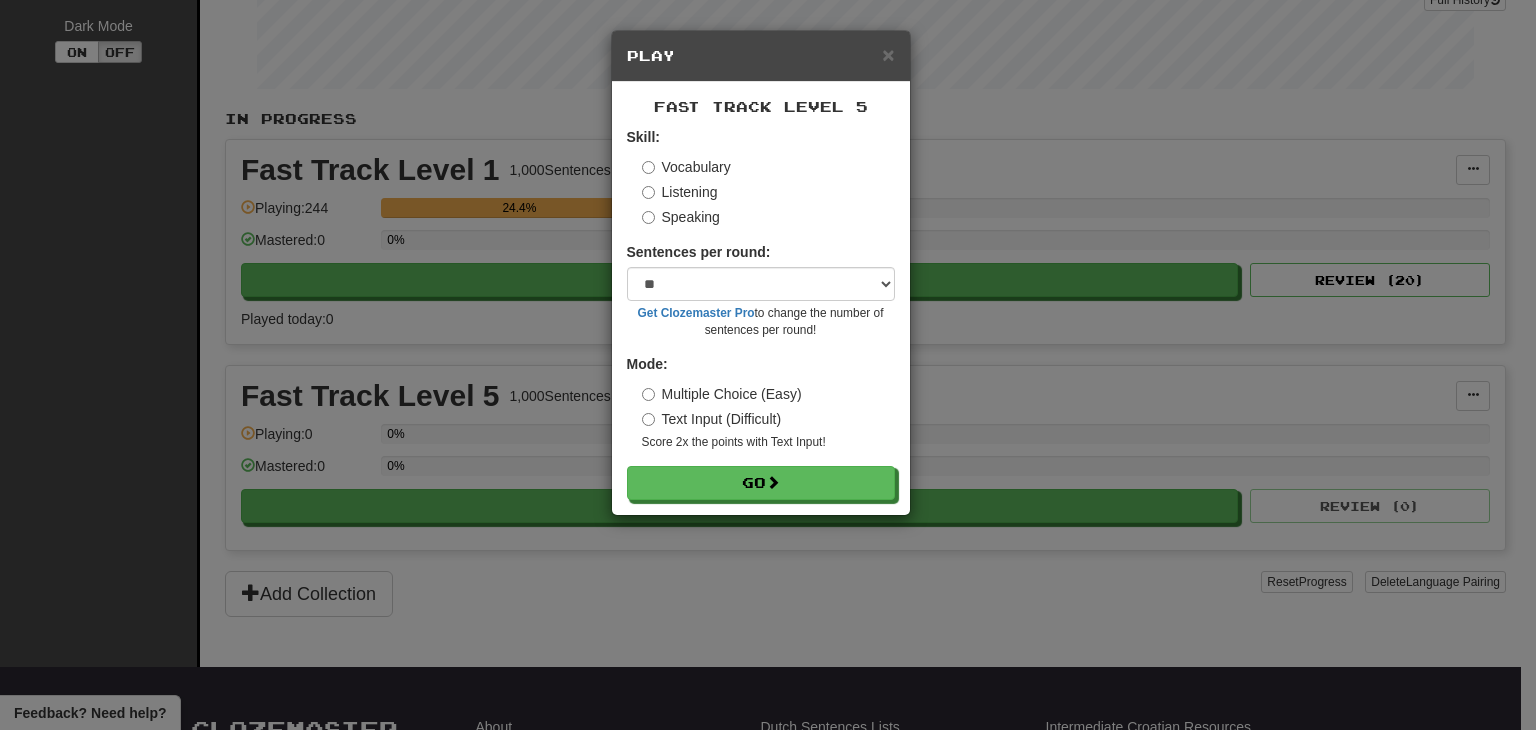click on "Listening" at bounding box center [680, 192] 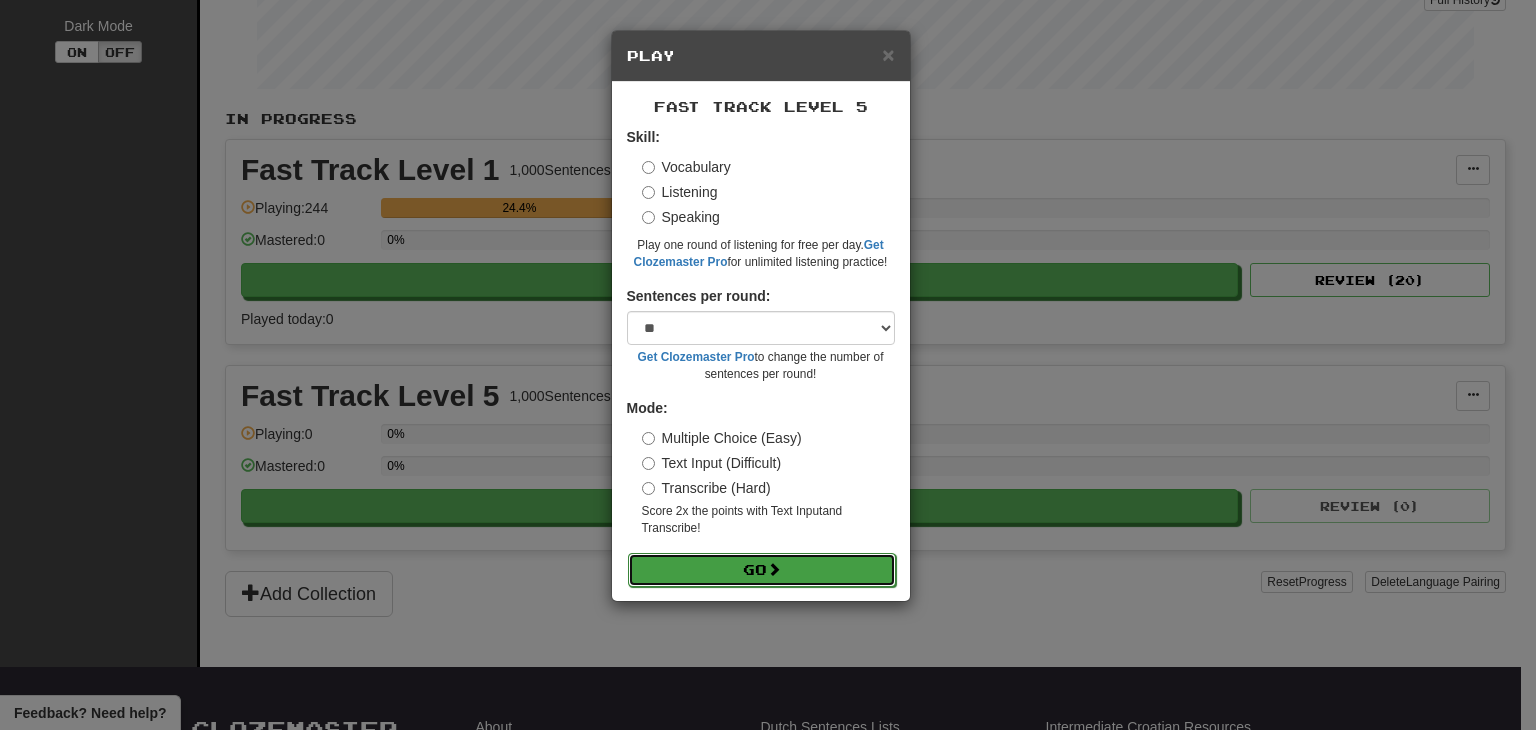 click on "Go" at bounding box center (762, 570) 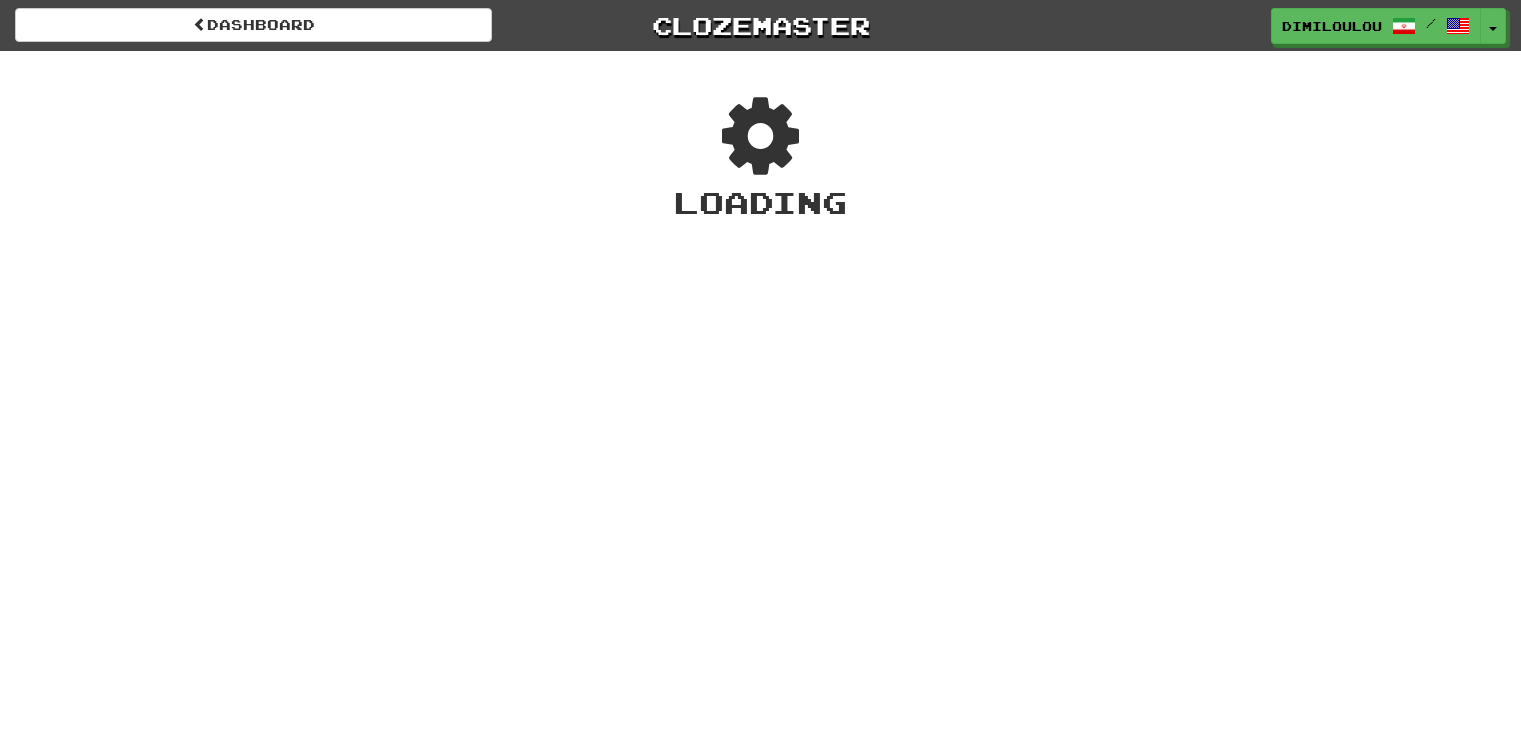 scroll, scrollTop: 0, scrollLeft: 0, axis: both 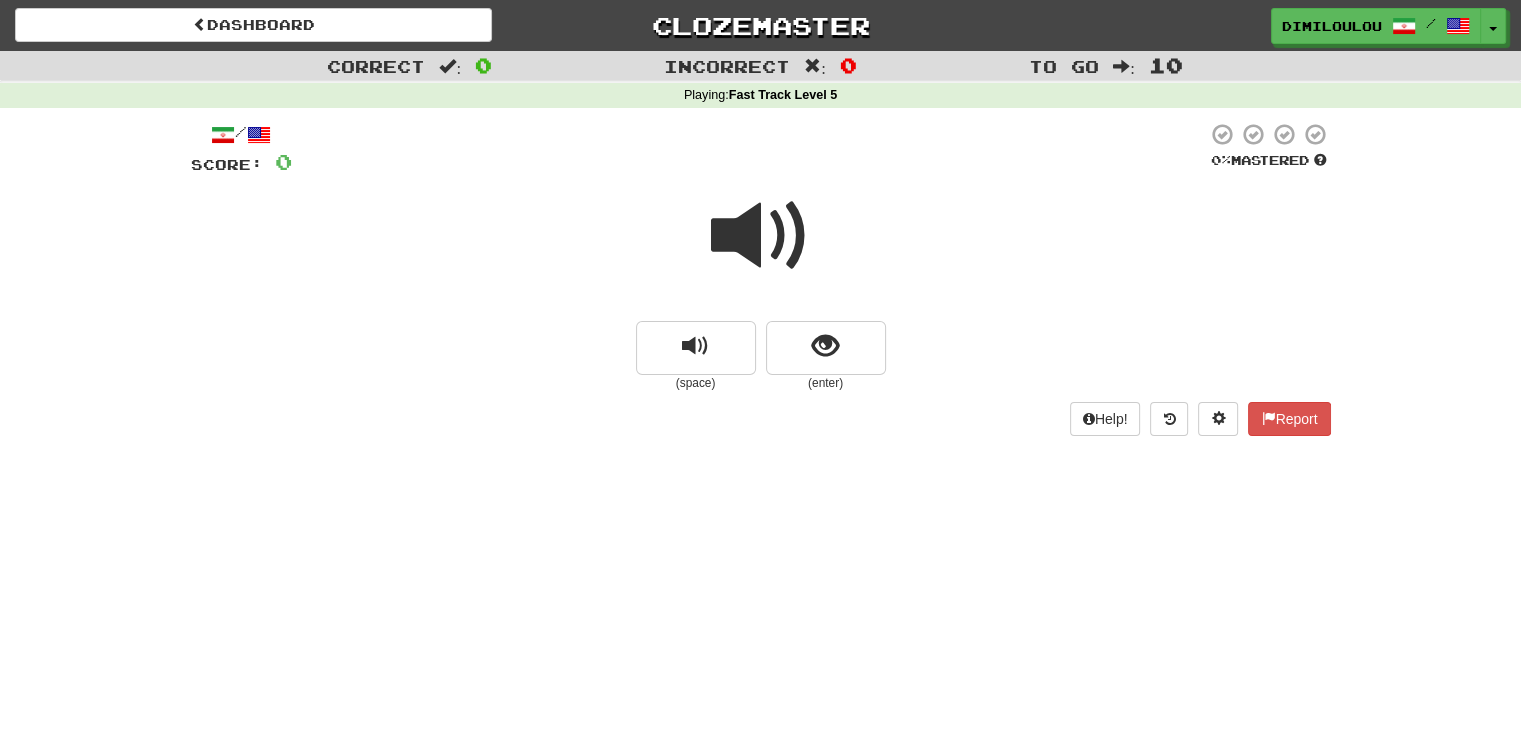 click at bounding box center [761, 236] 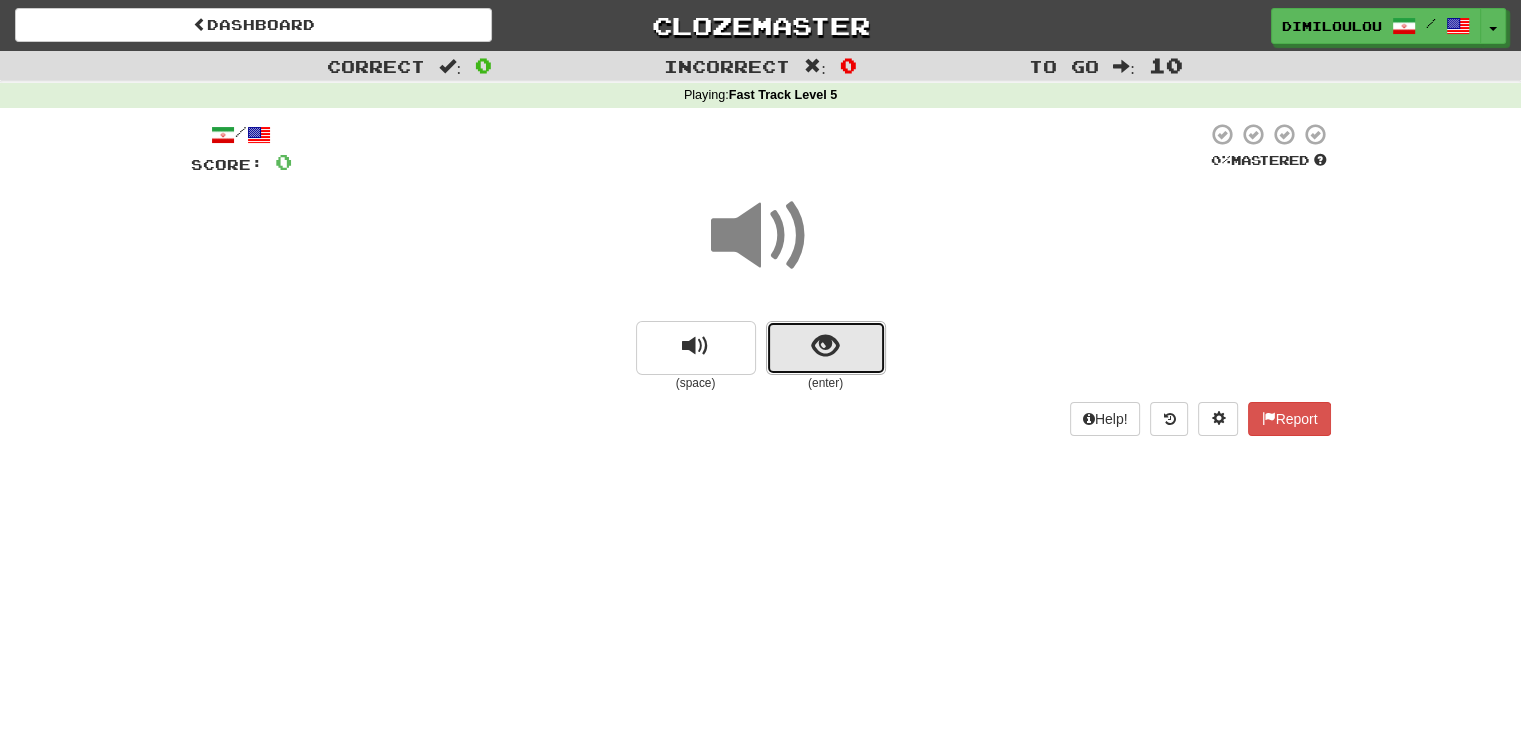click at bounding box center (826, 348) 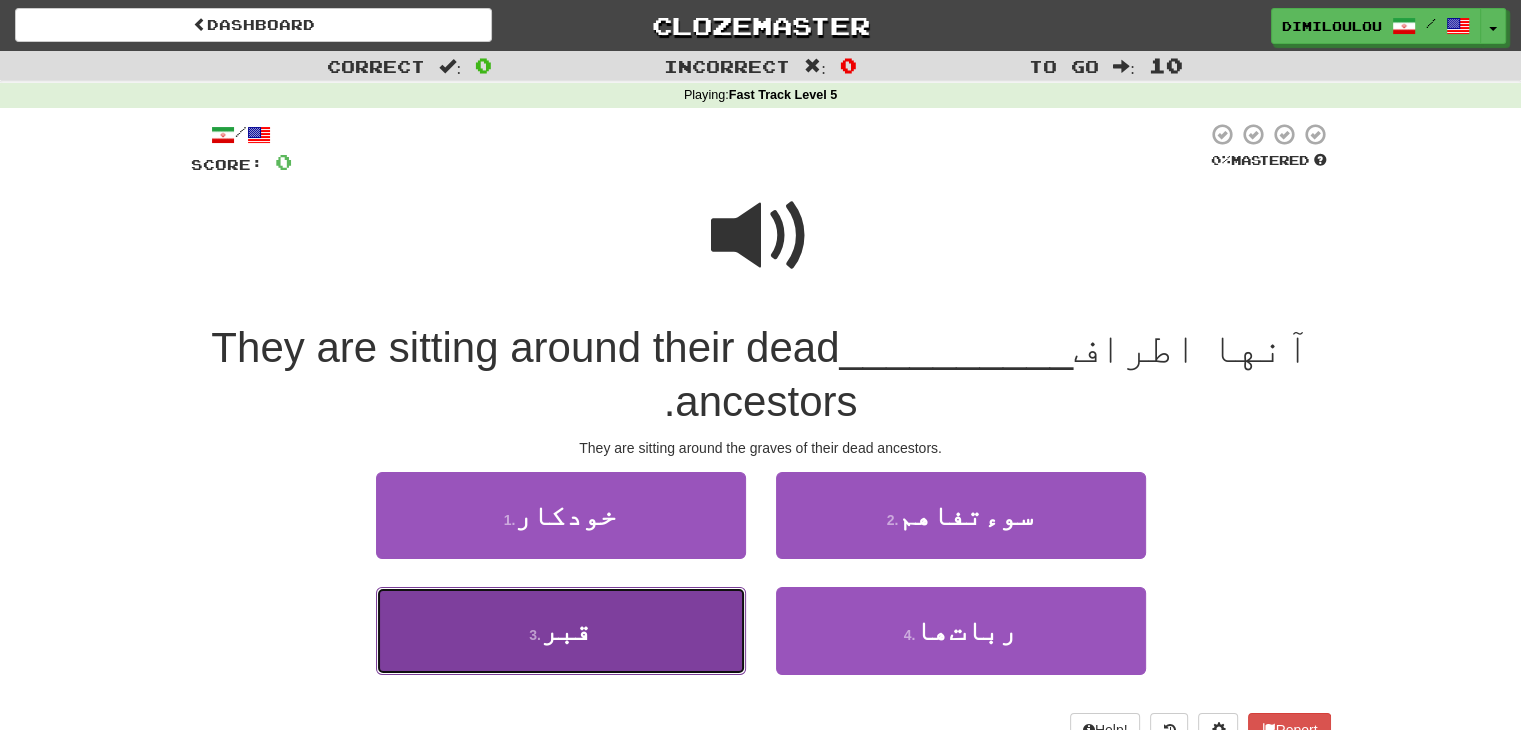 click on "3 .  قبر" at bounding box center (561, 630) 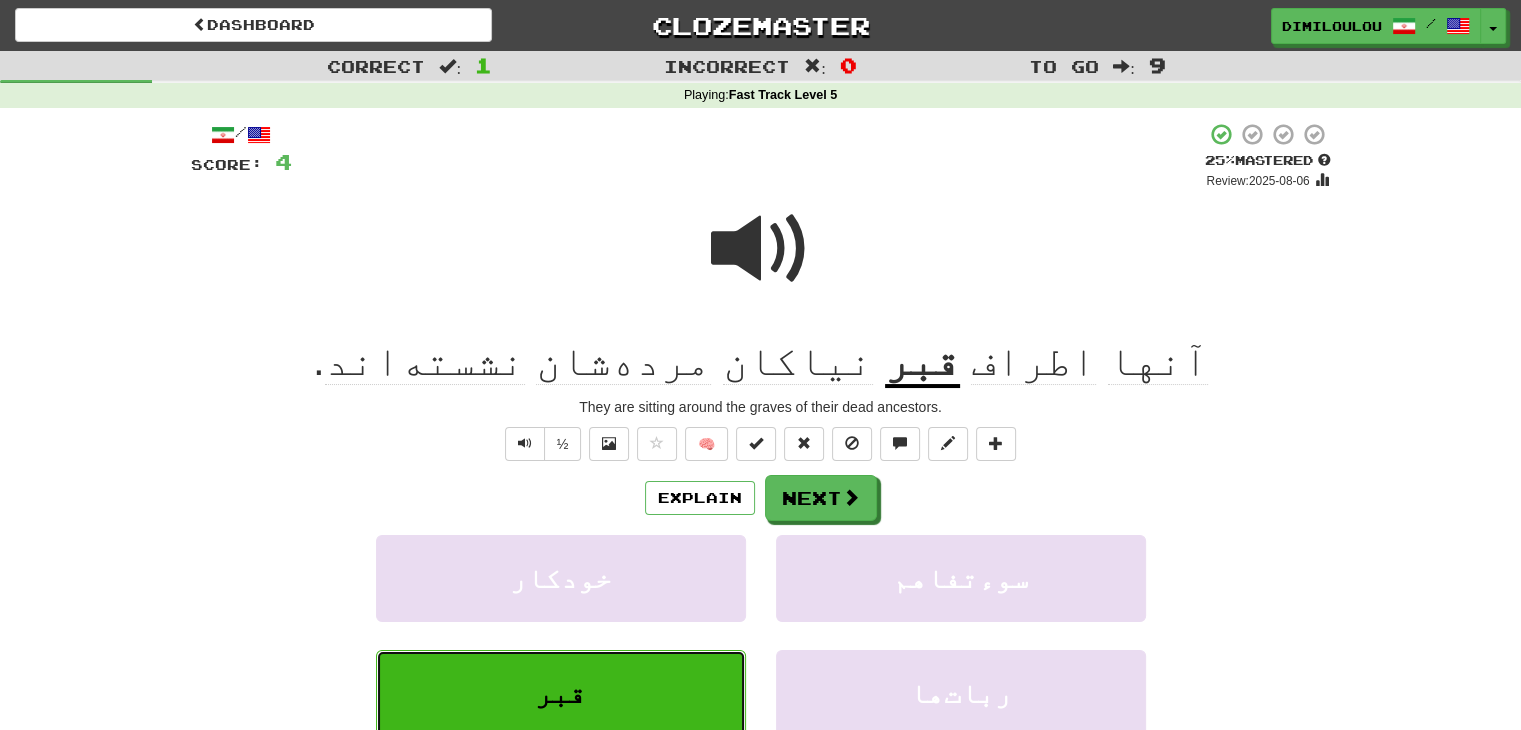 type 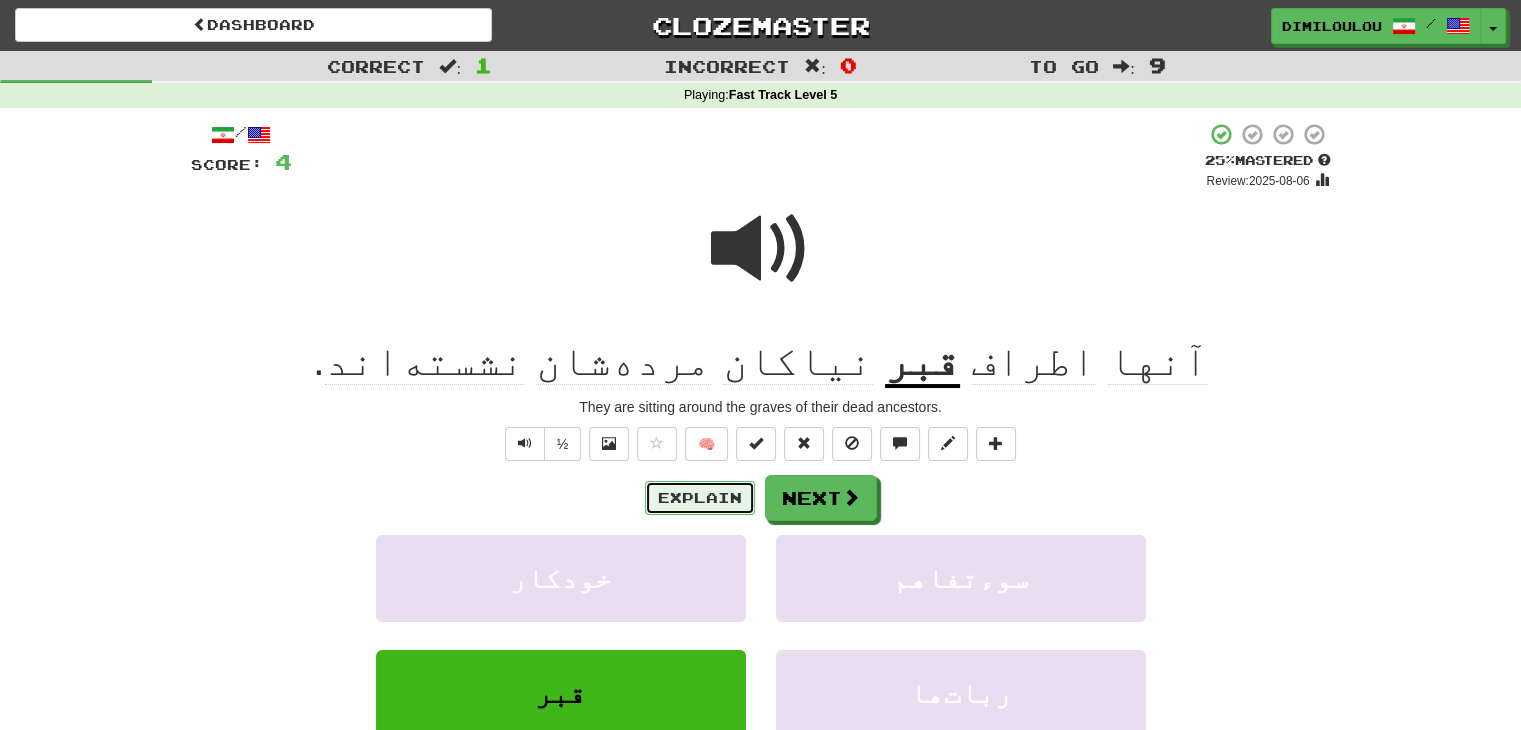 click on "Explain" at bounding box center (700, 498) 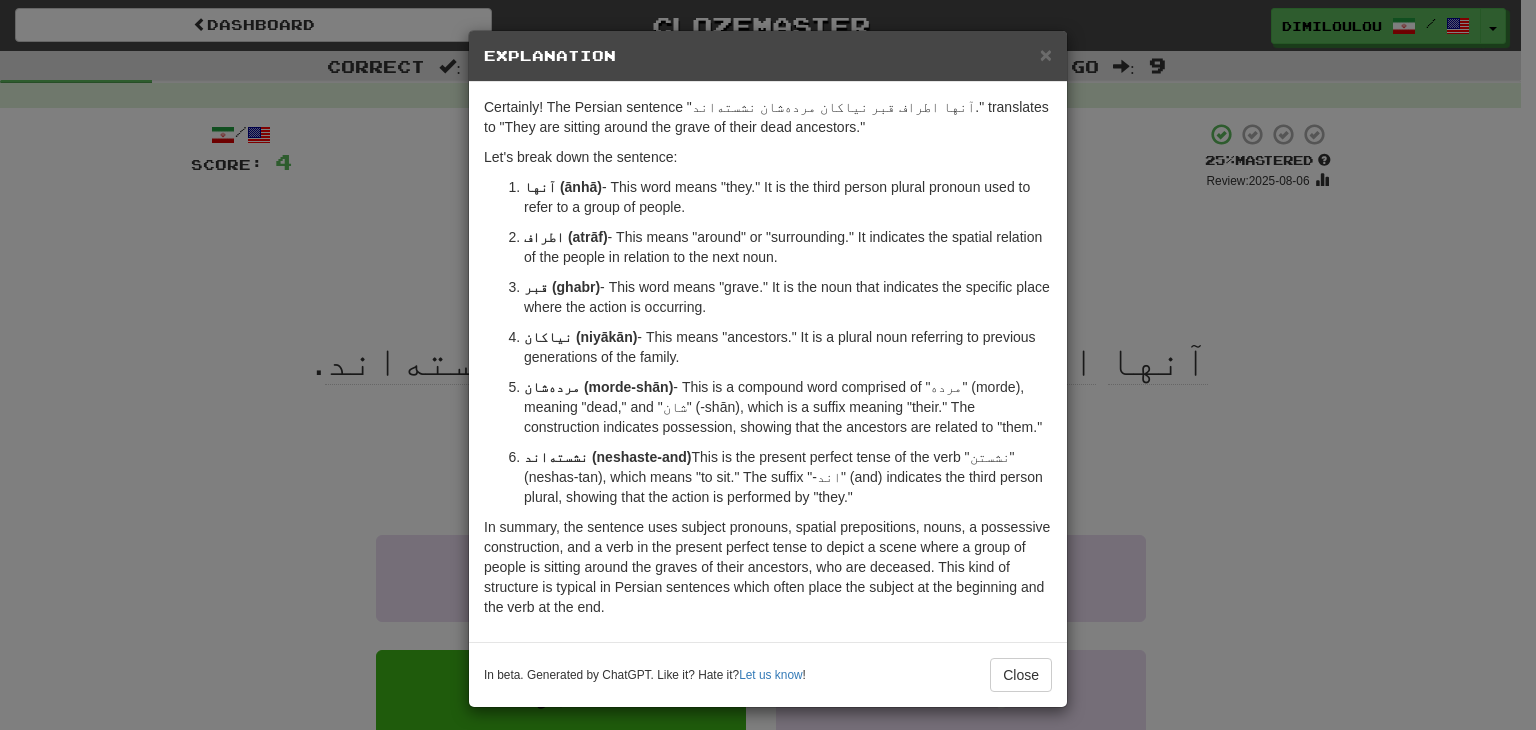 click on "× Explanation Certainly! The Persian sentence "آنها اطراف قبر نیاکان مرده‌شان نشسته‌اند." translates to "They are sitting around the grave of their dead ancestors."
Let's break down the sentence:
آنها (ānhā)  - This word means "they." It is the third person plural pronoun used to refer to a group of people.
اطراف (atrāf)  - This means "around" or "surrounding." It indicates the spatial relation of the people in relation to the next noun.
قبر (ghabr)  - This word means "grave." It is the noun that indicates the specific place where the action is occurring.
نیاکان (niyākān)  - This means "ancestors." It is a plural noun referring to previous generations of the family.
مرده‌شان (morde-shān)  - This is a compound word comprised of "مرده" (morde), meaning "dead," and "شان" (-shān), which is a suffix meaning "their." The construction indicates possession, showing that the ancestors are related to "them."" at bounding box center [768, 365] 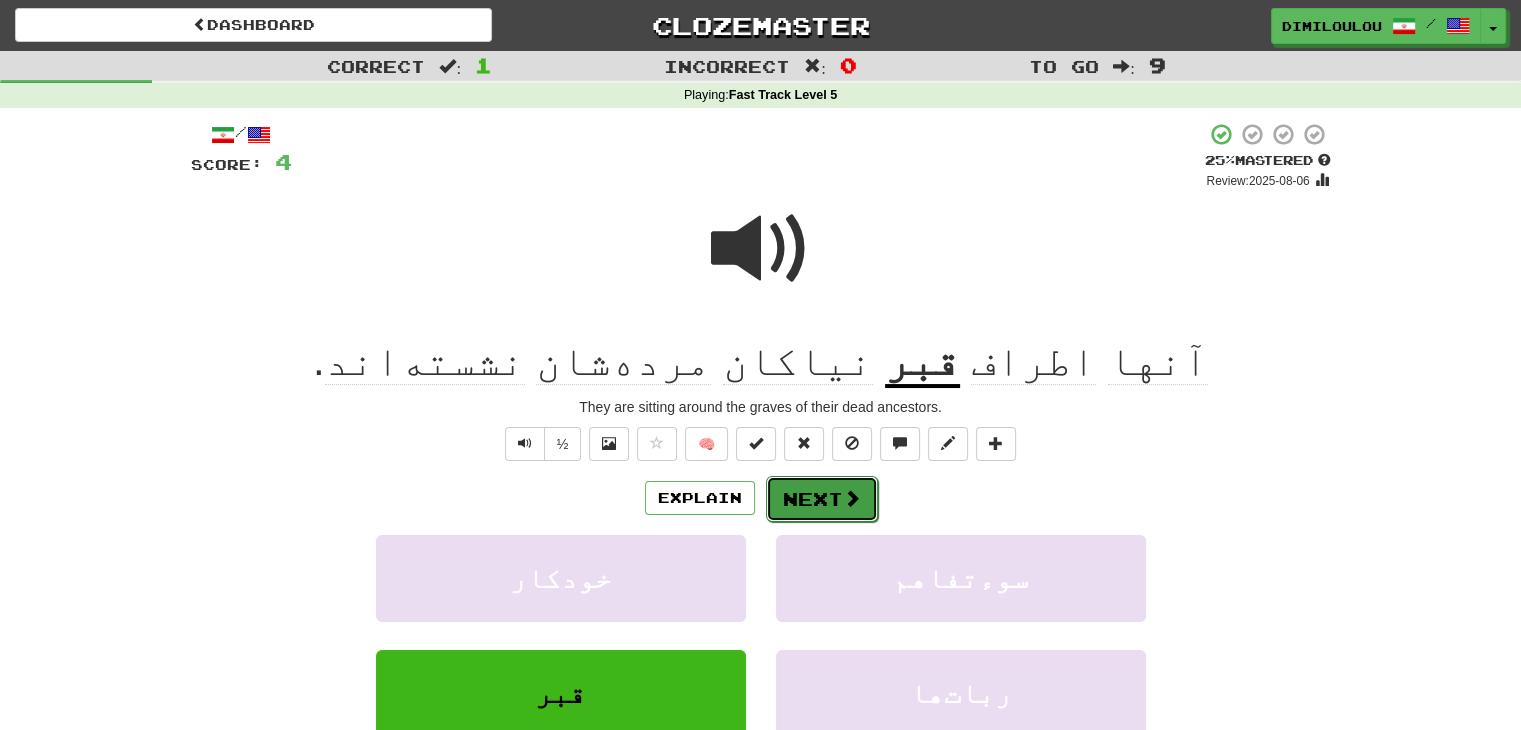 click at bounding box center [852, 498] 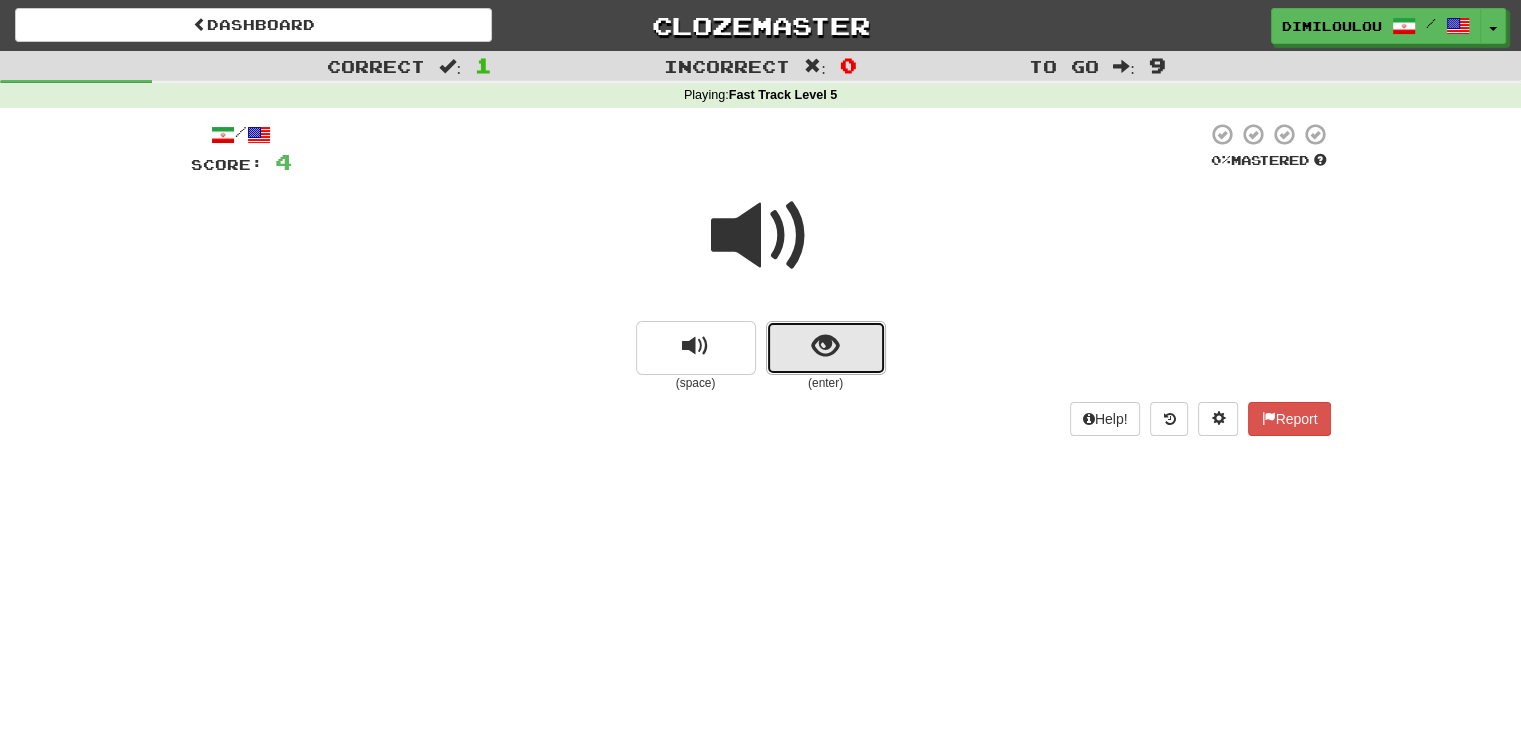 click at bounding box center [825, 346] 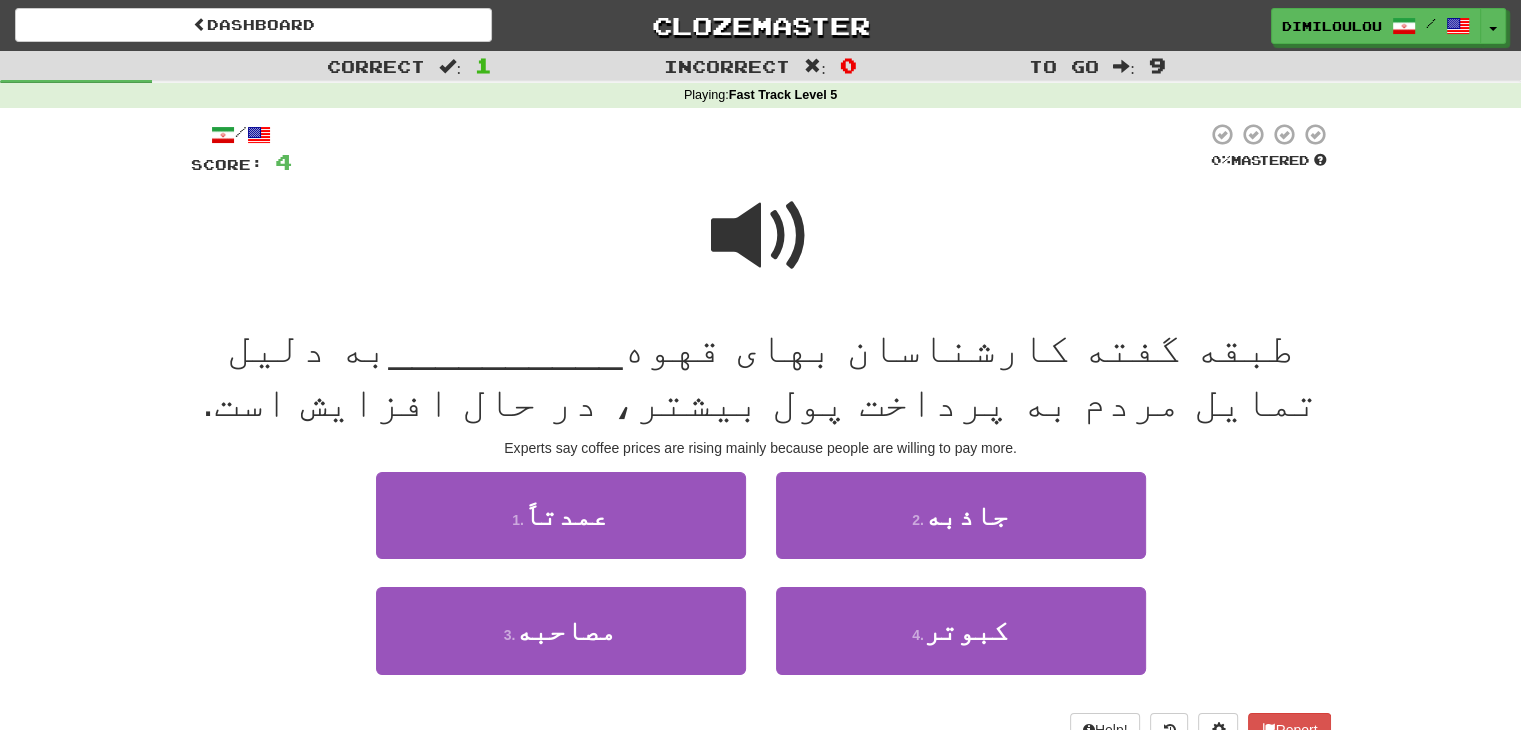 click at bounding box center (761, 236) 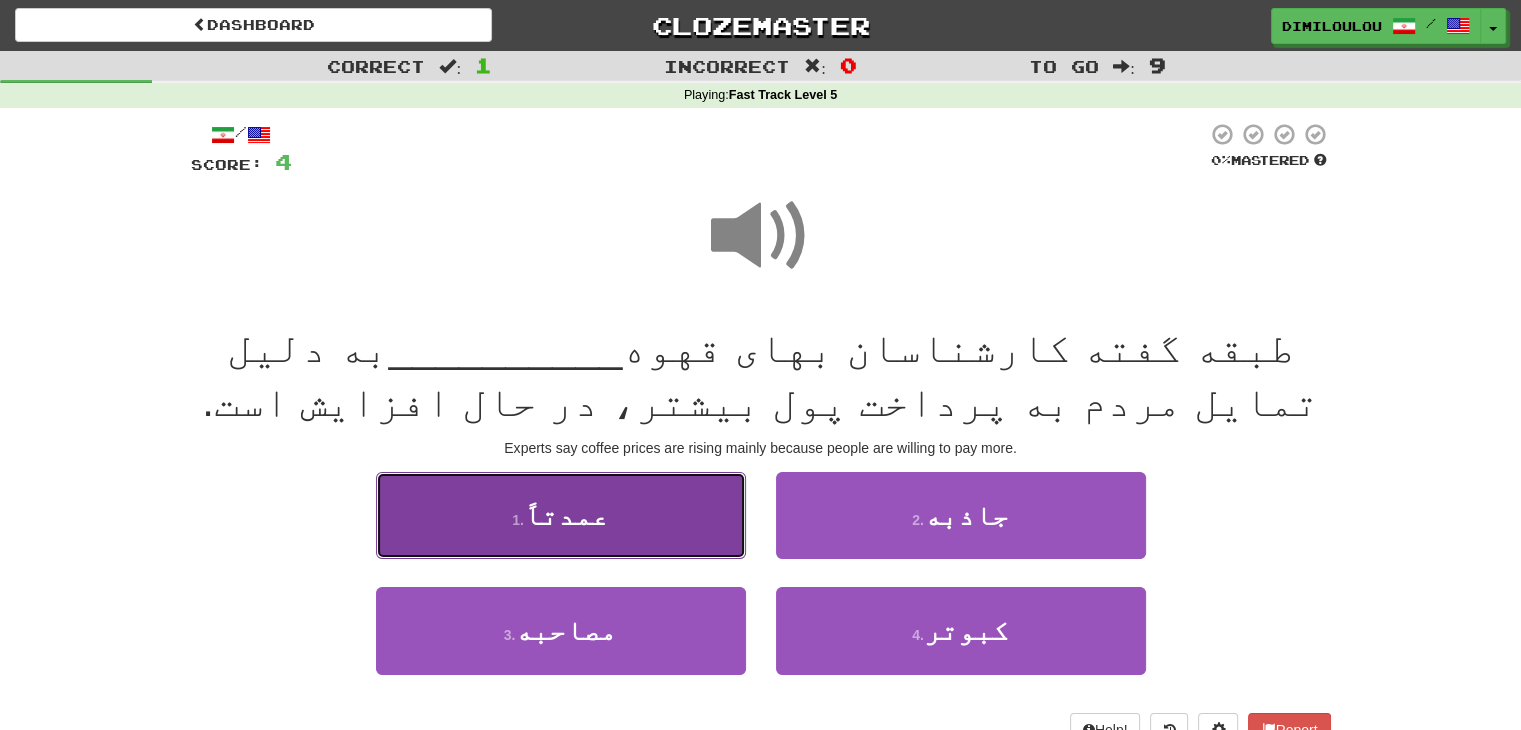click on "1 .  عمدتاً" at bounding box center (561, 515) 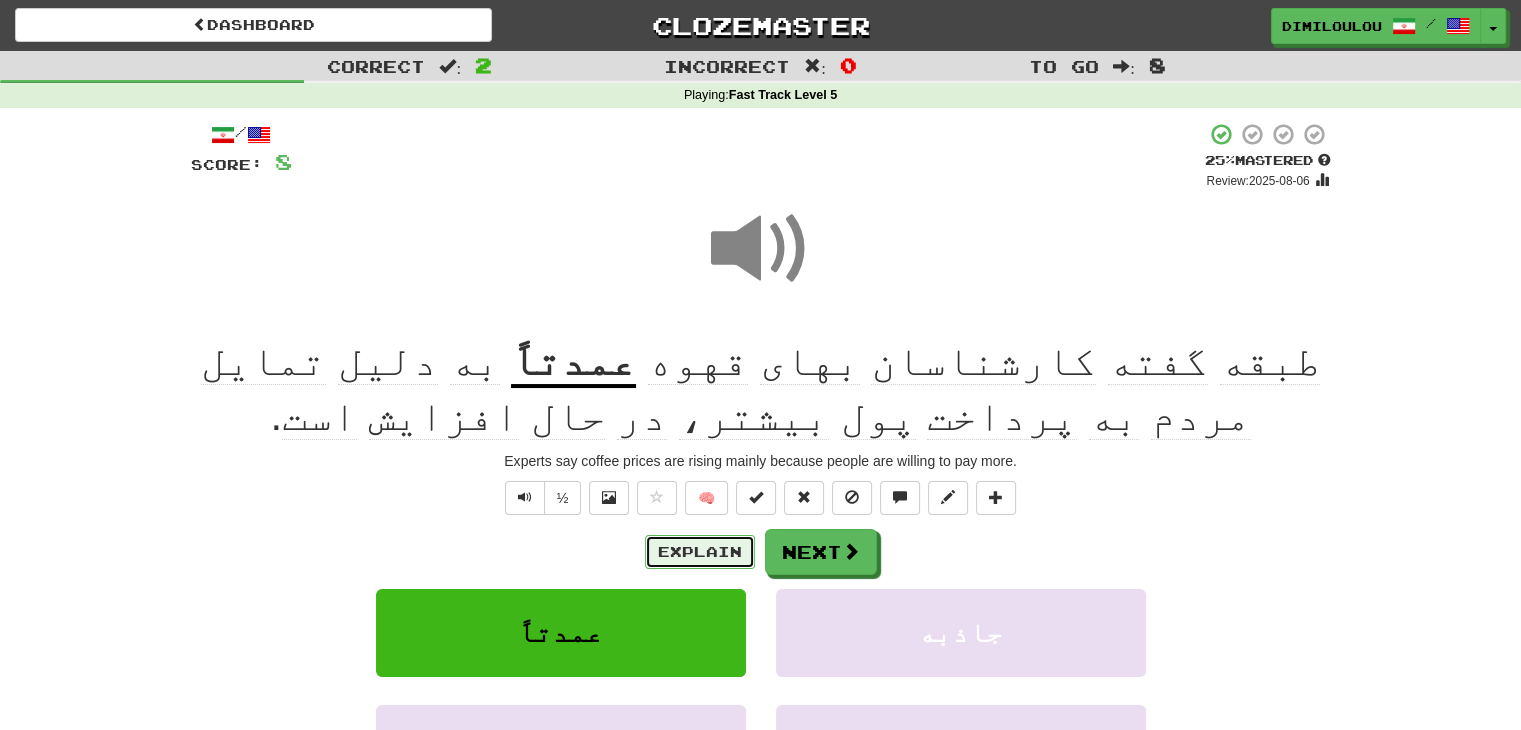 click on "Explain" at bounding box center [700, 552] 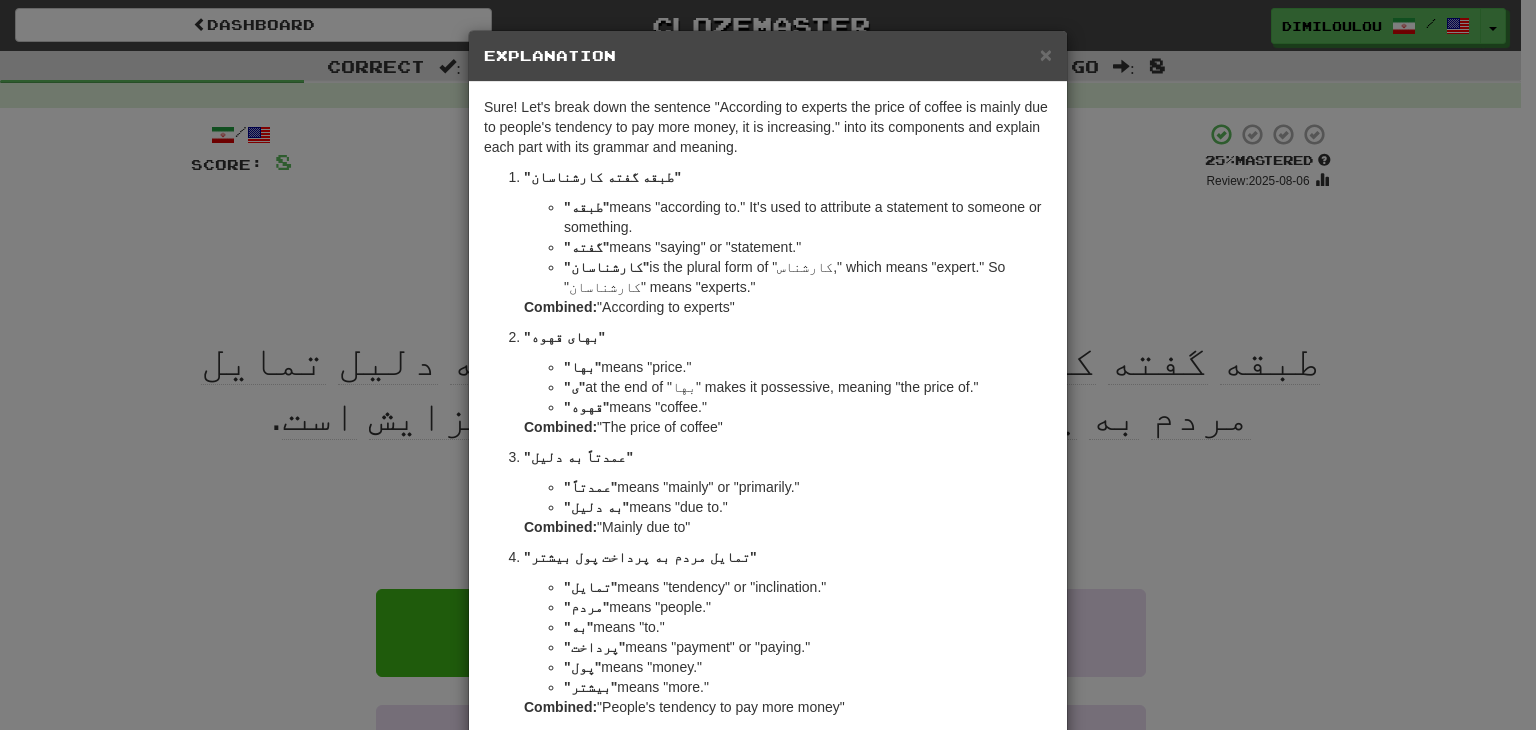 click on "× Explanation Sure! Let's break down the sentence "طبقه گفته کارشناسان بهای قهوه عمدتاً به دلیل تمایل مردم به پرداخت پول بیشتر، در حال افزایش است." into its components and explain each part with its grammar and meaning.
"طبقه گفته کارشناسان"
"طبقه"  means "according to." It's used to attribute a statement to someone or something.
"گفته"  means "saying" or "statement."
"کارشناسان"  is the plural form of "کارشناس," which means "expert." So "کارشناسان" means "experts."
Combined:  "According to experts"
"بهای قهوه"
"بها"  means "price."
"ی"  at the end of "بها" makes it possessive, meaning "the price of."
"قهوه"  means "coffee."
Combined:  "The price of coffee"
"عمدتاً به دلیل"
"عمدتاً"  means "mainly" or "primarily."
"به دلیل"  means "due to."
Combined:  "Mainly due to"
"تمایل"" at bounding box center [768, 365] 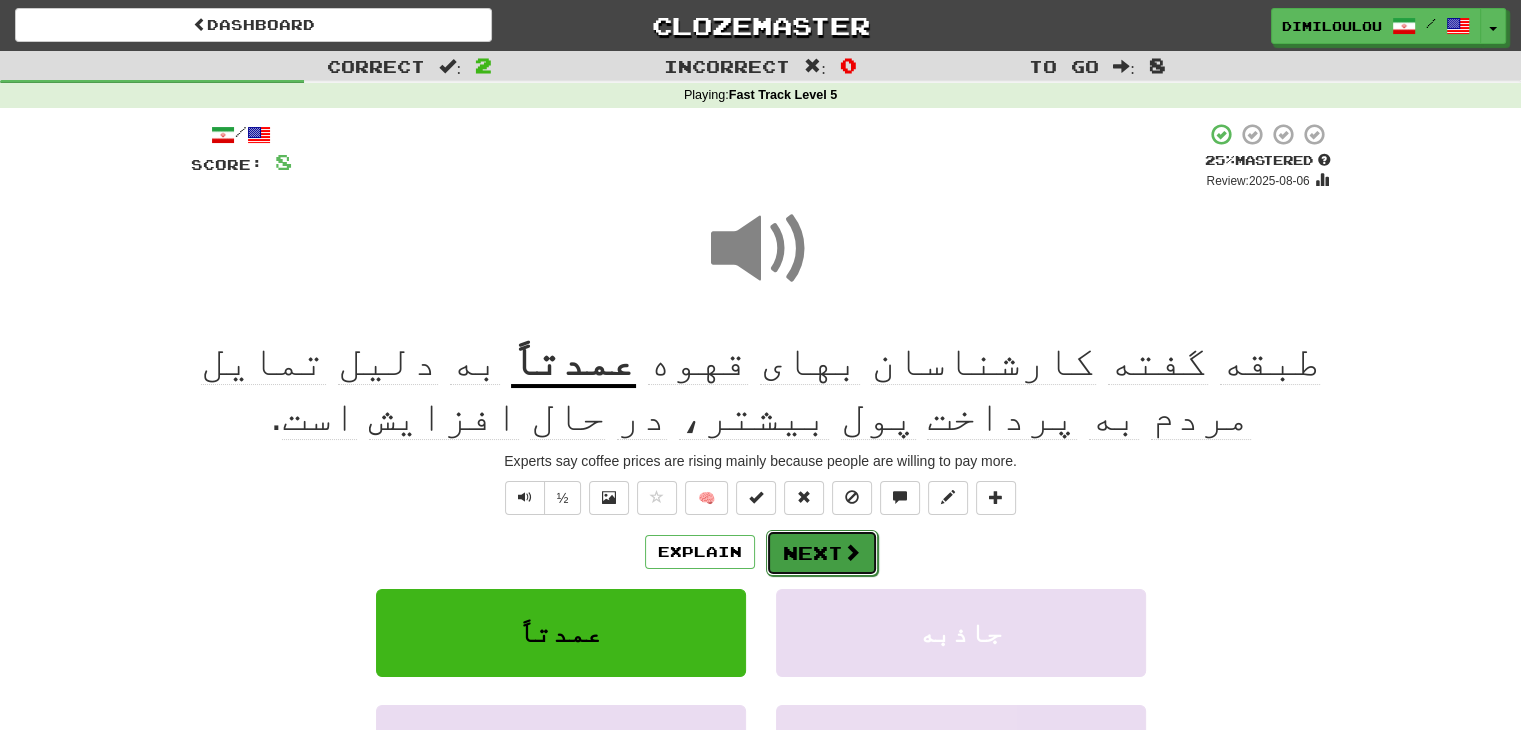 click on "Next" at bounding box center [822, 553] 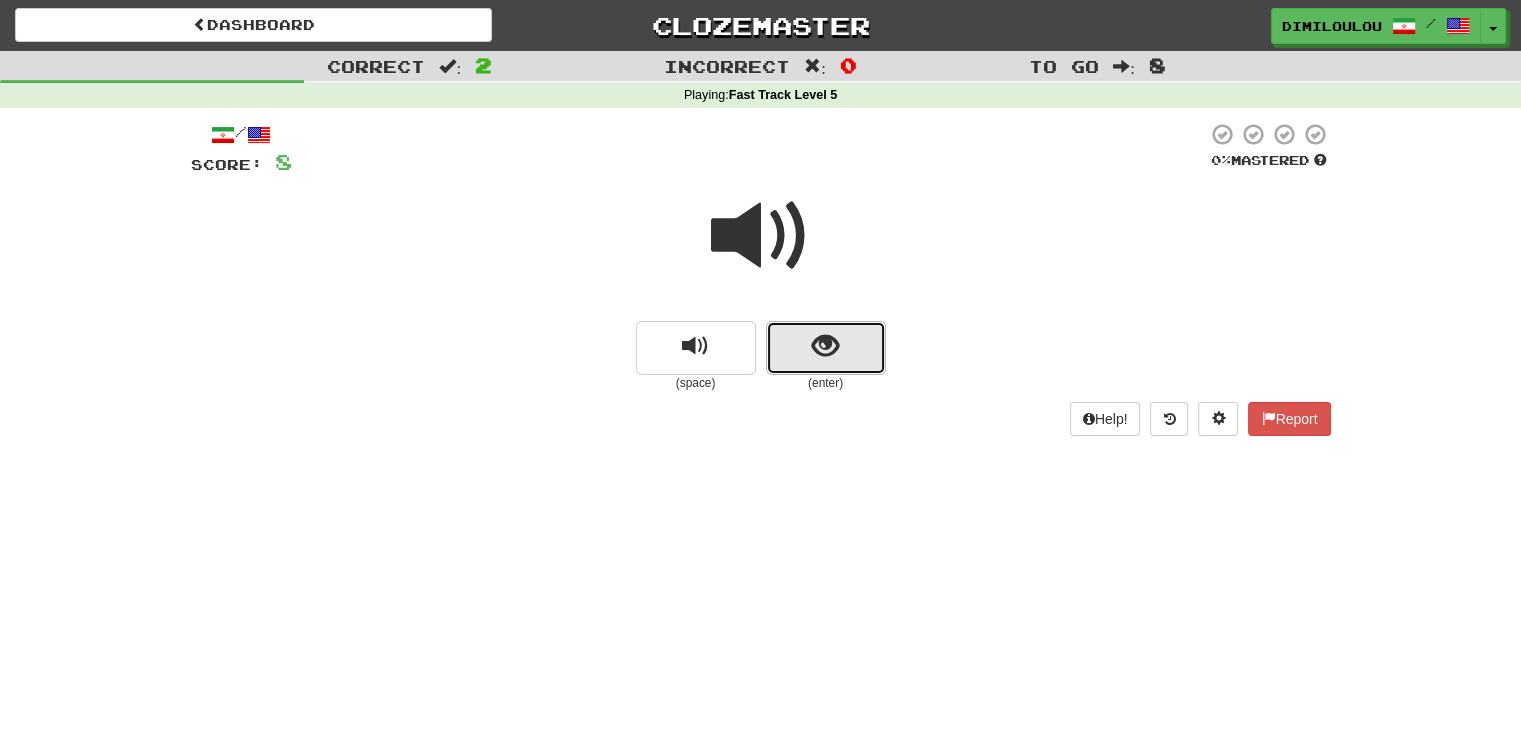 click at bounding box center (826, 348) 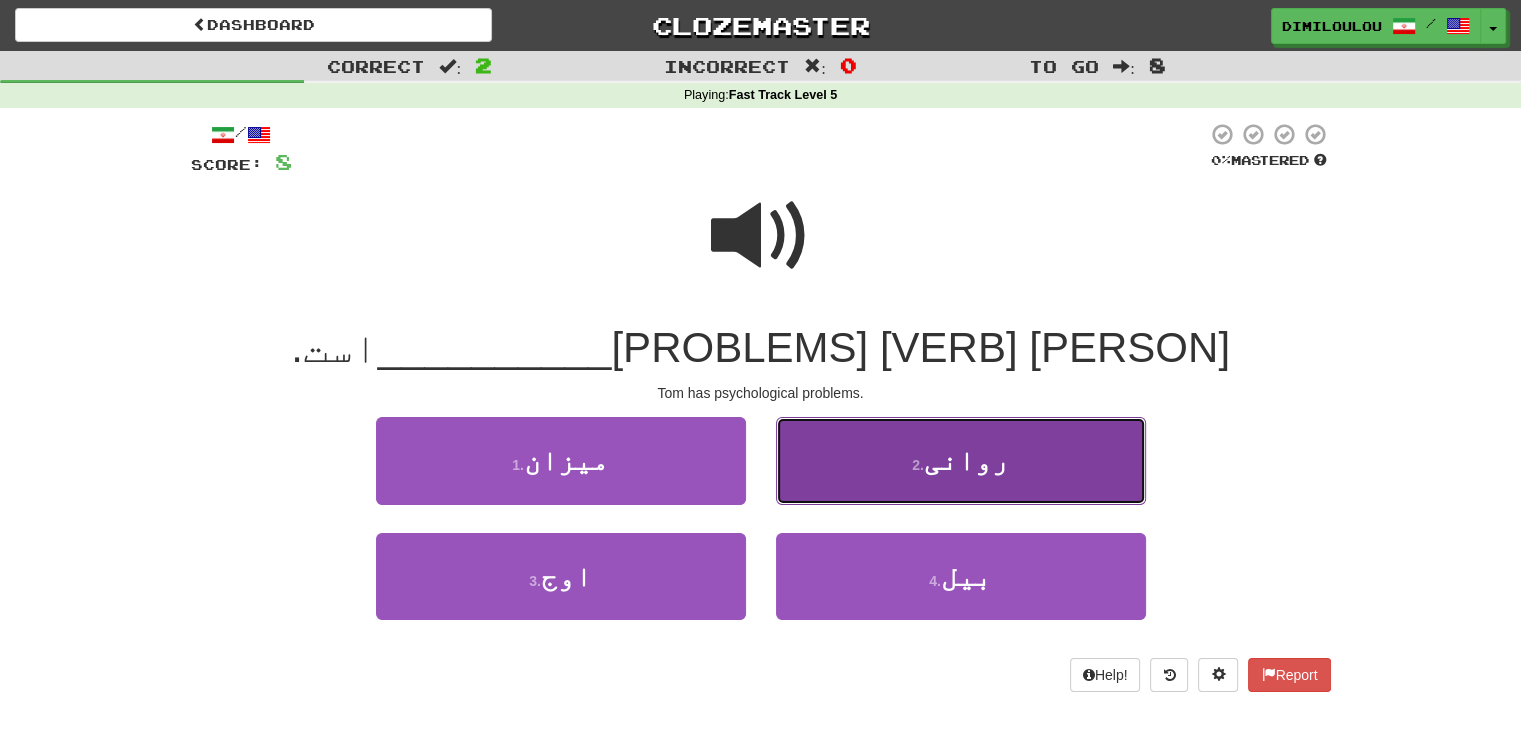 click on "2 .  روانی" at bounding box center [961, 460] 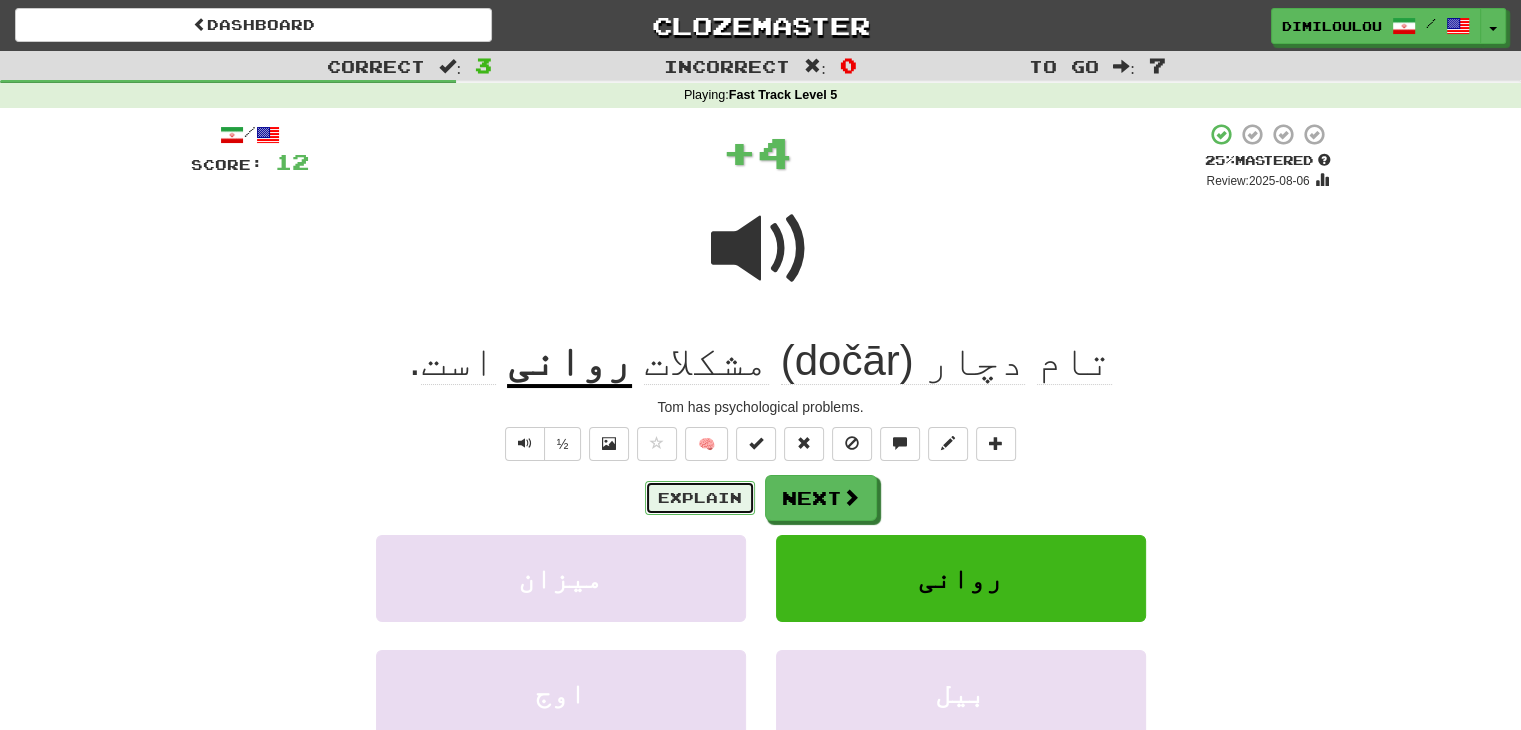 click on "Explain" at bounding box center (700, 498) 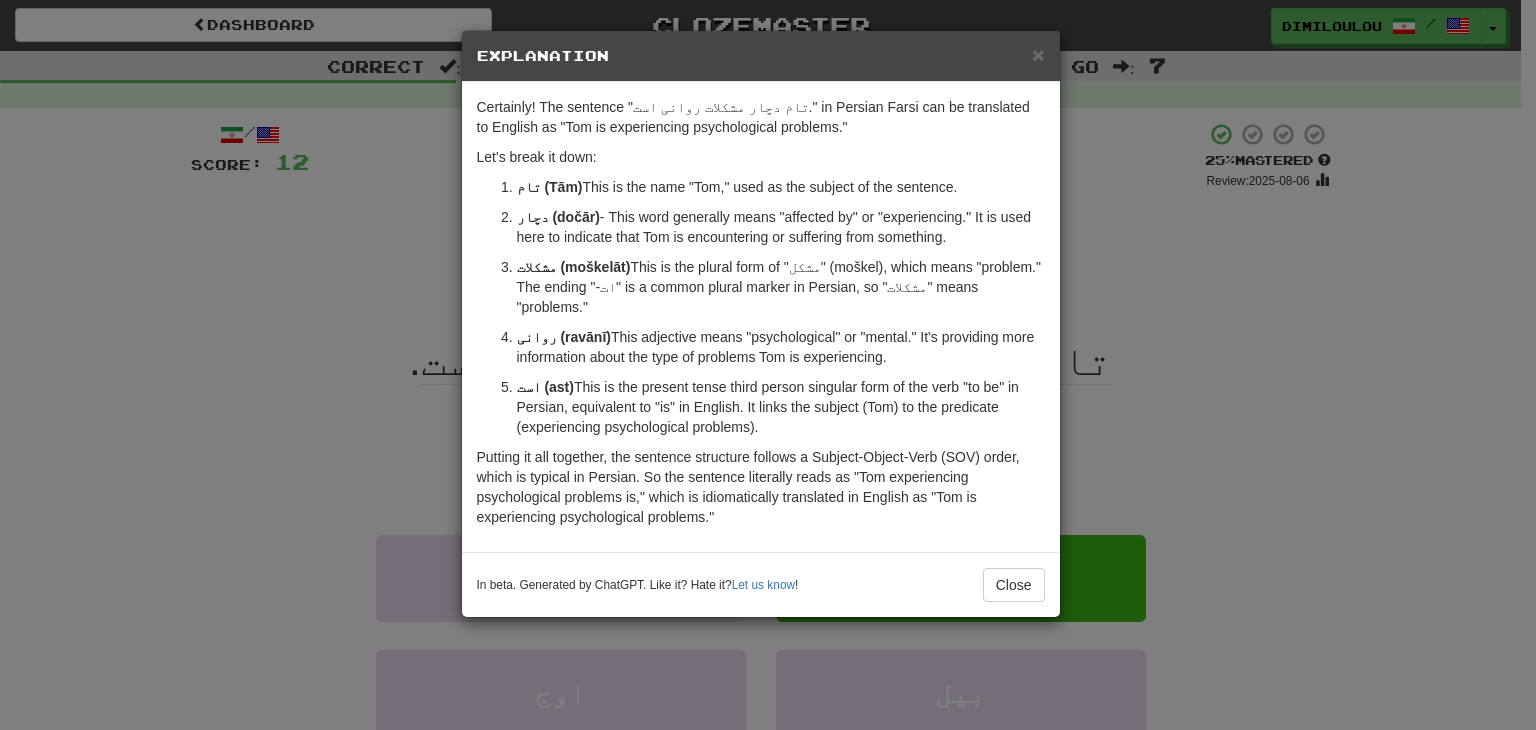 click on "× Explanation Certainly! The sentence "تام دچار مشکلات روانی است." in Persian Farsi can be translated to English as "Tom is experiencing psychological problems."
Let's break it down:
تام (Tām)  - This is the name "Tom," used as the subject of the sentence.
دچار (dočār)  - This word generally means "affected by" or "experiencing." It is used here to indicate that Tom is encountering or suffering from something.
مشکلات (moškelāt)  - This is the plural form of "مشکل" (moškel), which means "problem." The ending "-ات" is a common plural marker in Persian, so "مشکلات" means "problems."
روانی (ravānī)  - This adjective means "psychological" or "mental." It's providing more information about the type of problems Tom is experiencing.
است (ast)  - This means "is" and is the present tense third person singular form of "to be" in Persian. It links the subject (Tom) to the predicate (experiencing psychological problems).
!" at bounding box center (768, 365) 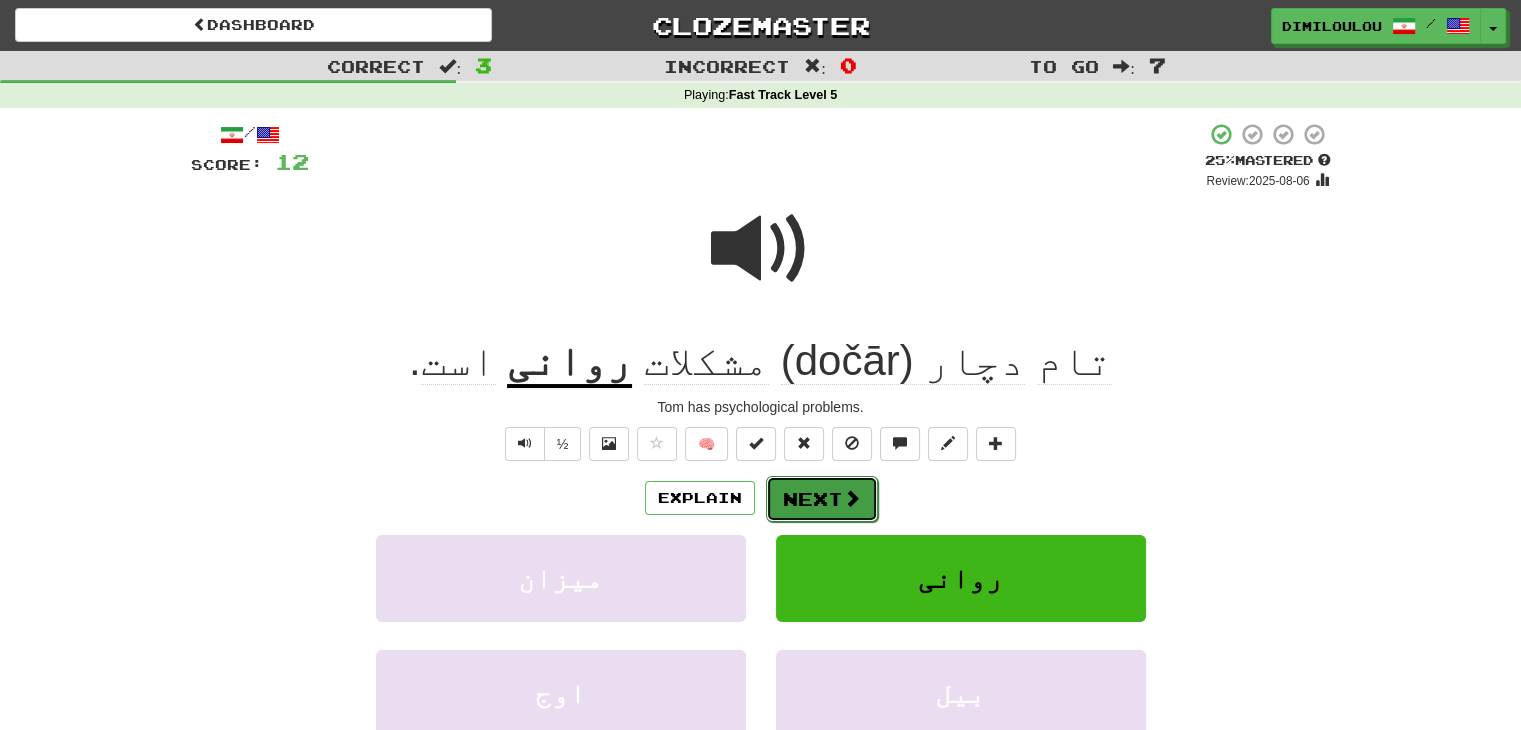 click on "Next" at bounding box center (822, 499) 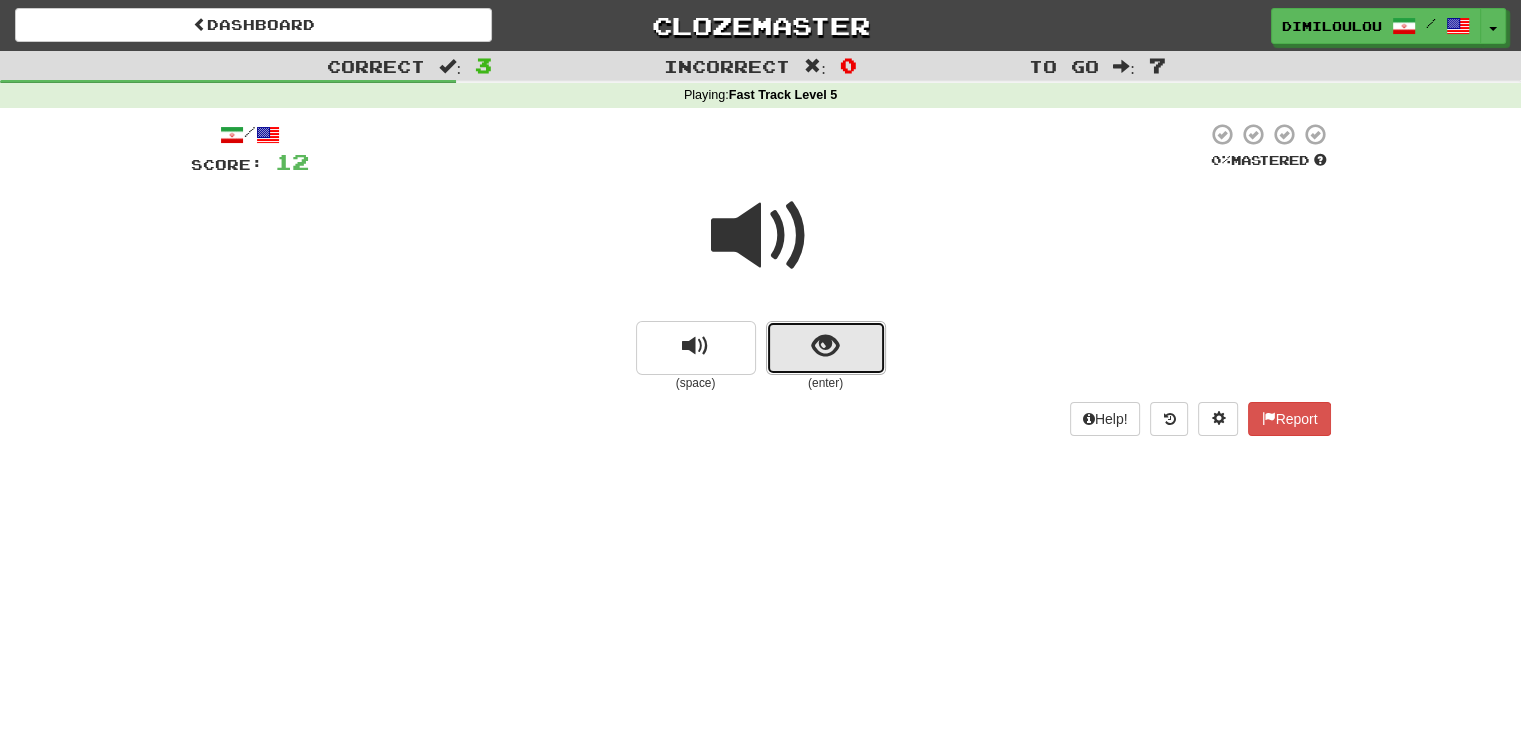 click at bounding box center [826, 348] 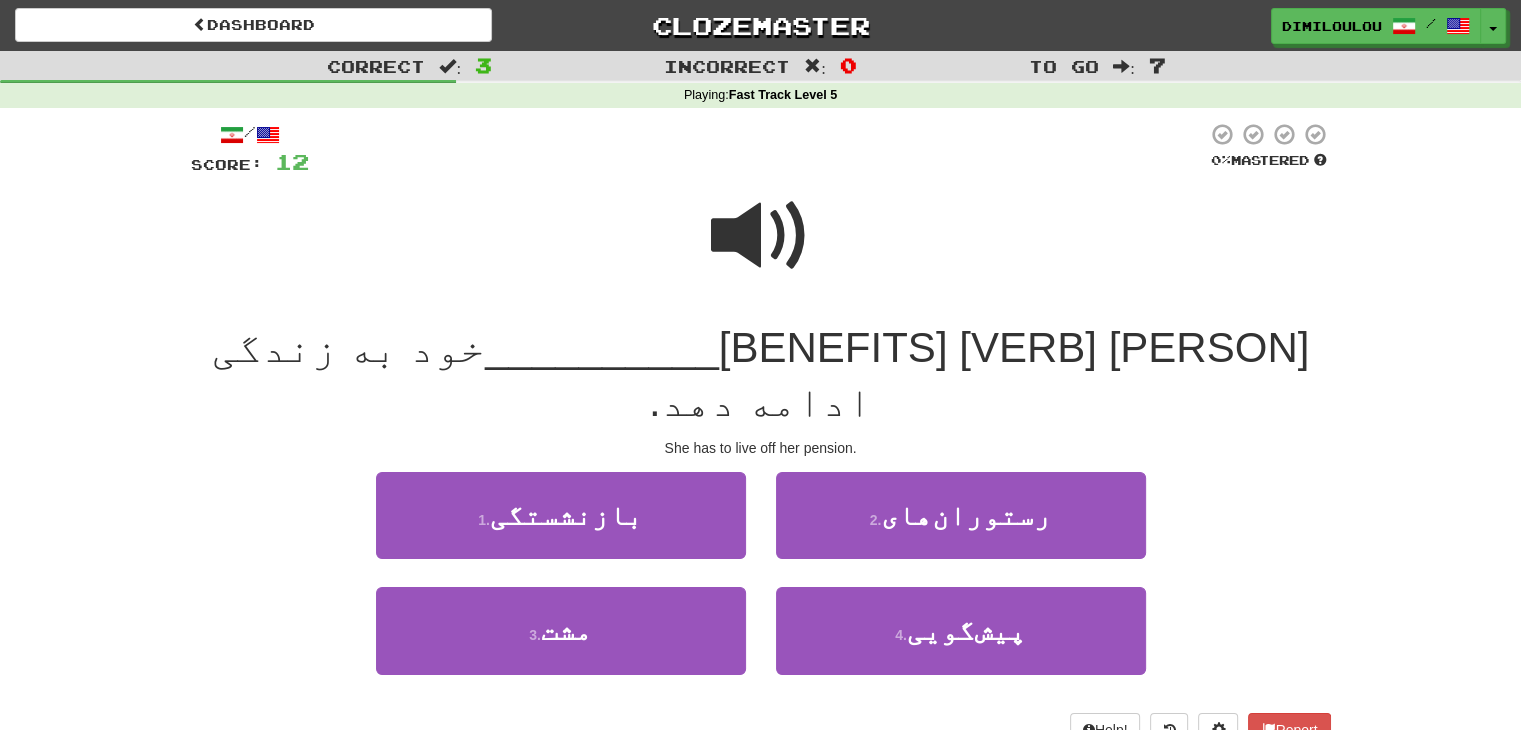 click at bounding box center [761, 236] 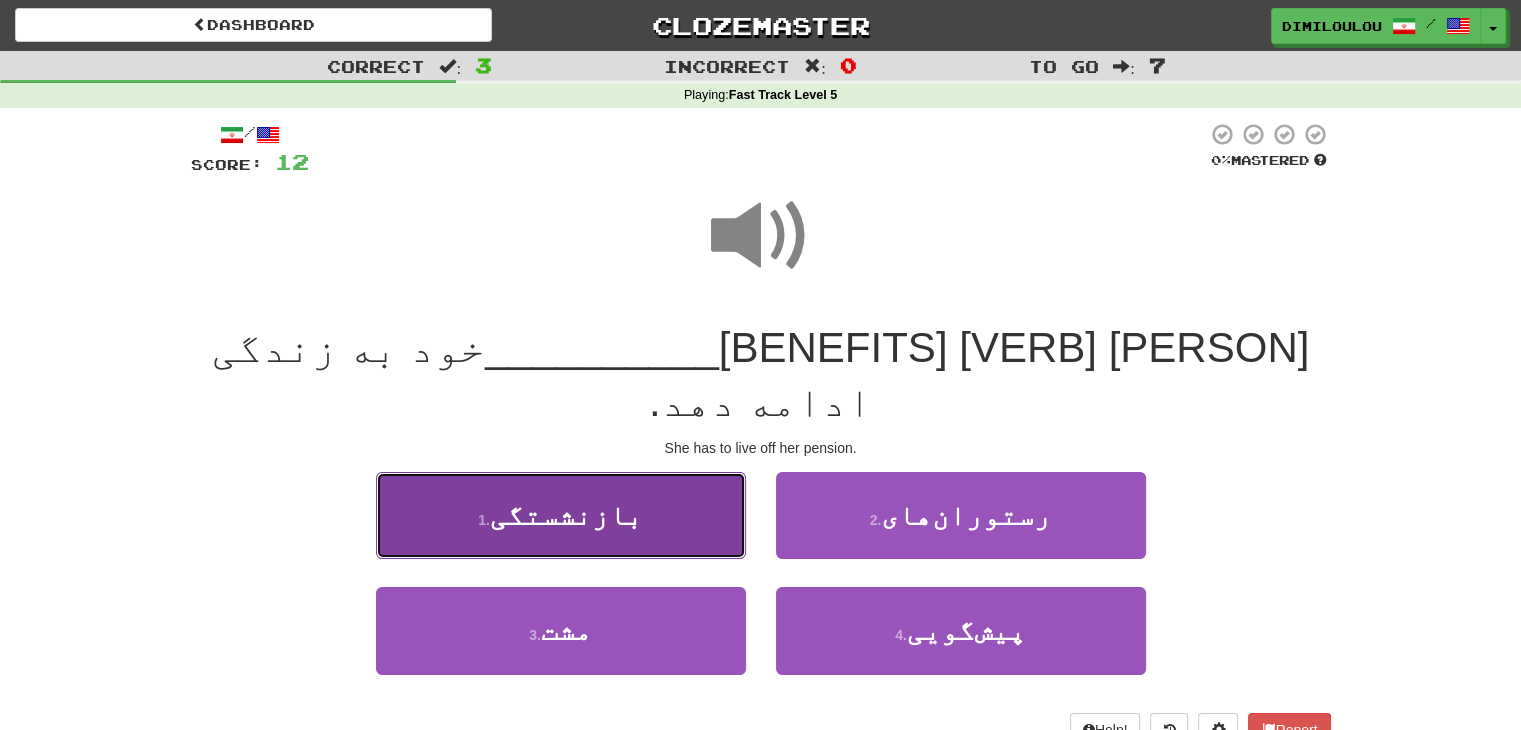 click on "بازنشستگی" at bounding box center [566, 515] 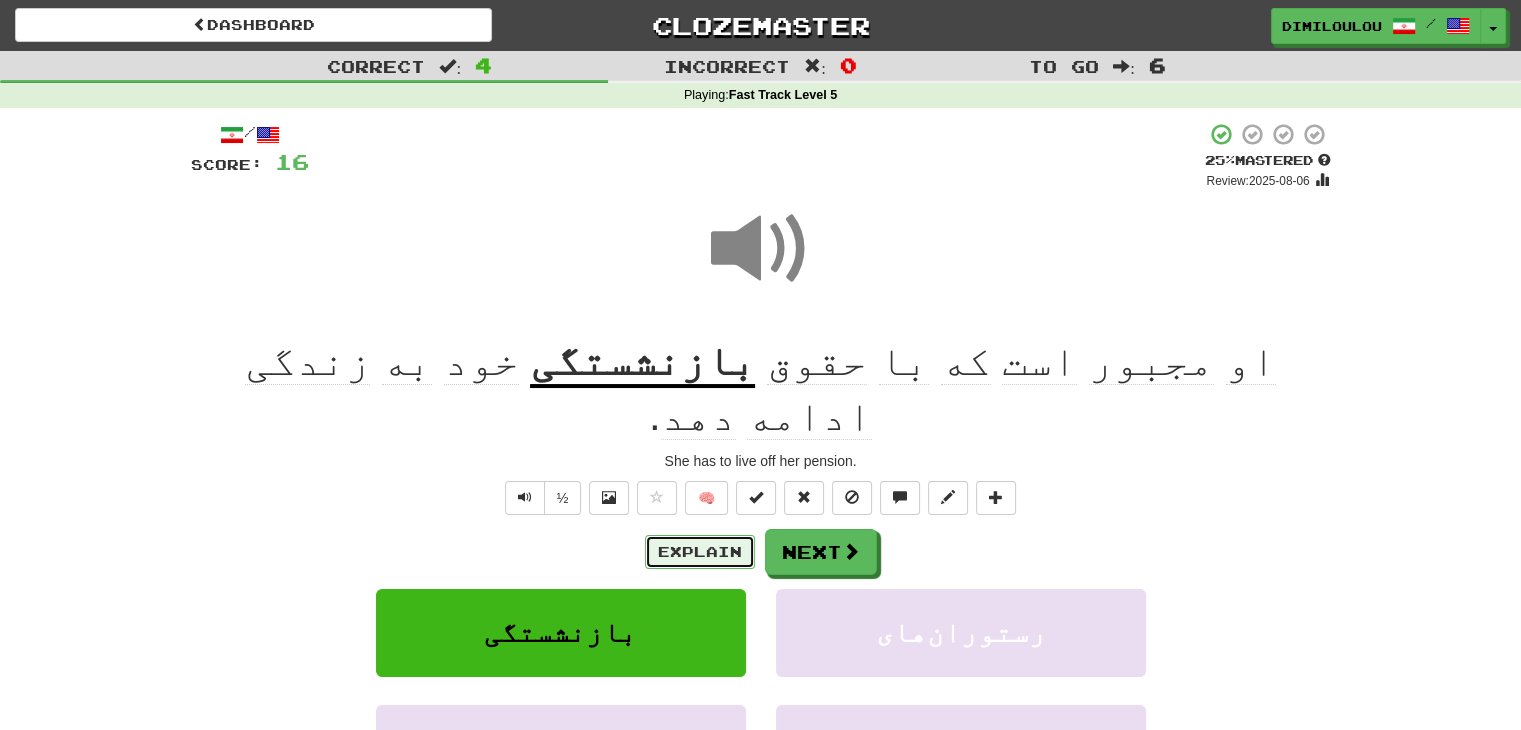 click on "Explain" at bounding box center (700, 552) 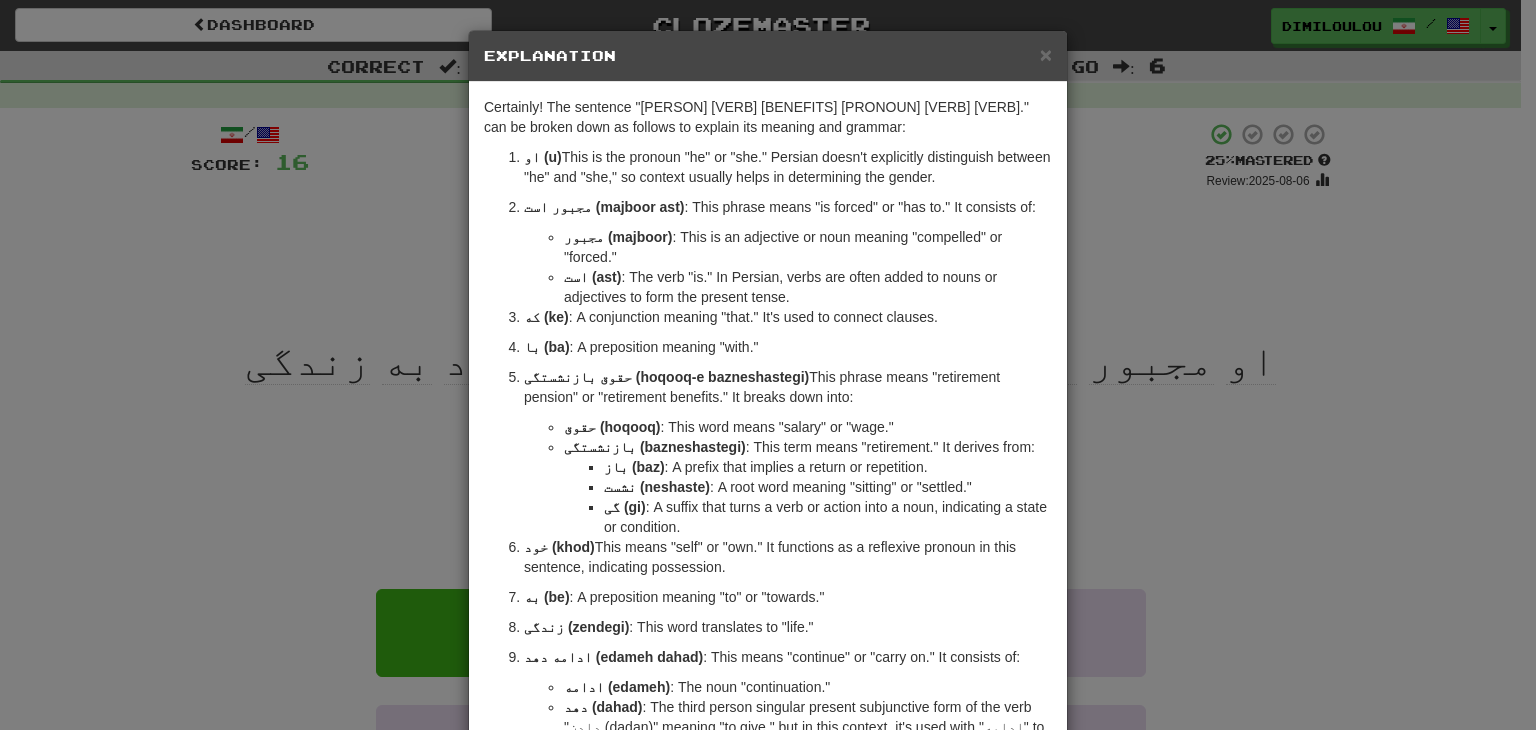 click on "× Explanation Certainly! The sentence "او مجبور است که با حقوق بازنشستگی خود به زندگی ادامه دهد." can be broken down as follows to explain its meaning and grammar:
او (u) : This is the pronoun "he" or "she." Persian doesn't explicitly distinguish between "he" and "she," so context usually helps in determining the gender.
مجبور است (majboor ast) : This phrase means "is forced" or "has to." It consists of:
مجبور (majboor) : This is an adjective or noun meaning "compelled" or "forced."
است (ast) : The verb "is." In Persian, verbs are often added to nouns or adjectives to form the present tense.
که (ke) : A conjunction meaning "that." It's used to connect clauses.
با (ba) : A preposition meaning "with."
حقوق بازنشستگی (hoqooq-e bazneshastegi) : This phrase means "retirement pension" or "retirement benefits." It breaks down into:
حقوق (hoqooq) : This word means "salary" or "wage."" at bounding box center (768, 365) 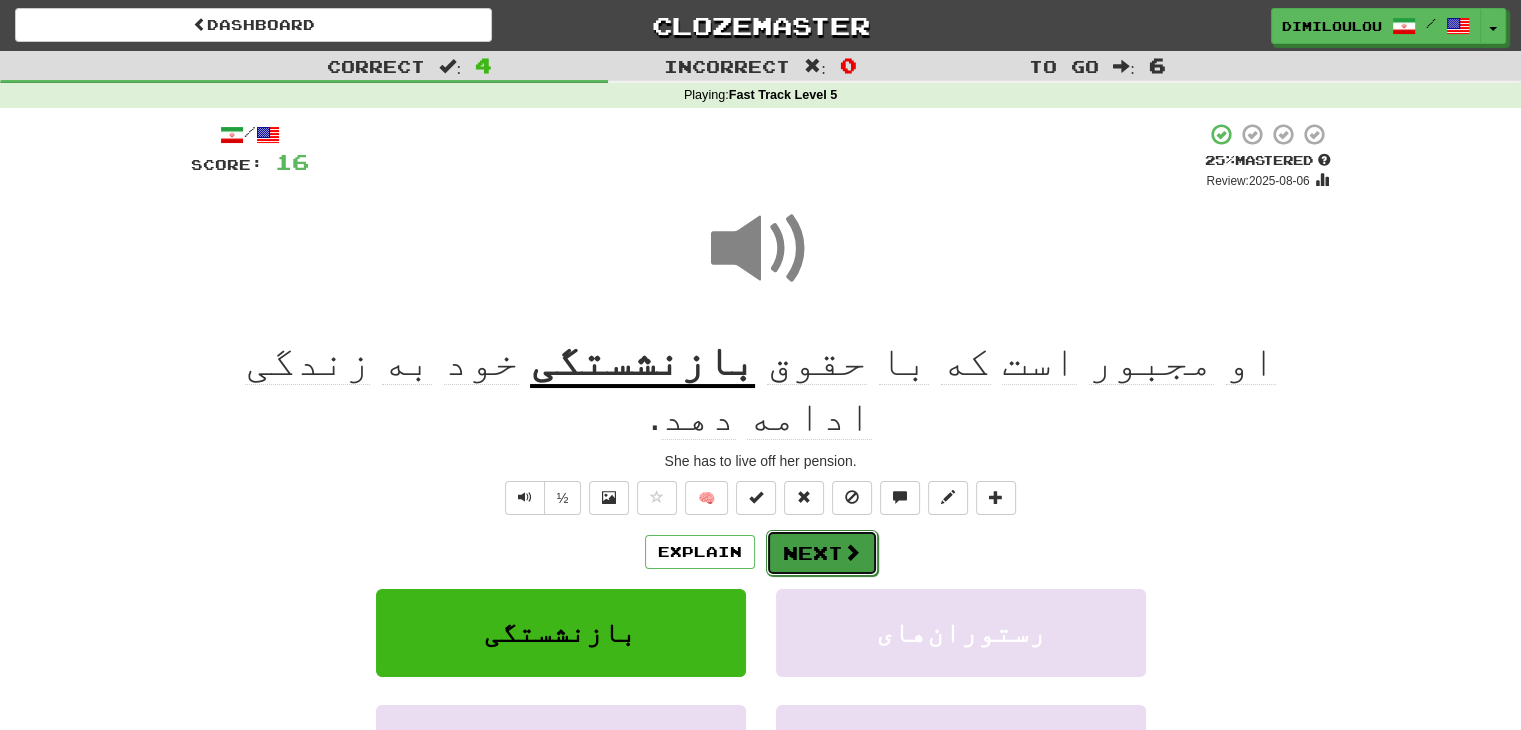 click on "Next" at bounding box center (822, 553) 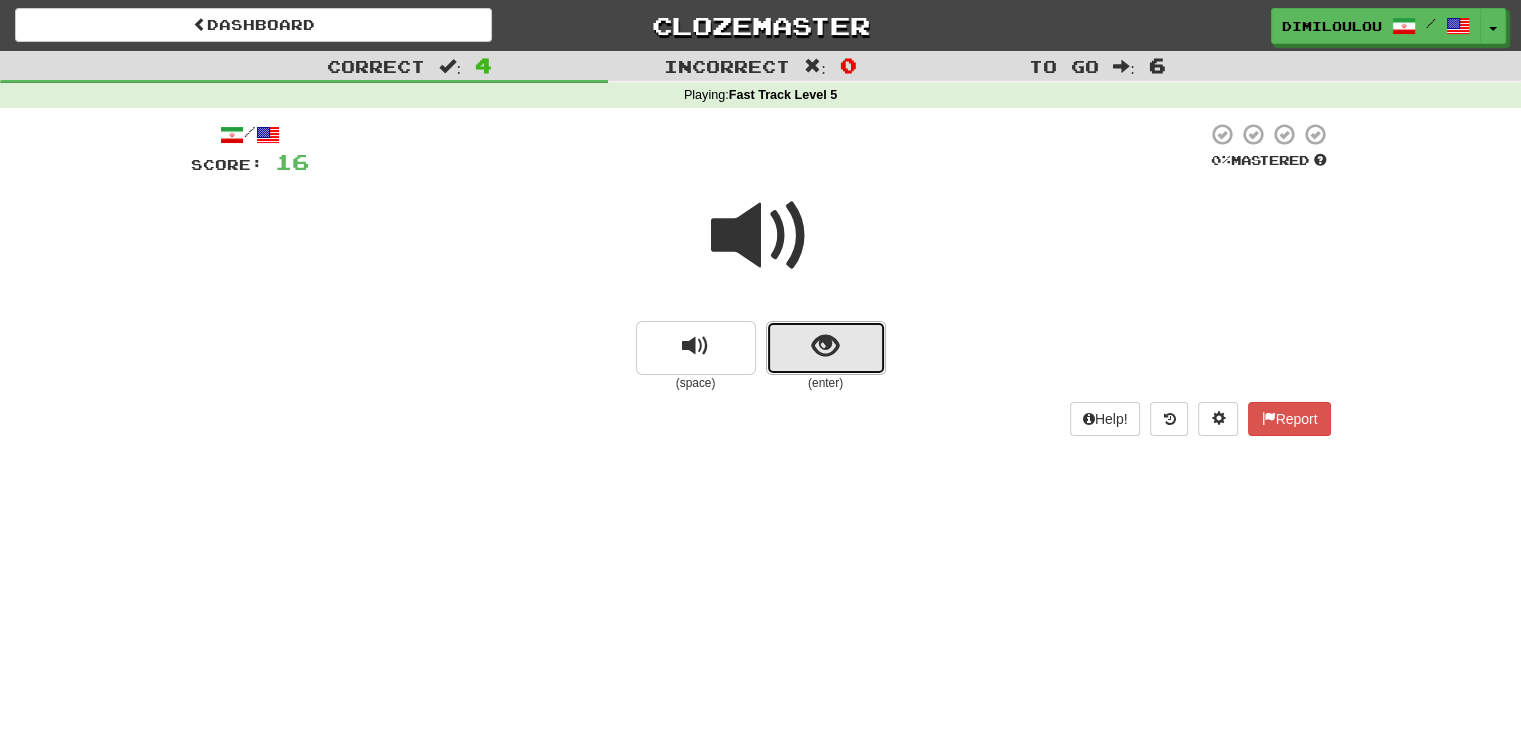 click at bounding box center (825, 346) 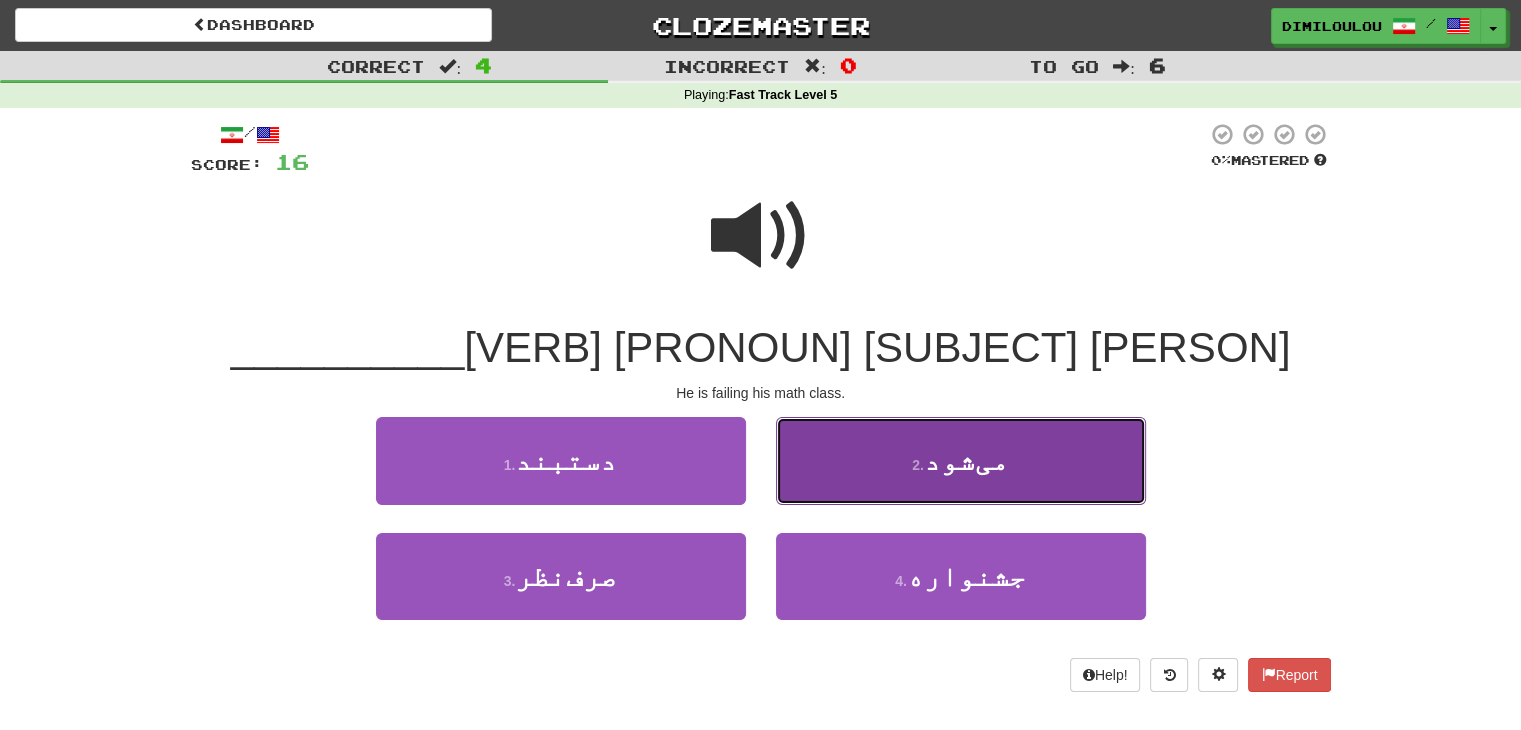 click on "2 .  می‌شود" at bounding box center [961, 460] 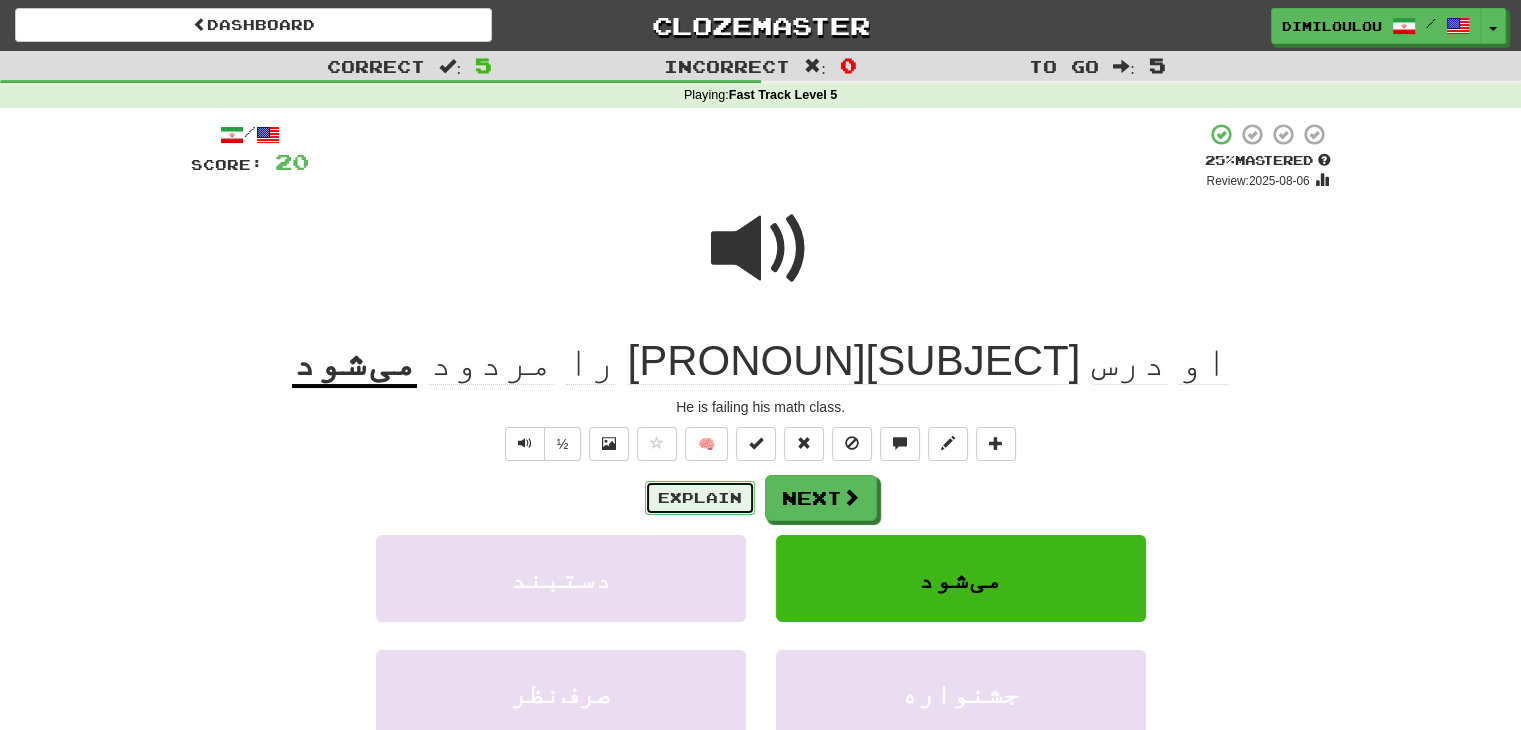 click on "Explain" at bounding box center (700, 498) 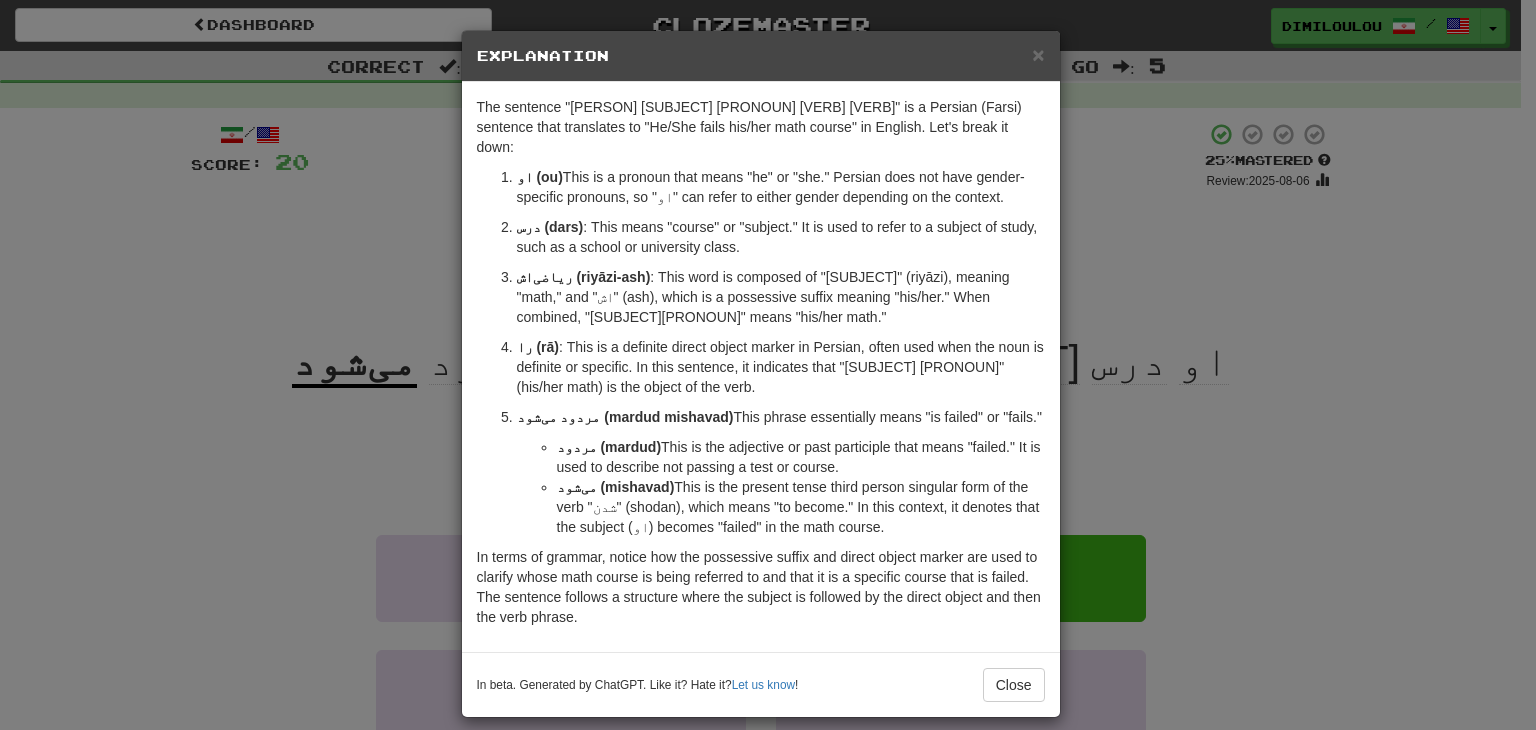 click on "× Explanation The sentence "او درس ریاضی‌اش را مردود می‌شود" is a Persian (Farsi) sentence that translates to "He/She fails his/her math course" in English. Let's break it down:
او (ou) : This is a pronoun that means "he" or "she." Persian does not have gender-specific pronouns, so "او" can refer to either gender depending on the context.
درس (dars) : This means "course" or "subject." It is used to refer to a subject of study, such as a school or university class.
ریاضی‌اش (riyāzi-ash) : This word is composed of "ریاضی" (riyāzi), meaning "math," and "‌اش" (ash), which is a possessive suffix meaning "his/her." When combined, "ریاضی‌اش" means "his/her math."
را (rā) : This is a definite direct object marker in Persian, often used when the noun is definite or specific. In this sentence, it indicates that "ریاضی‌اش" (his/her math) is the object of the verb.
مردود می‌شود (mardud mishavad)" at bounding box center [768, 365] 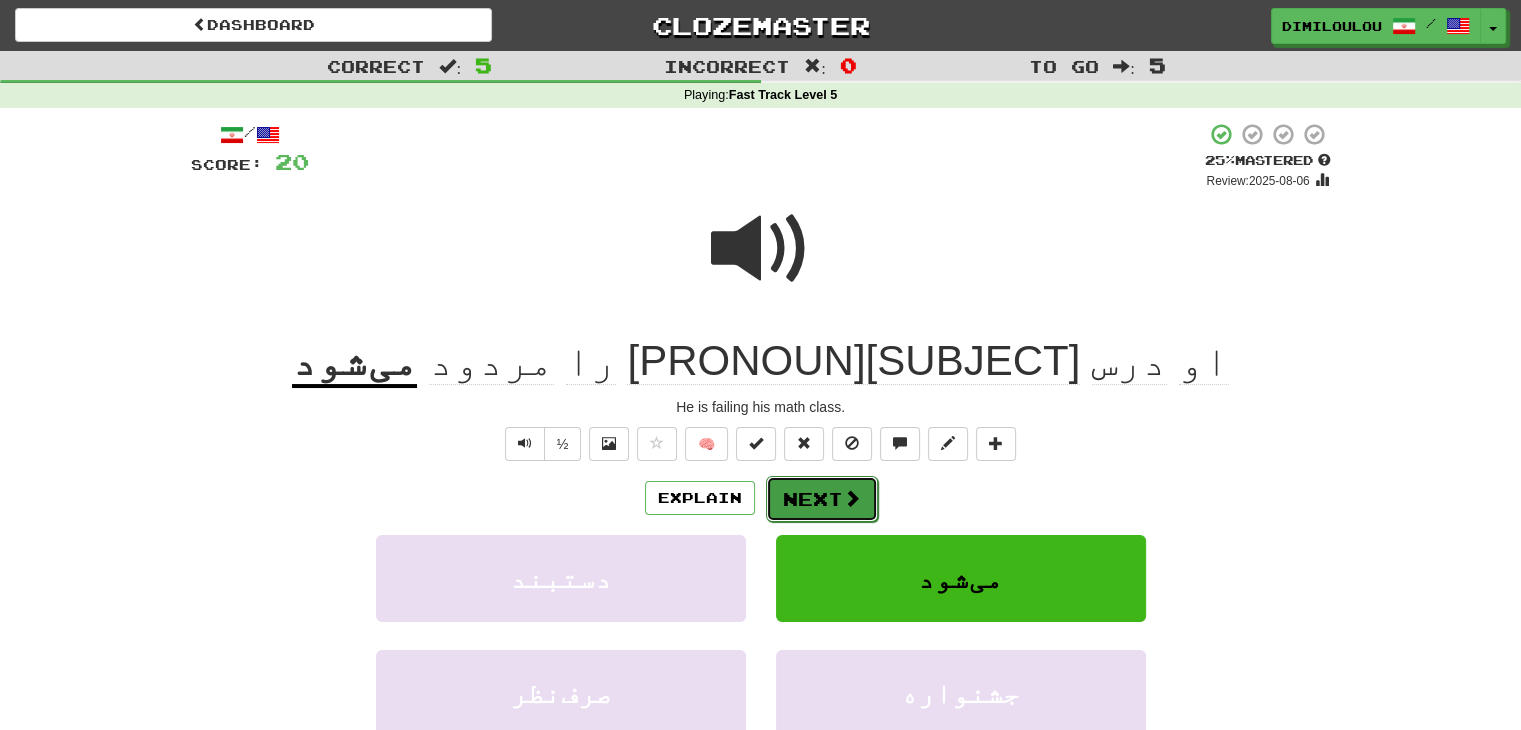 click on "Next" at bounding box center [822, 499] 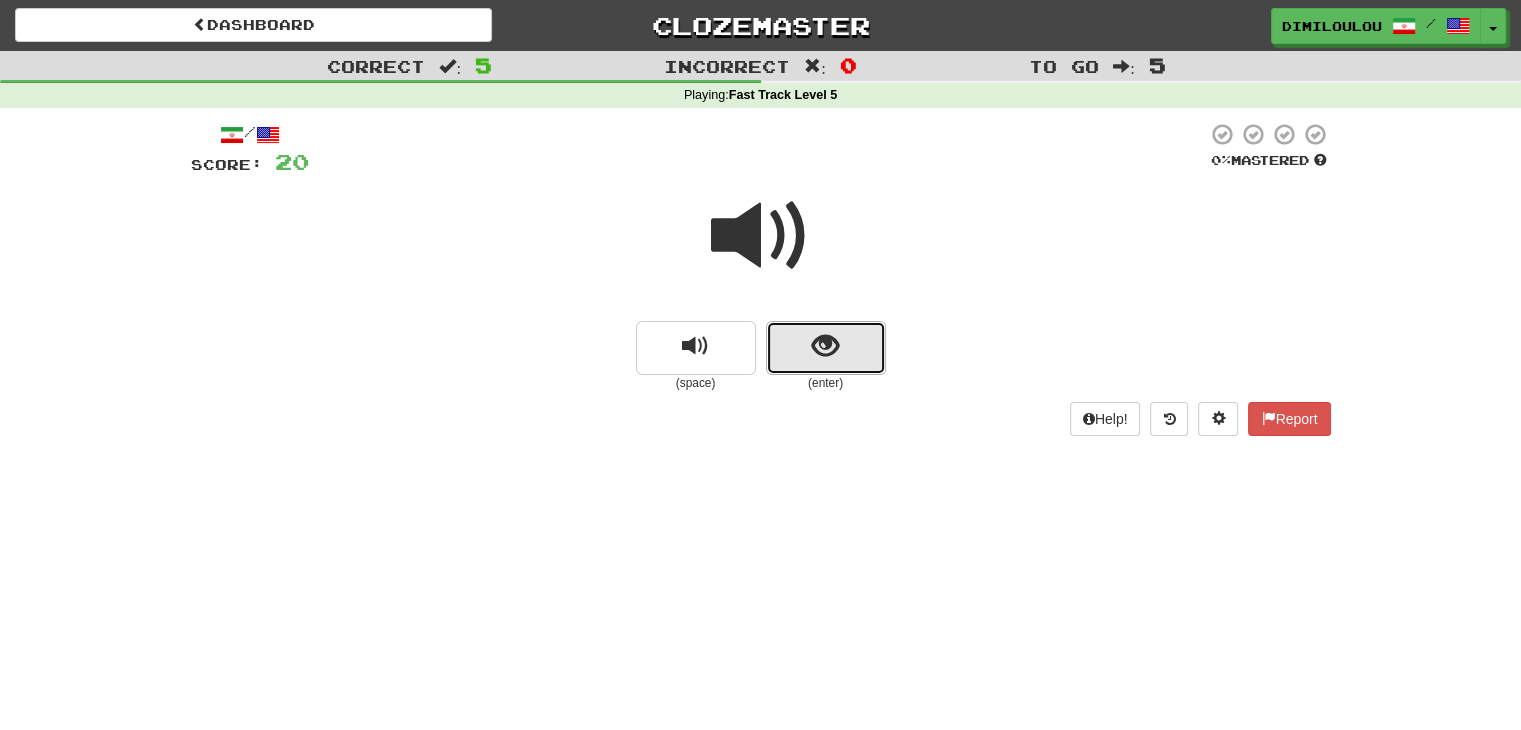 click at bounding box center (826, 348) 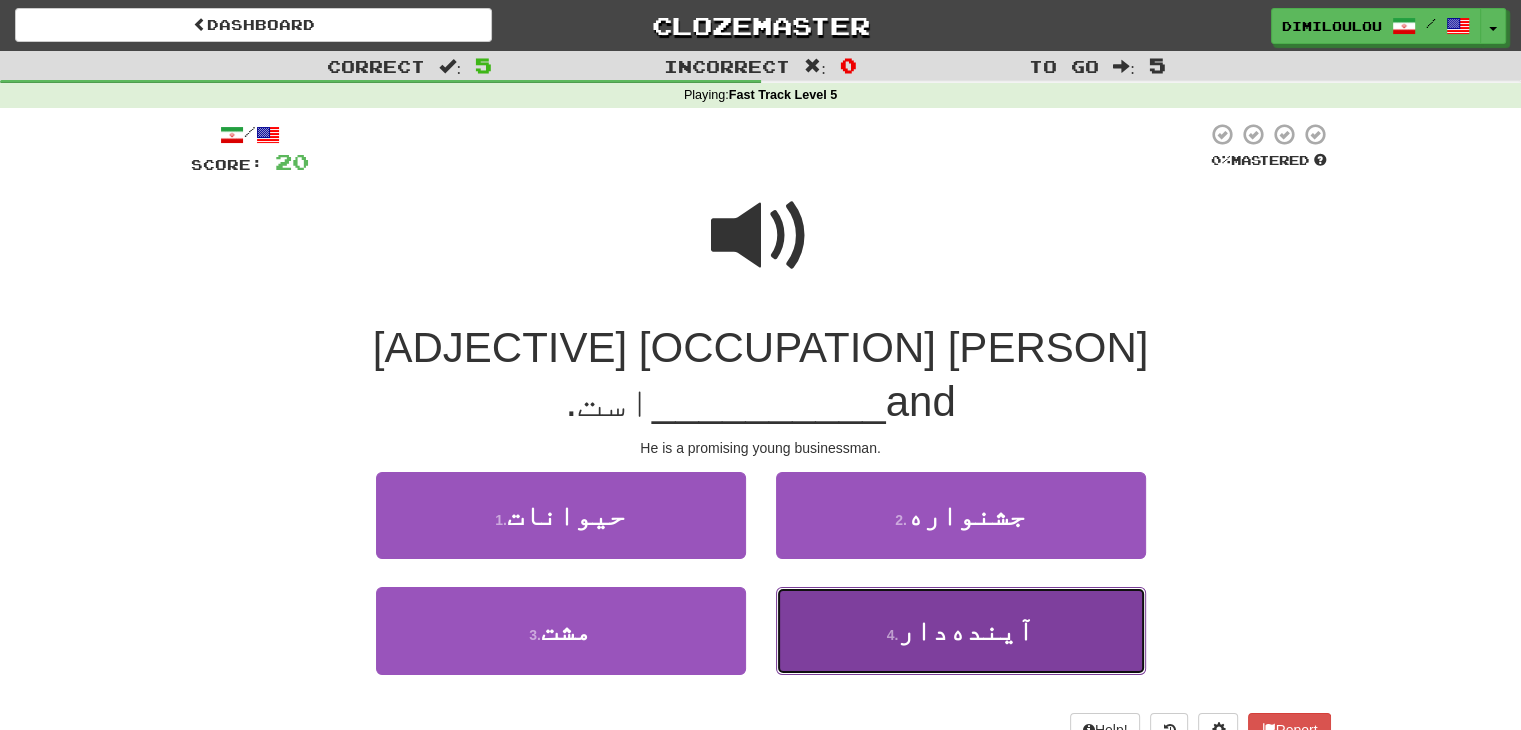 click on "آینده‌دار" at bounding box center [966, 630] 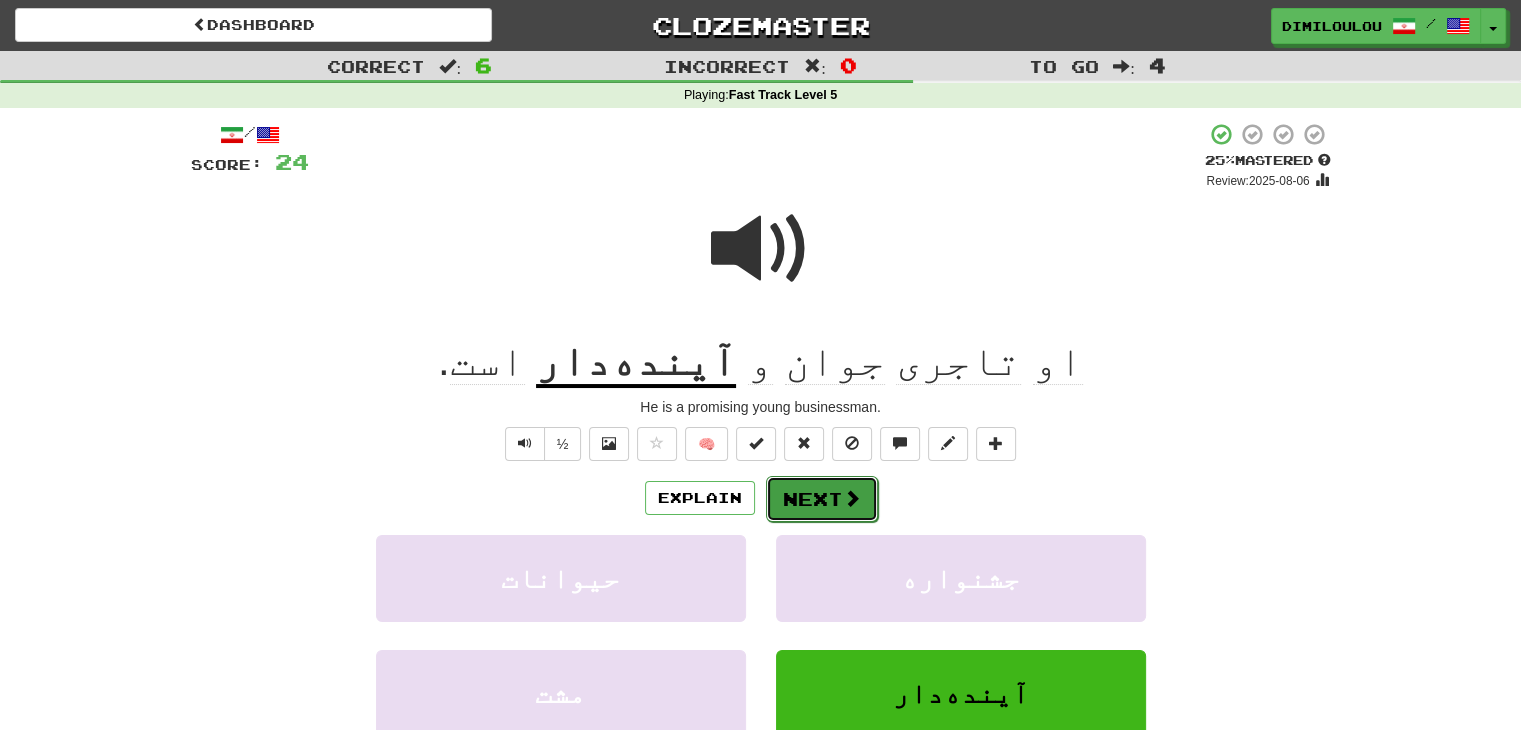 click at bounding box center (852, 498) 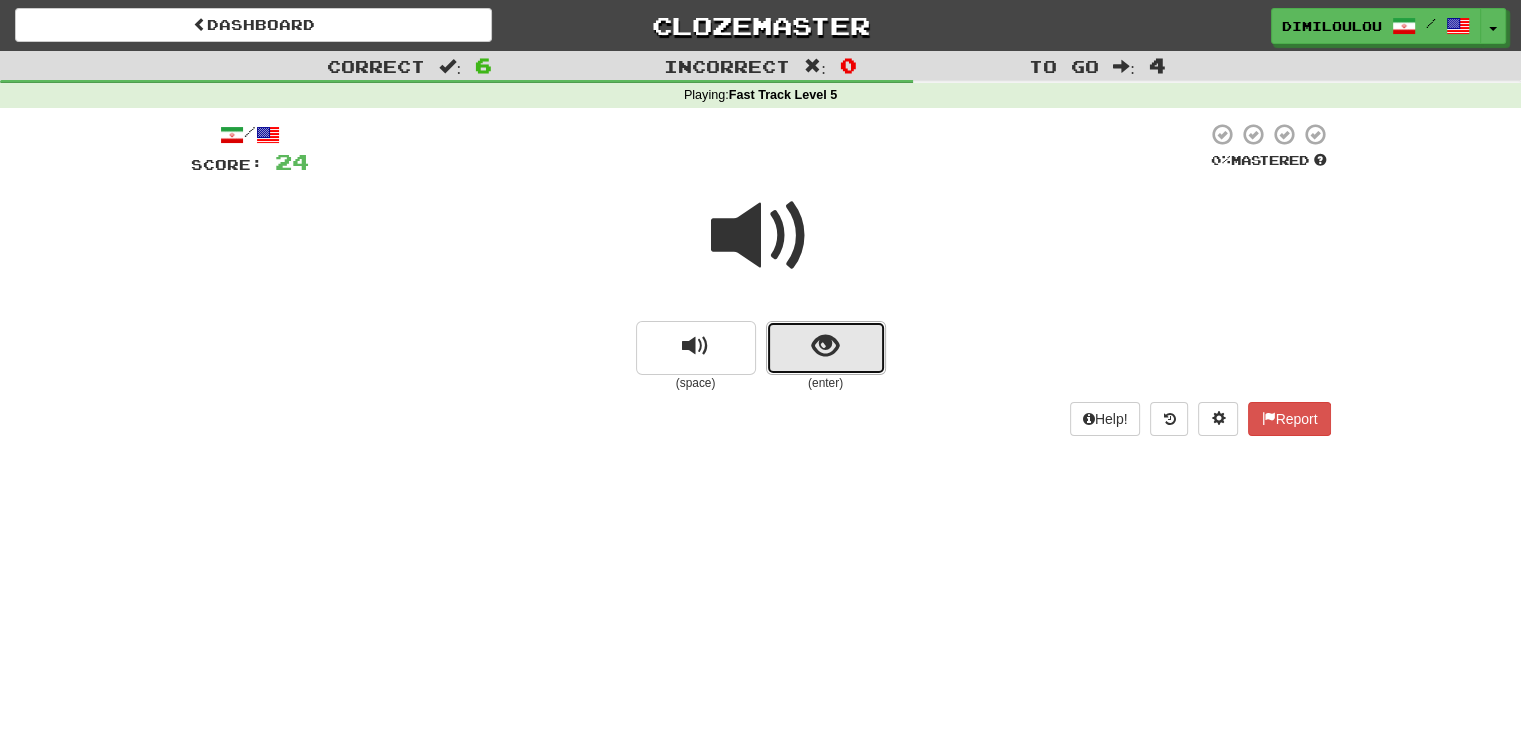 click at bounding box center (826, 348) 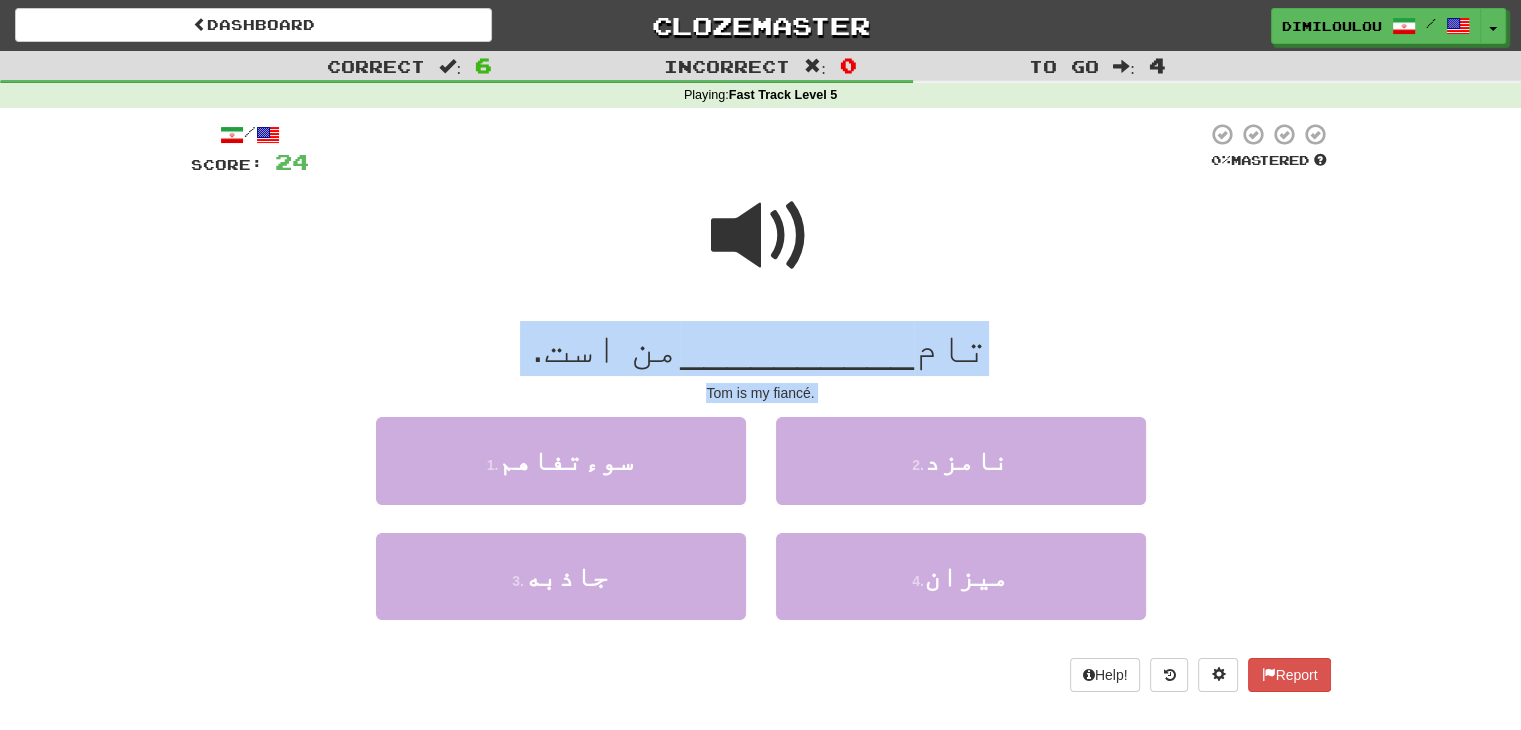 click on "__________" at bounding box center [797, 347] 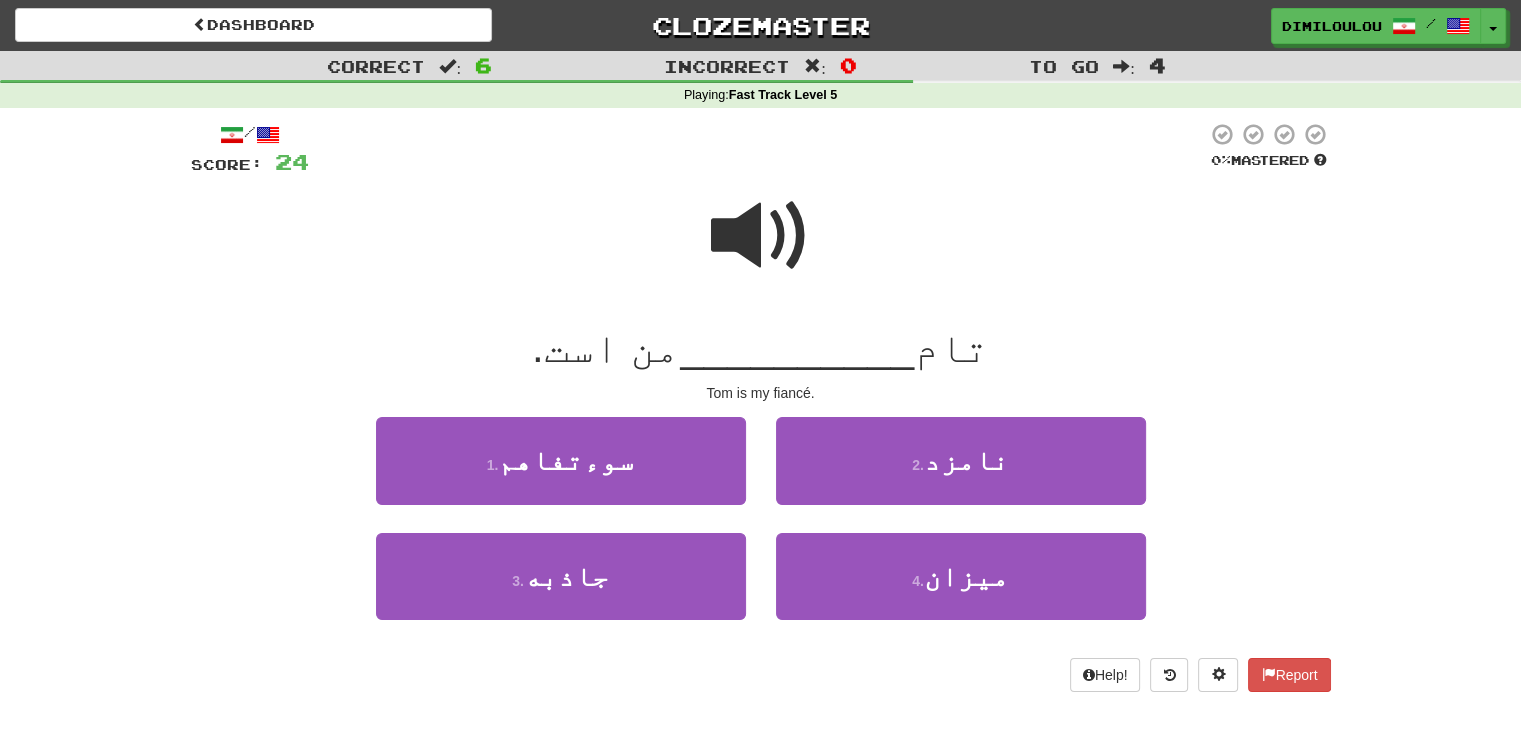 click on "تام  __________  من است." at bounding box center (761, 348) 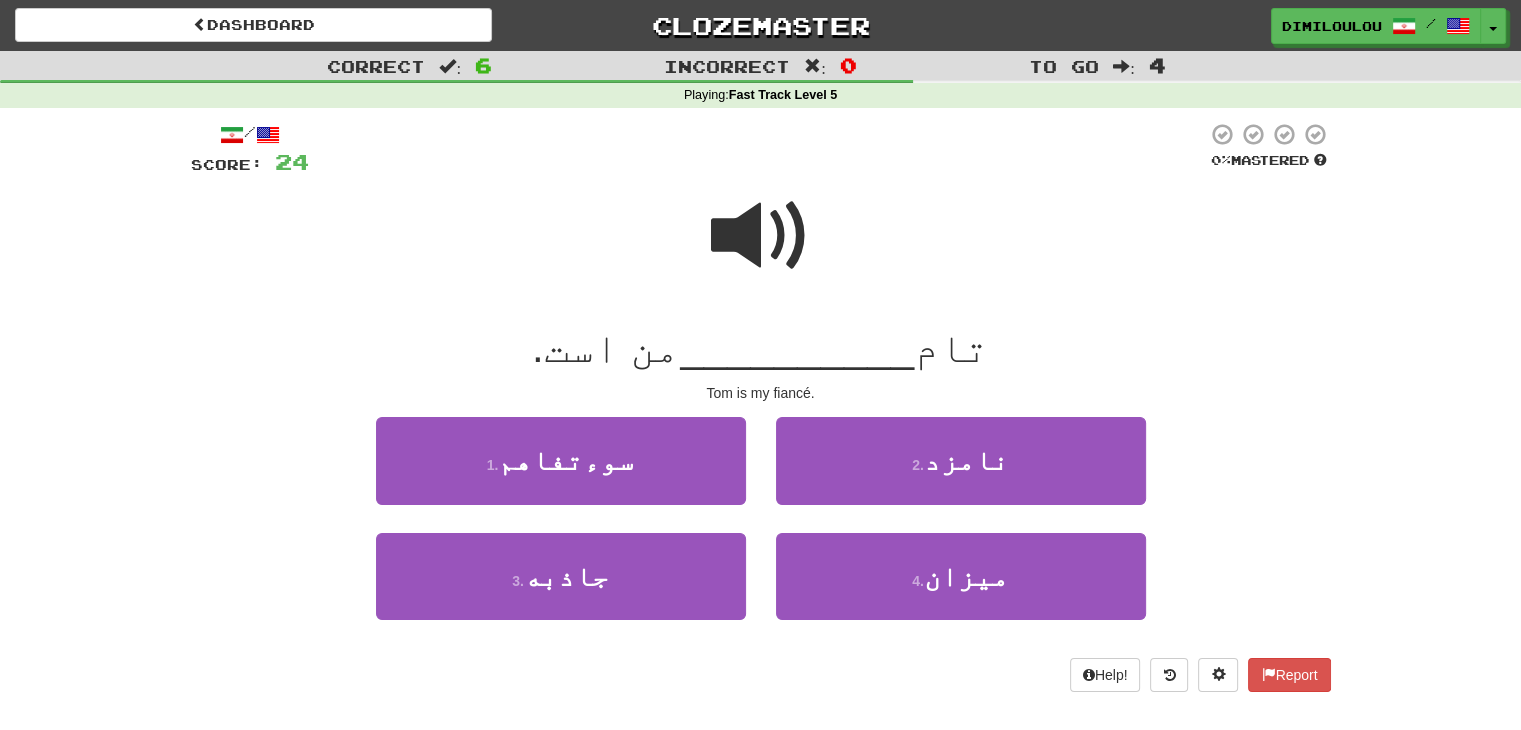 click at bounding box center (761, 236) 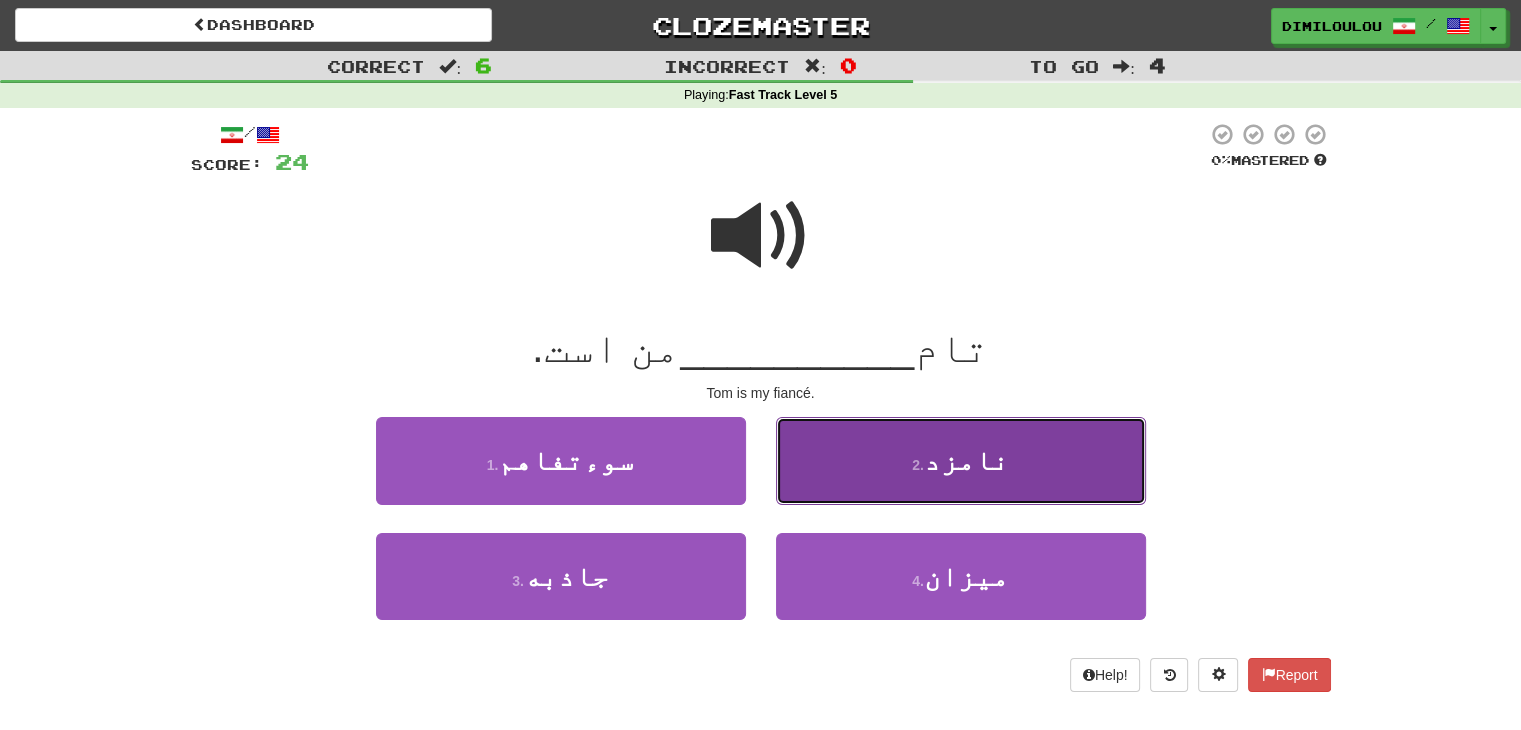 click on "نامزد" at bounding box center [966, 460] 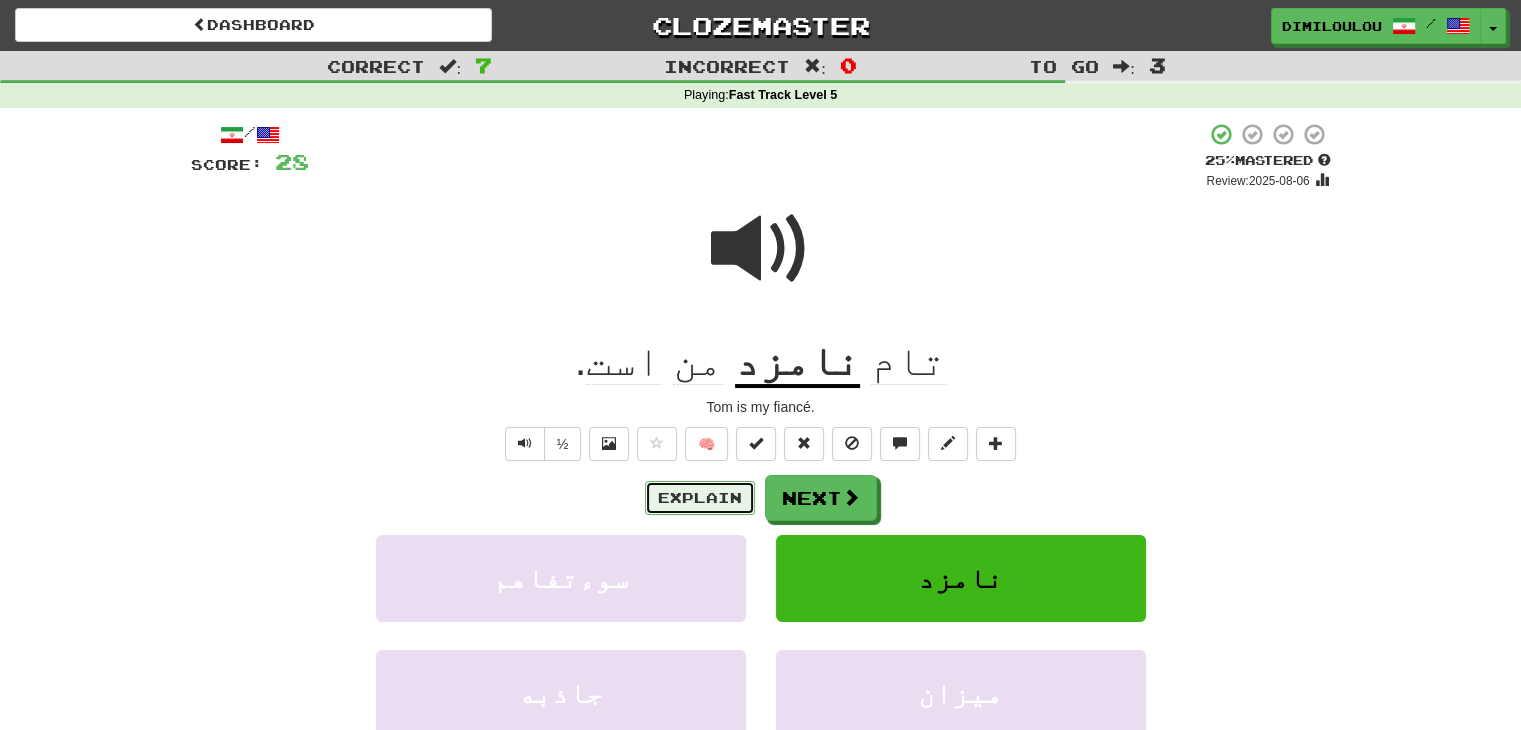 click on "Explain" at bounding box center (700, 498) 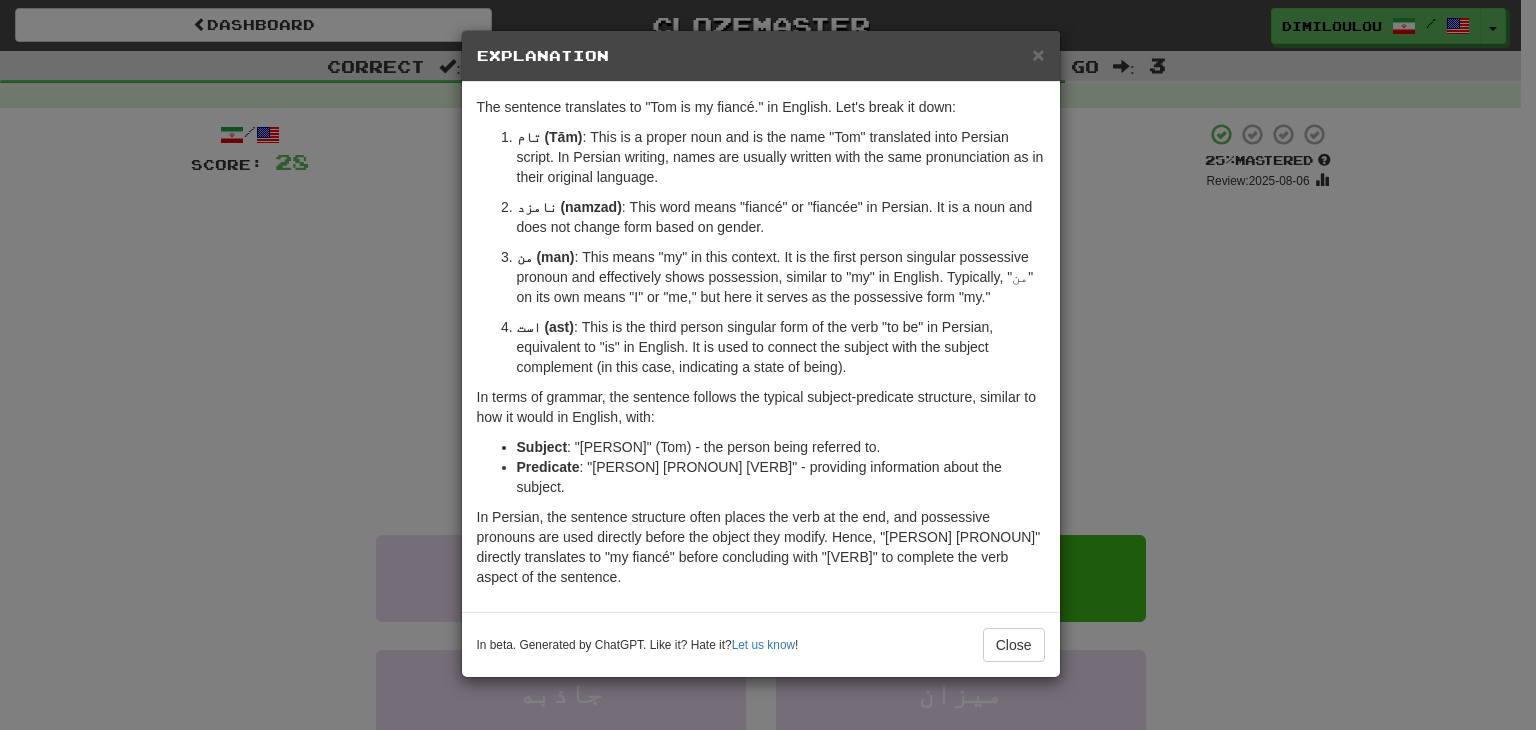 click on "× Explanation The Persian sentence "تام نامزد من است." translates to "Tom is my fiancé." in English. Let's break it down:
تام (Tām) : This is a proper noun and is the name "Tom" translated into Persian script. In Persian writing, names are usually written with the same pronunciation as in their original language.
نامزد (namzad) : This word means "fiancé" or "fiancée" in Persian. It is a noun and does not change form based on gender.
من (man) : This means "my" in this context. It is the first person singular possessive pronoun and effectively shows possession, similar to "my" in English. Typically, "من" on its own means "I" or "me," but here it serves as the possessive form "my."
است (ast) : This is the third person singular form of the verb "to be" in Persian, equivalent to "is" in English. It is used to connect the subject with the subject complement (in this case, indicating a state of being).
Subject
Predicate
Let us know ! Close" at bounding box center [768, 365] 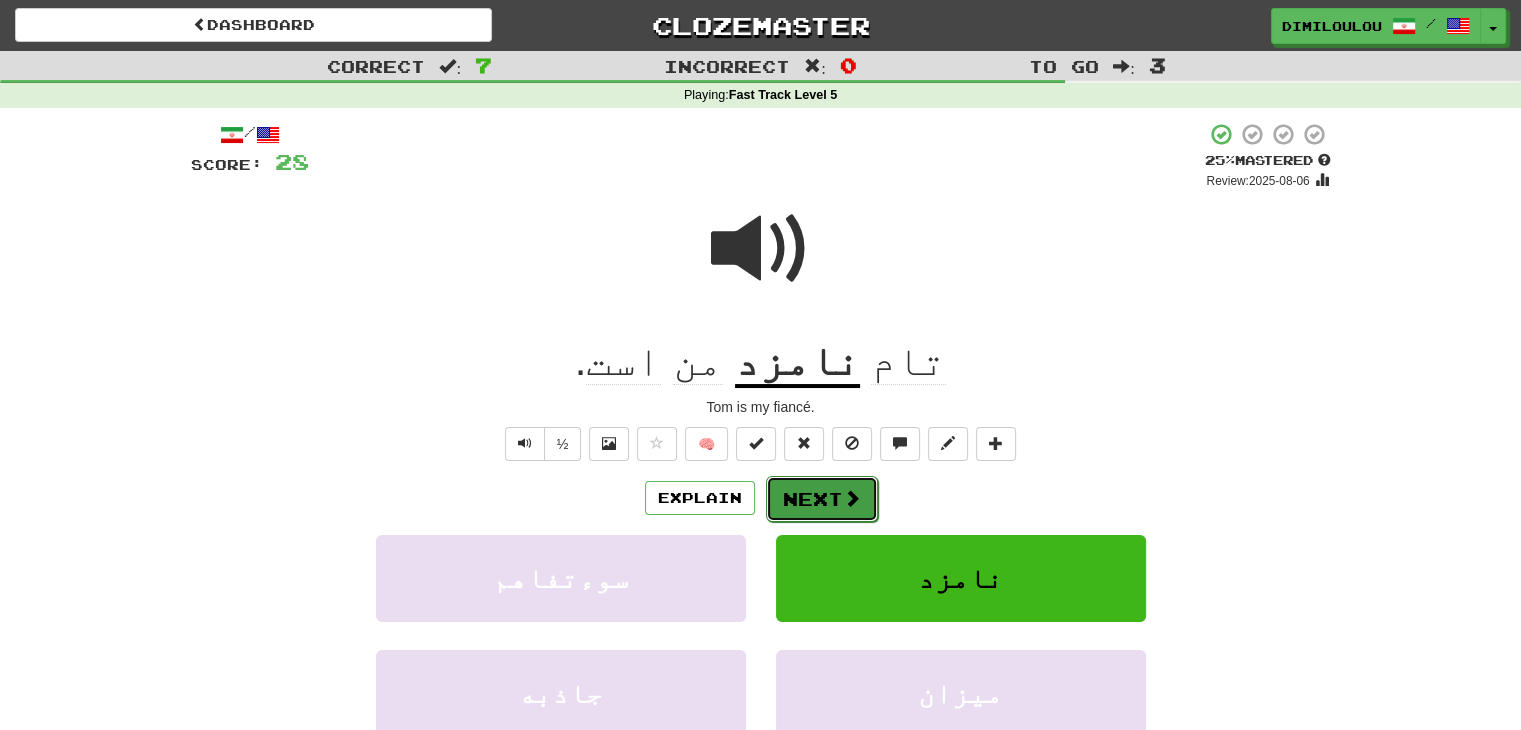click on "Next" at bounding box center (822, 499) 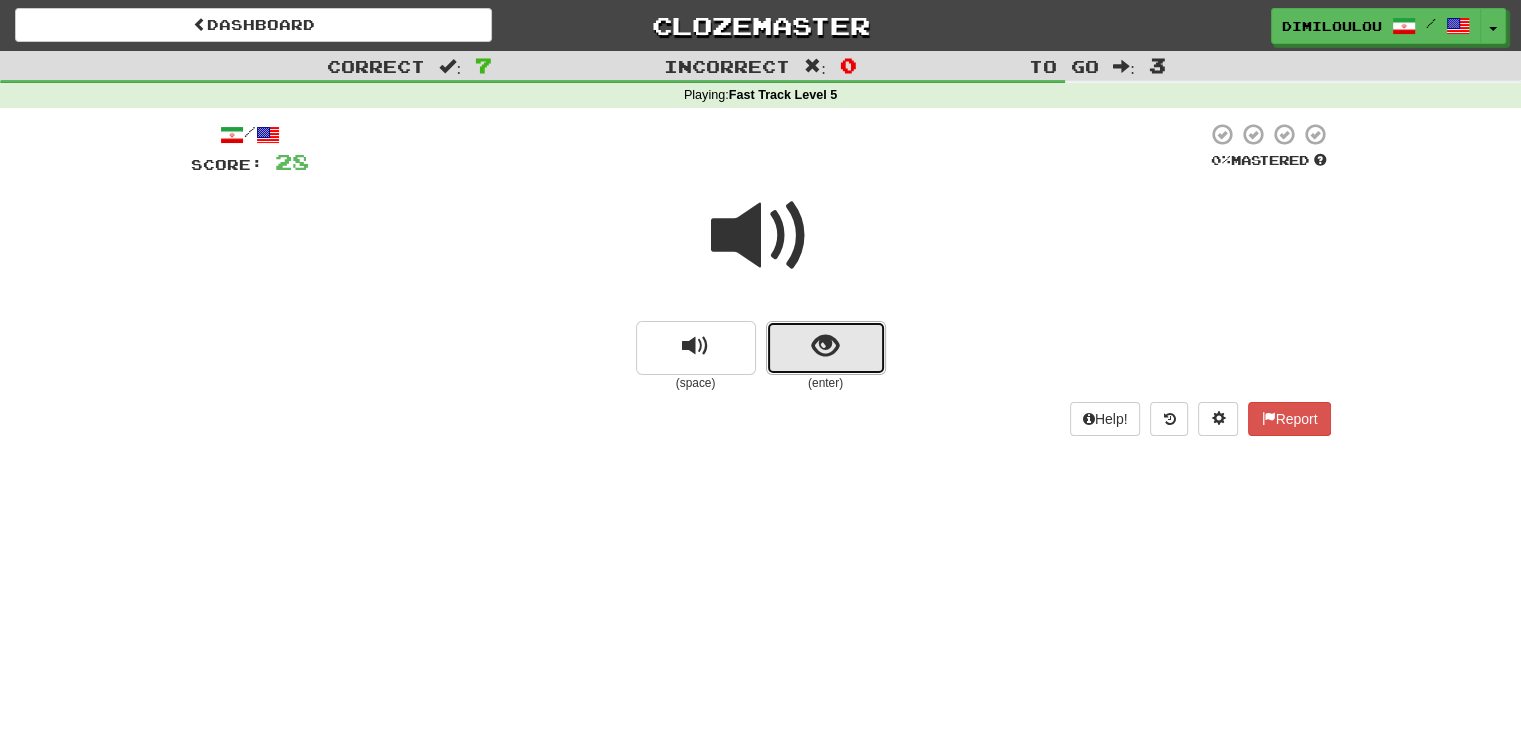 click at bounding box center (826, 348) 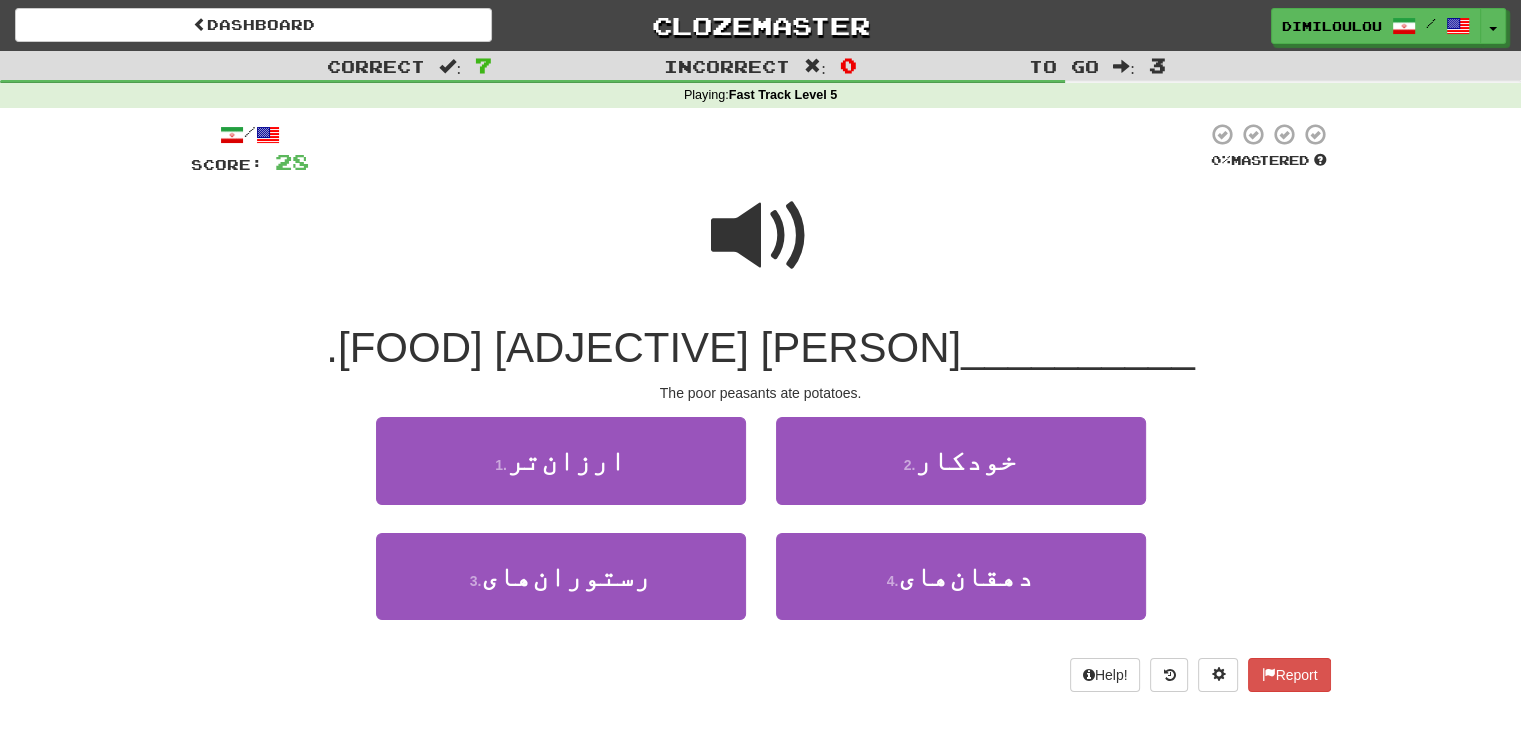 click at bounding box center (761, 236) 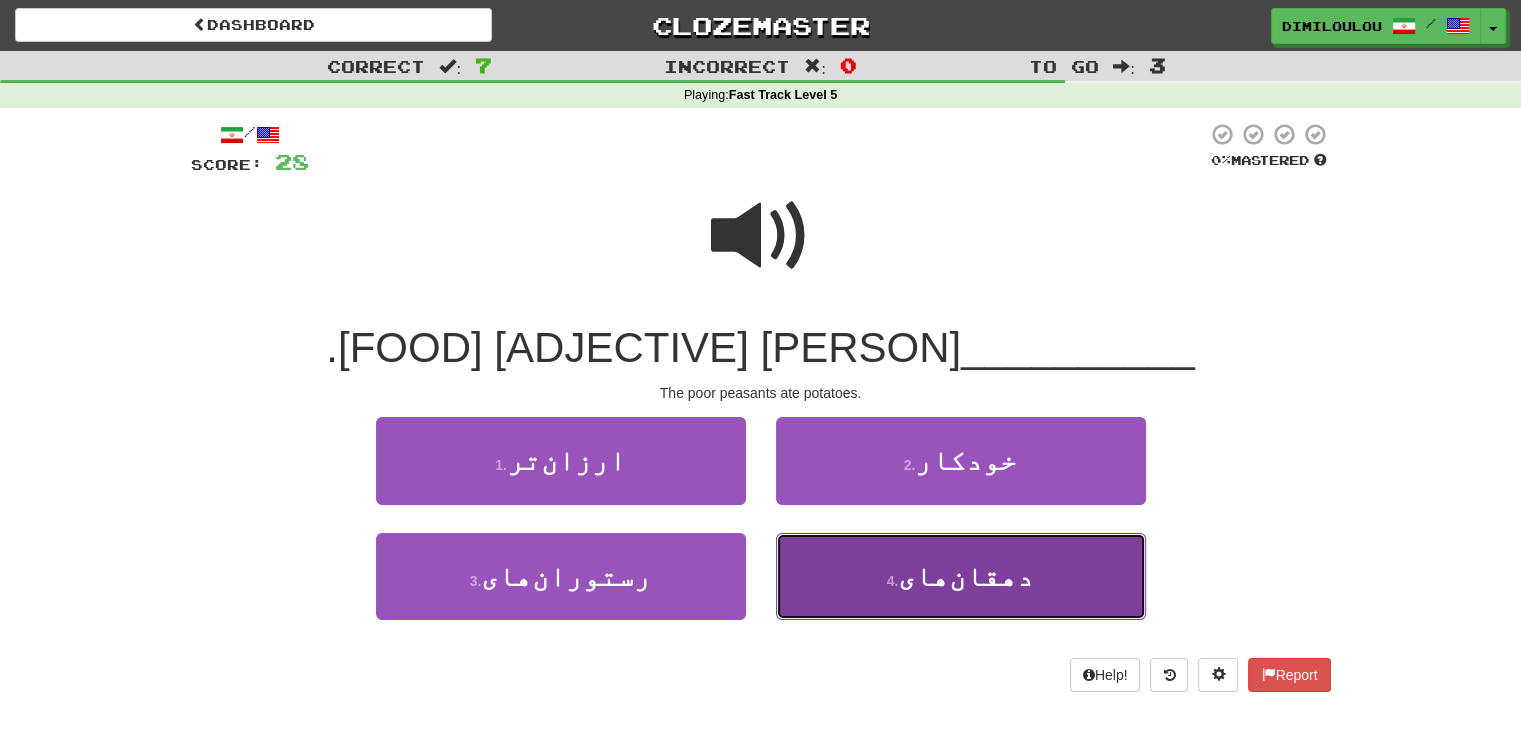 click on "دهقان‌های" at bounding box center [966, 576] 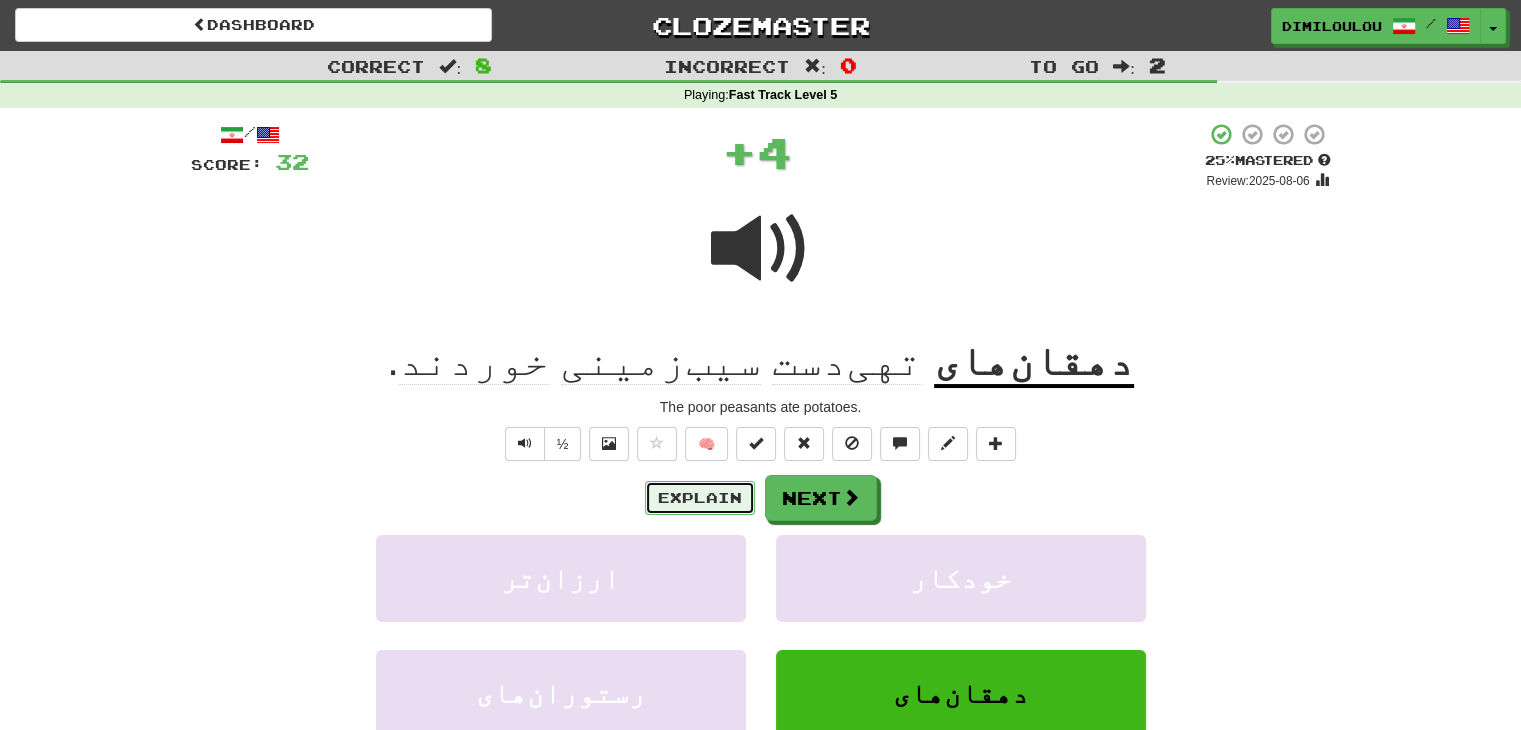 click on "Explain" at bounding box center (700, 498) 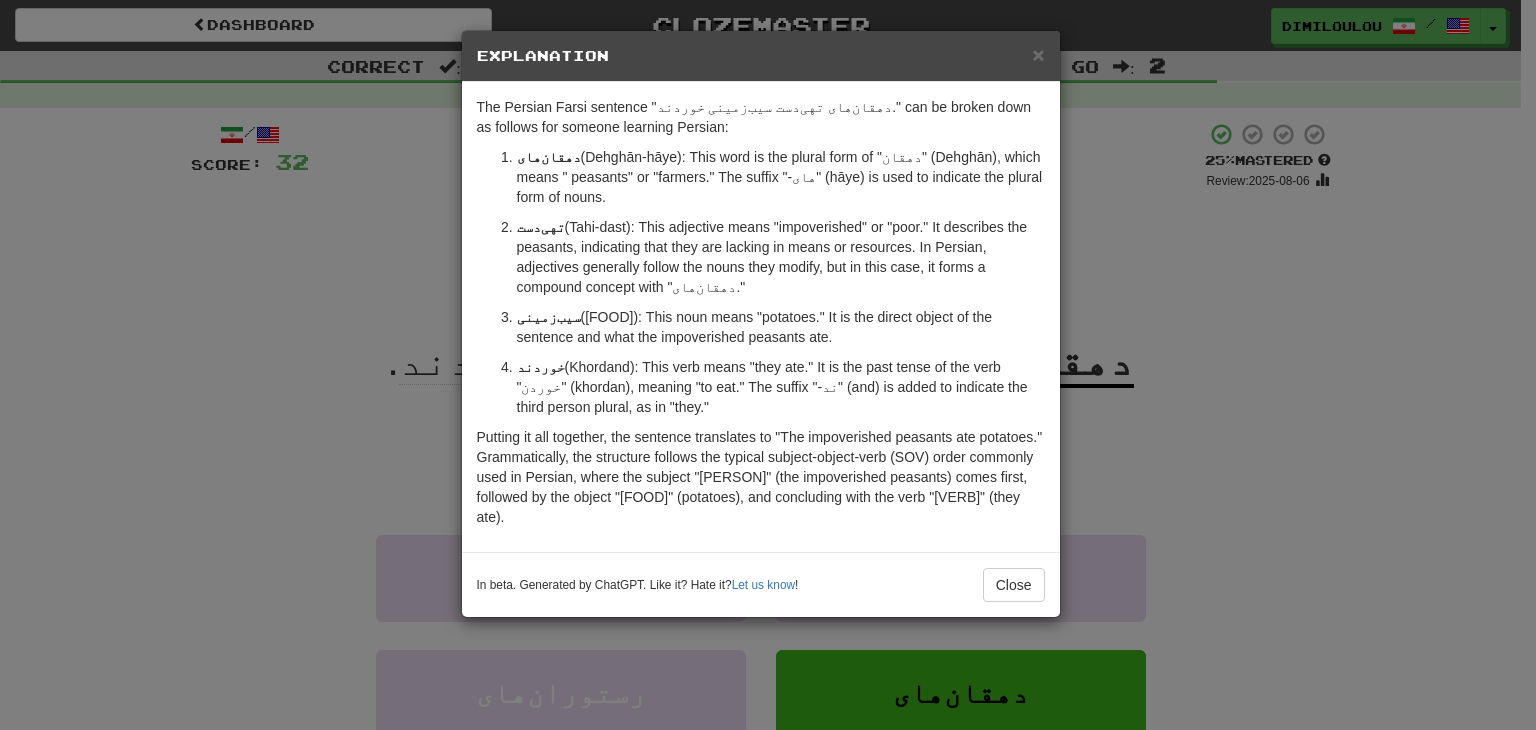 click on "× Explanation The Persian Farsi sentence "دهقان‌های تهی‌دست سیب‌زمینی خوردند." can be broken down as follows for someone learning Persian:
دهقان‌های  (Dehghān-hāye): This word is the plural form of "دهقان" (Dehghān), which means "peasants" or "farmers." The suffix "-های" (hāye) is used to indicate the plural form of nouns.
تهی‌دست  (Tahi-dast): This adjective means "impoverished" or "poor." It describes the peasants, indicating that they are lacking in means or resources. In Persian, adjectives generally follow the nouns they modify, but in this case, it forms a compound concept with "دهقان‌های."
سیب‌زمینی  (Sib-zamini): This noun means "potatoes." It is the direct object of the sentence and what the impoverished peasants ate.
خوردند
In beta. Generated by ChatGPT. Like it? Hate it?  Let us know ! Close" at bounding box center (768, 365) 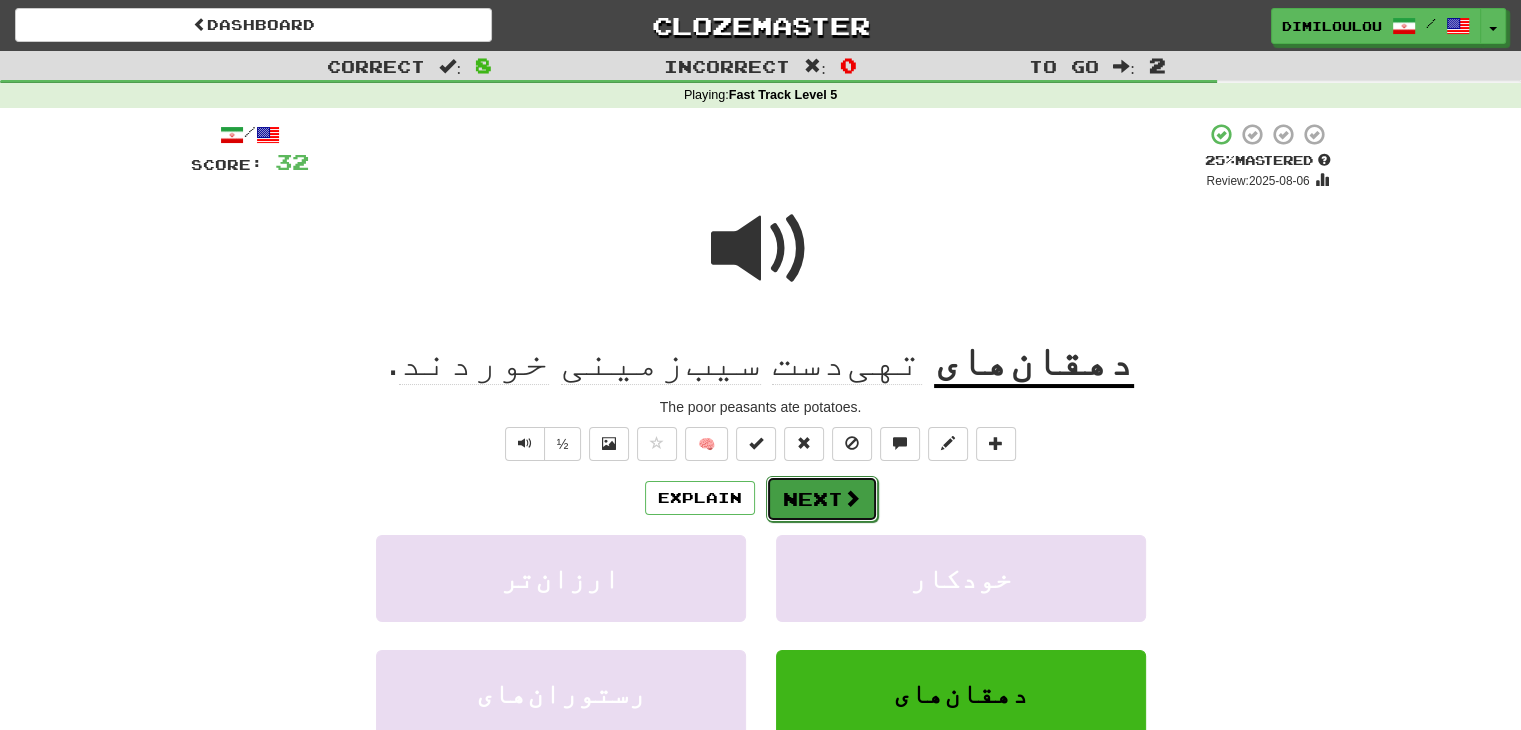 click on "Next" at bounding box center [822, 499] 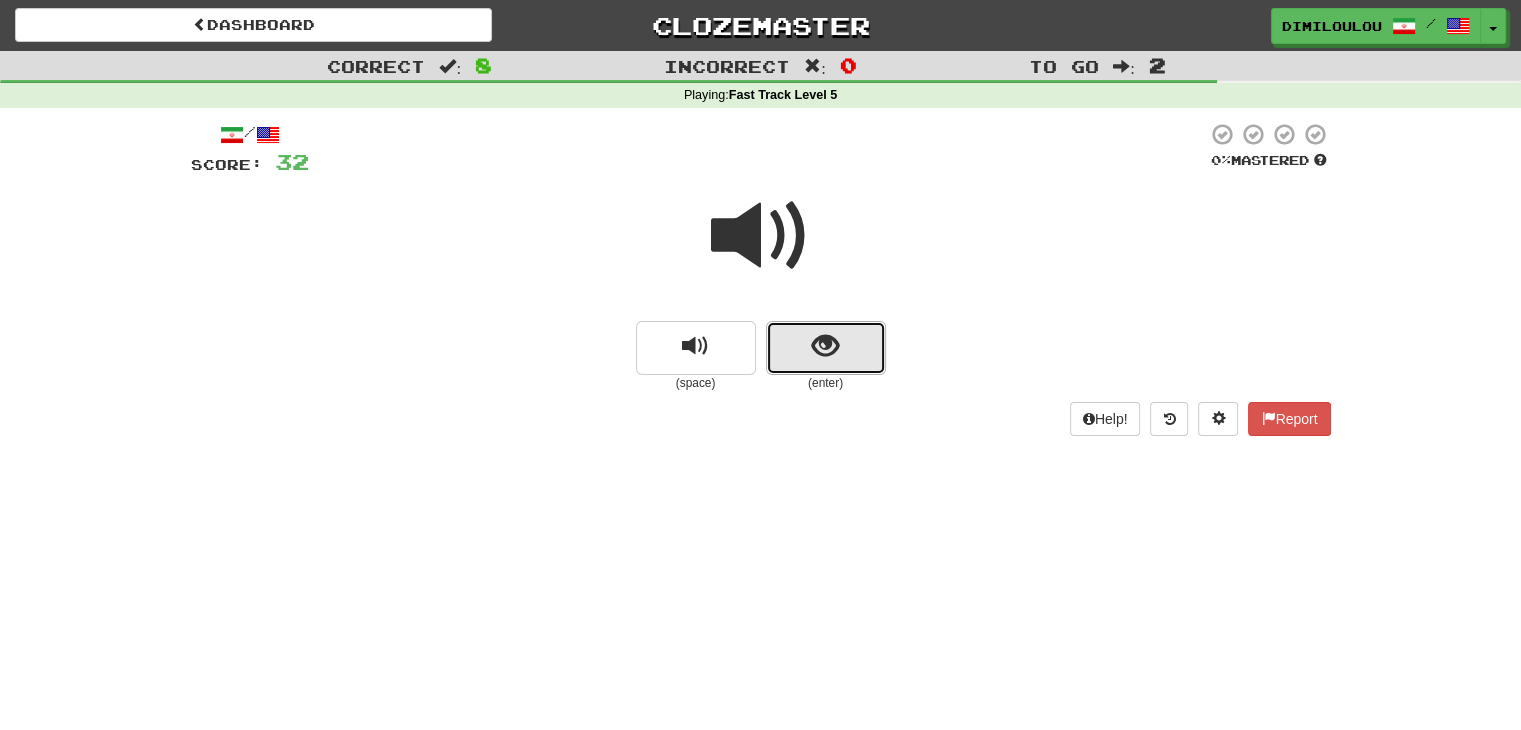 click at bounding box center (826, 348) 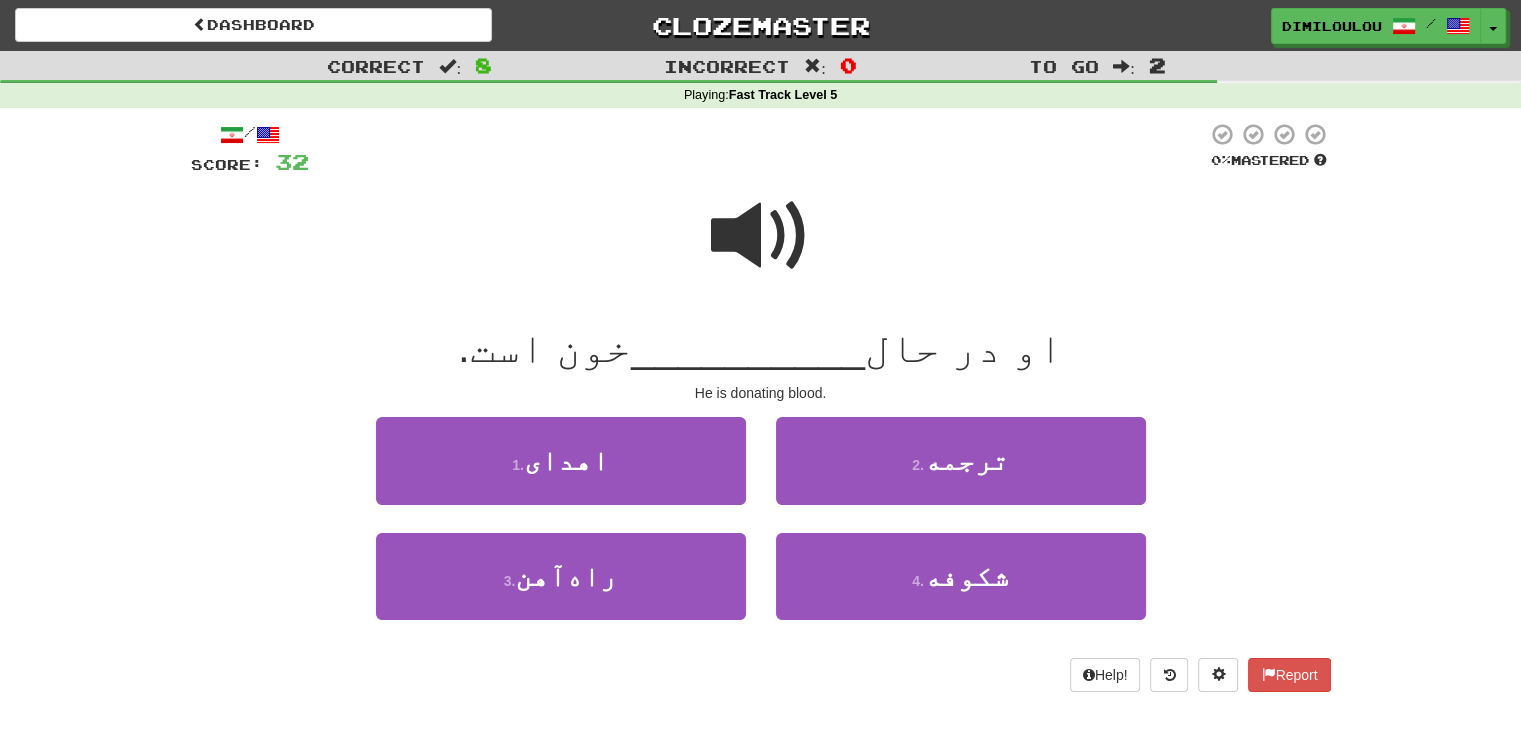 click at bounding box center (761, 236) 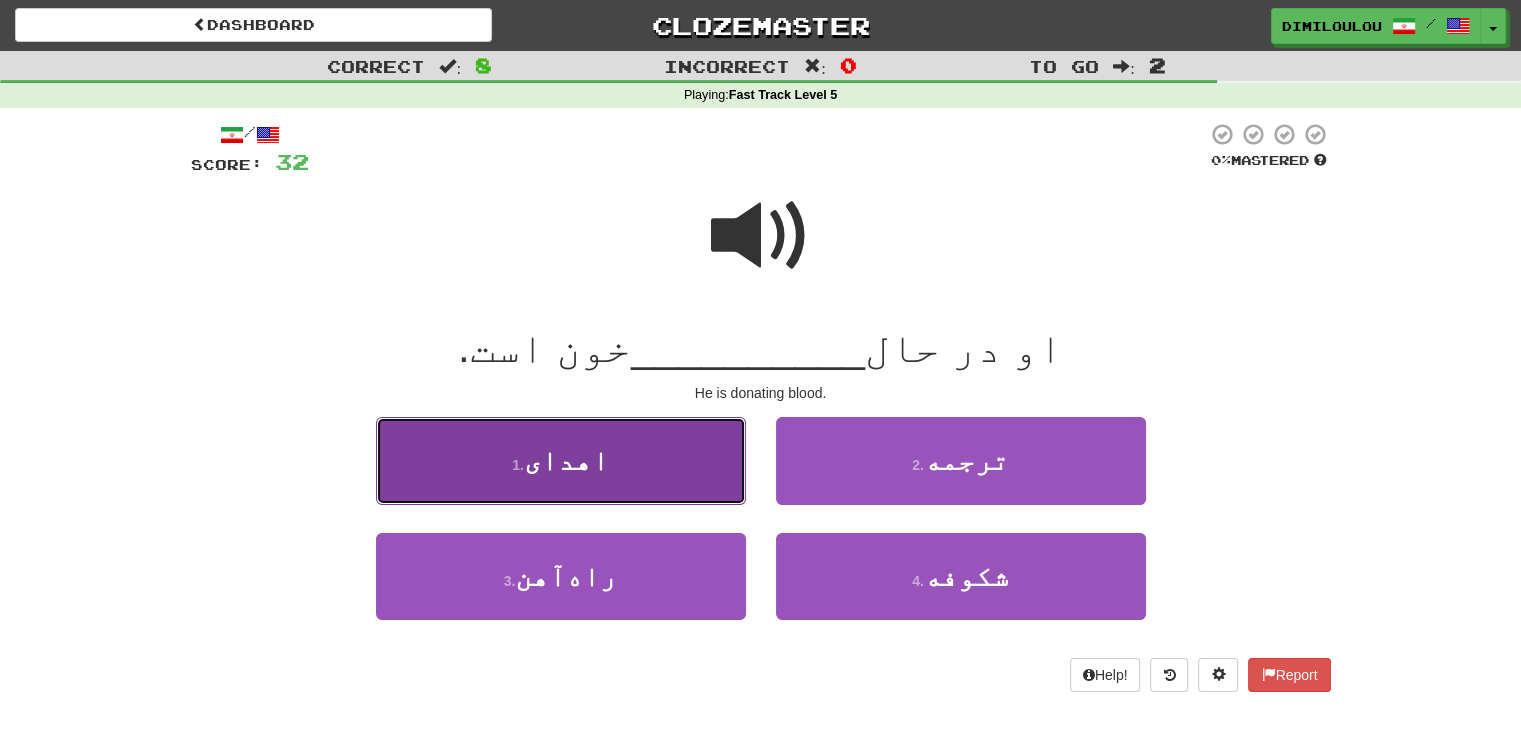 click on "1 .  اهدای" at bounding box center [561, 460] 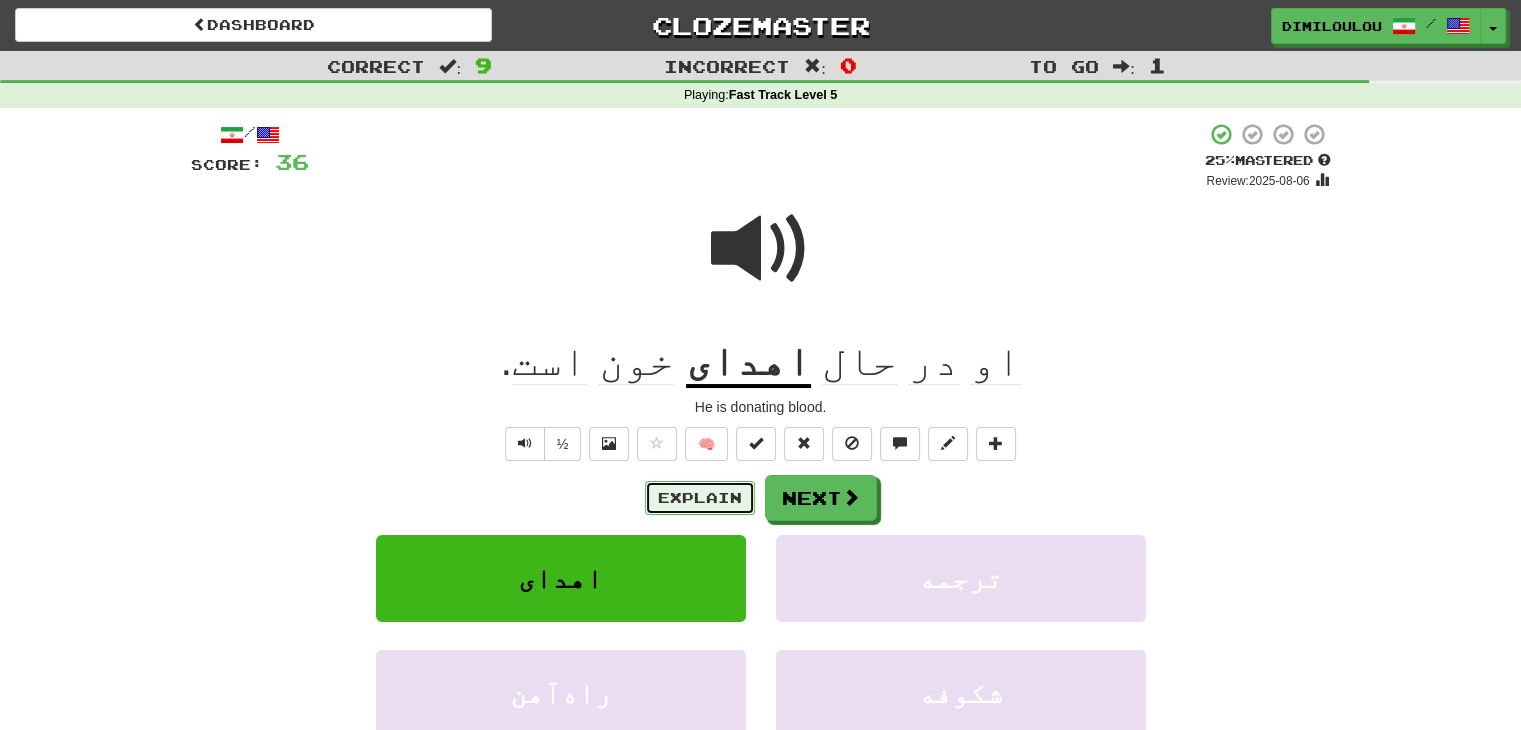 click on "Explain" at bounding box center (700, 498) 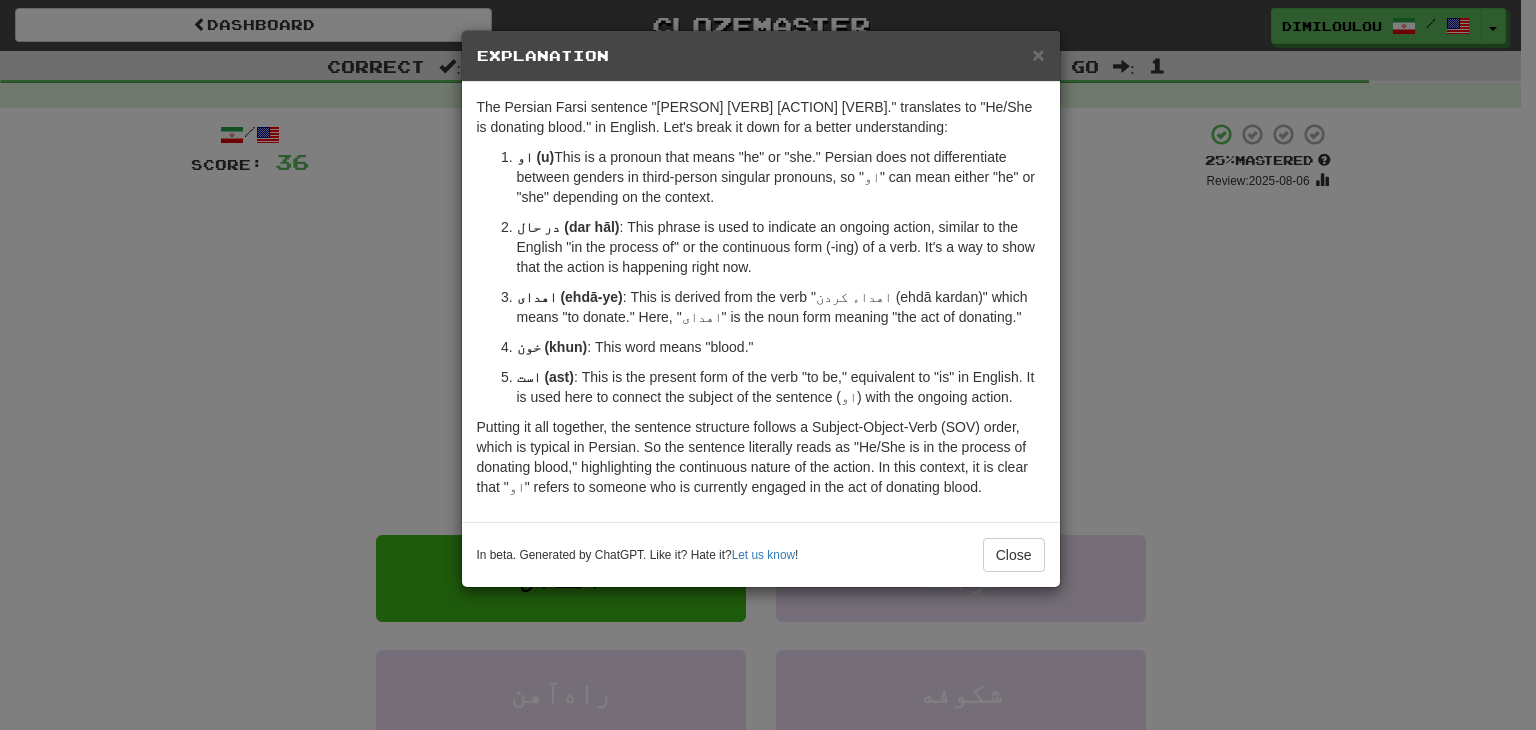 click on "× Explanation The Persian Farsi sentence "او در حال اهدای خون است." translates to "He/She is donating blood." in English. Let's break it down for a better understanding:
او (u) : This is a pronoun that means "he" or "she." Persian does not differentiate between genders in third-person singular pronouns, so "او" can mean either "he" or "she" depending on the context.
در حال (dar hāl) : This phrase is used to indicate an ongoing action, similar to the English "in the process of" or the continuous form (-ing) of a verb. It's a way to show that the action is happening right now.
اهدای (ehdā-ye) : This is derived from the verb "اهداء کردن (ehdā kardan)" which means "to donate." Here, "اهدای" is the noun form meaning "the act of donating."
خون (khun) : This word means "blood."
است (ast)
In beta. Generated by ChatGPT. Like it? Hate it?  Let us know ! Close" at bounding box center [768, 365] 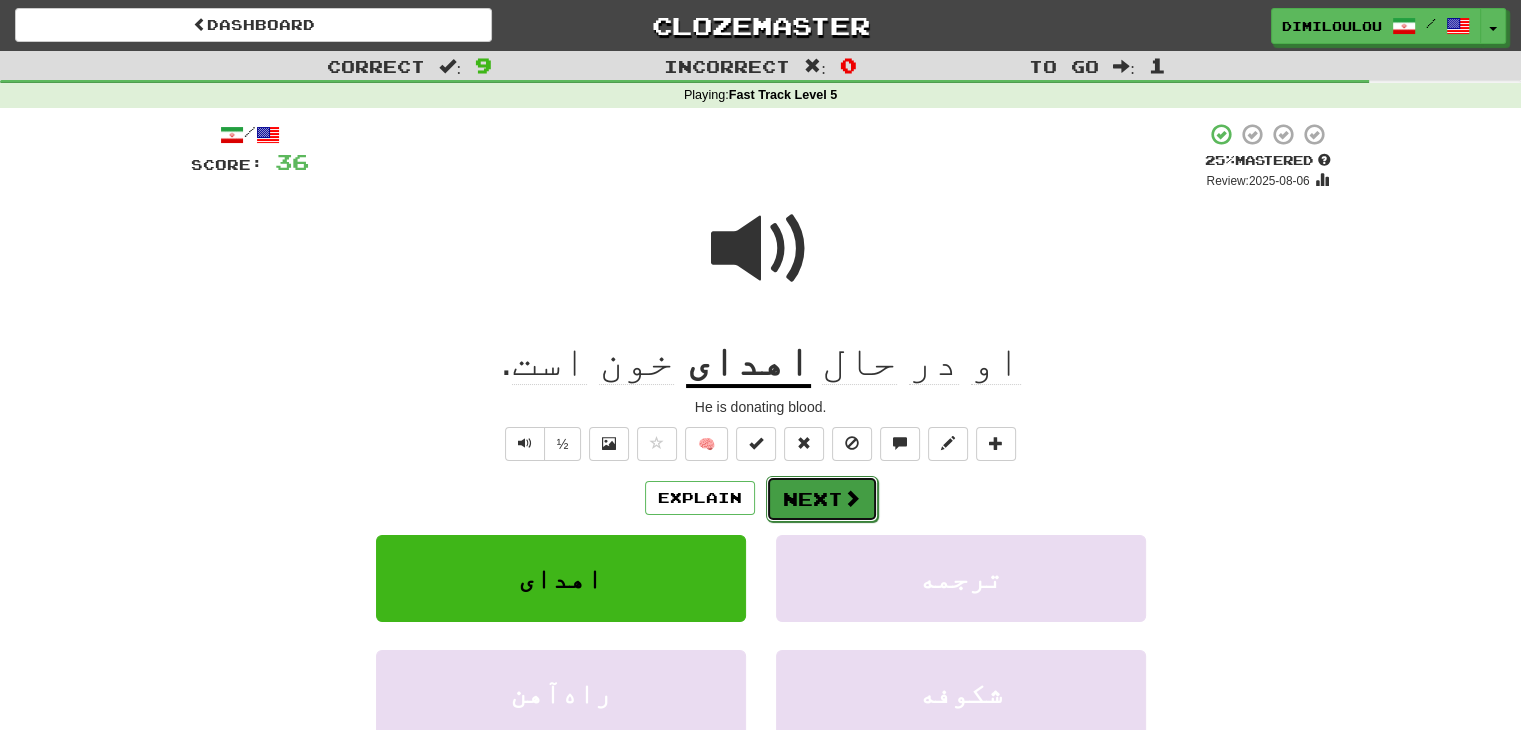 click at bounding box center [852, 498] 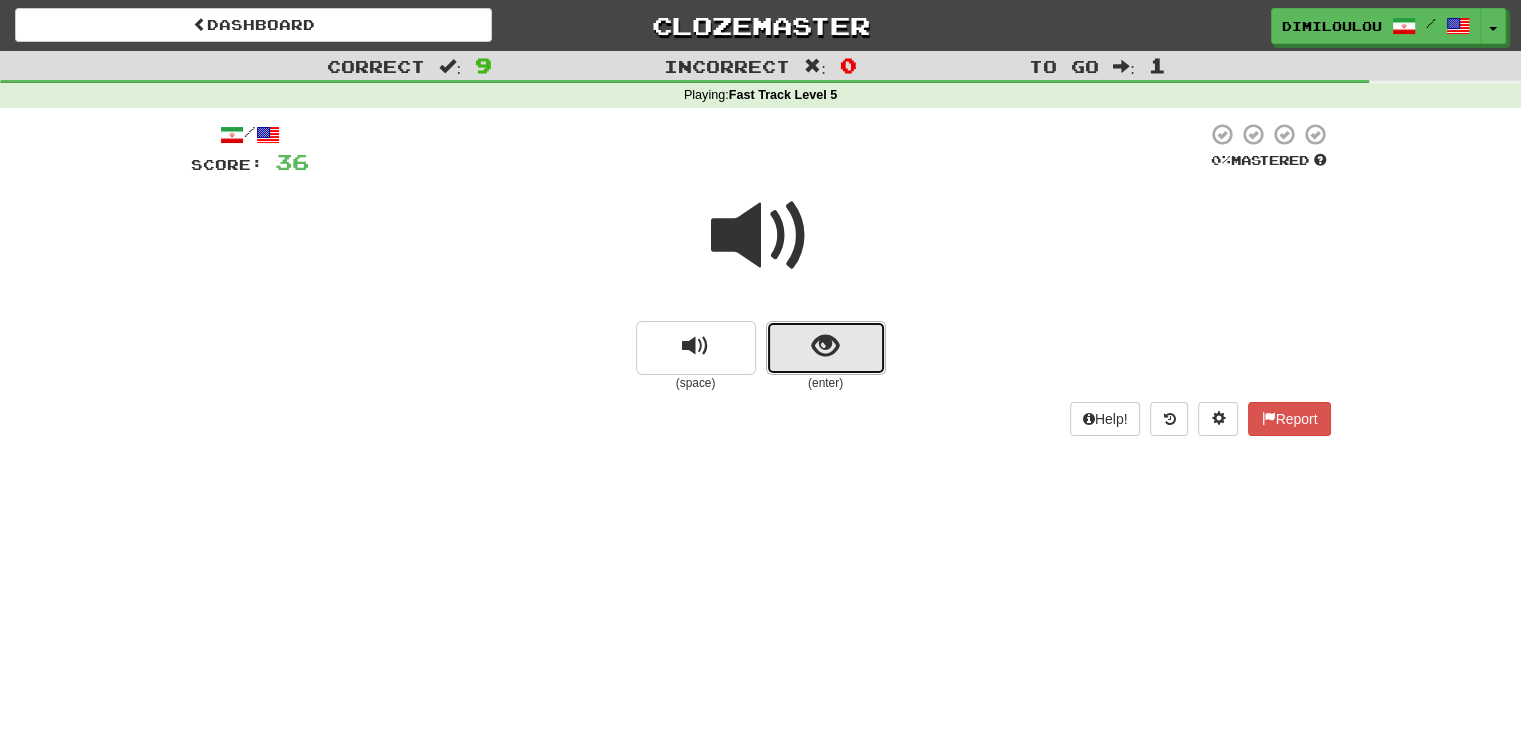 click at bounding box center (825, 346) 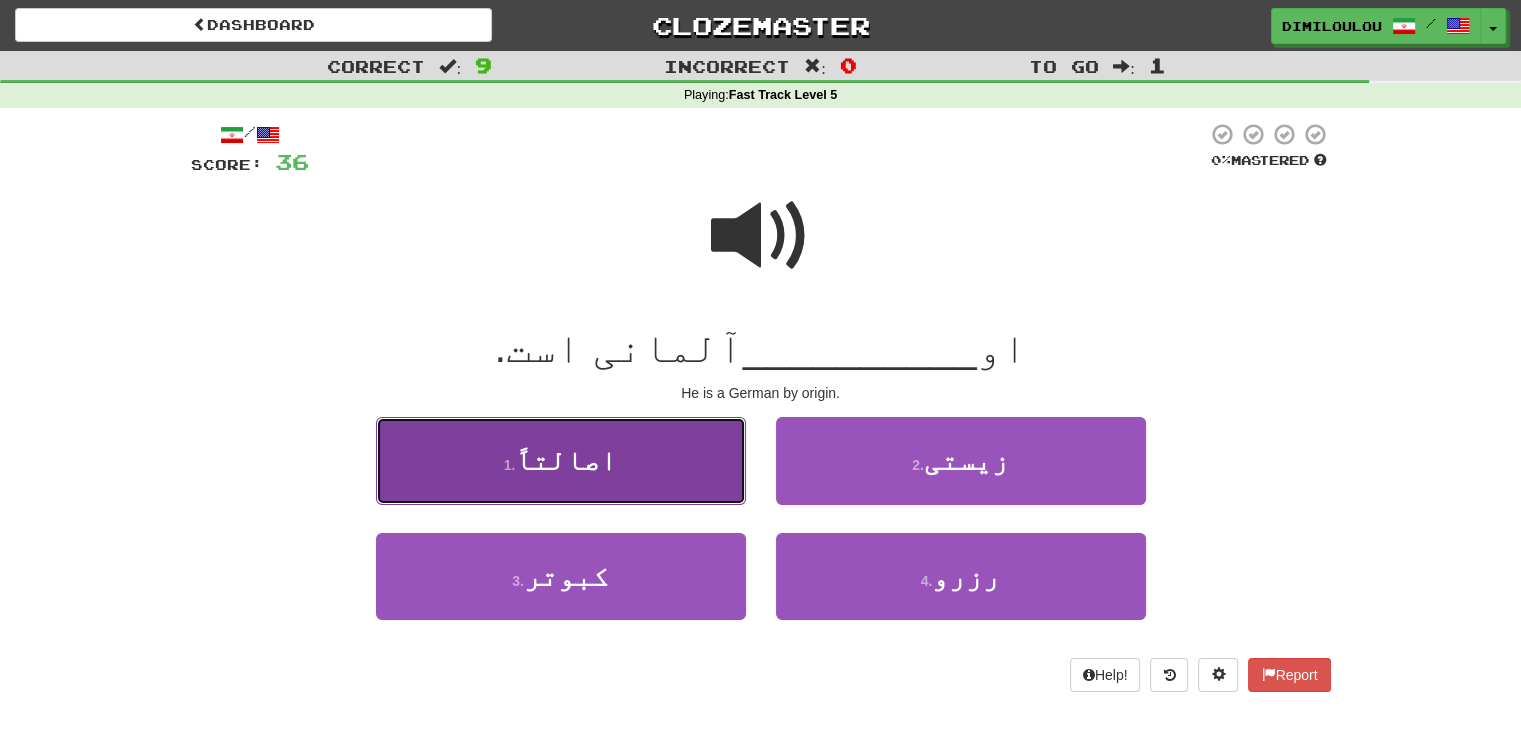 click on "1 .  اصالتاً" at bounding box center (561, 460) 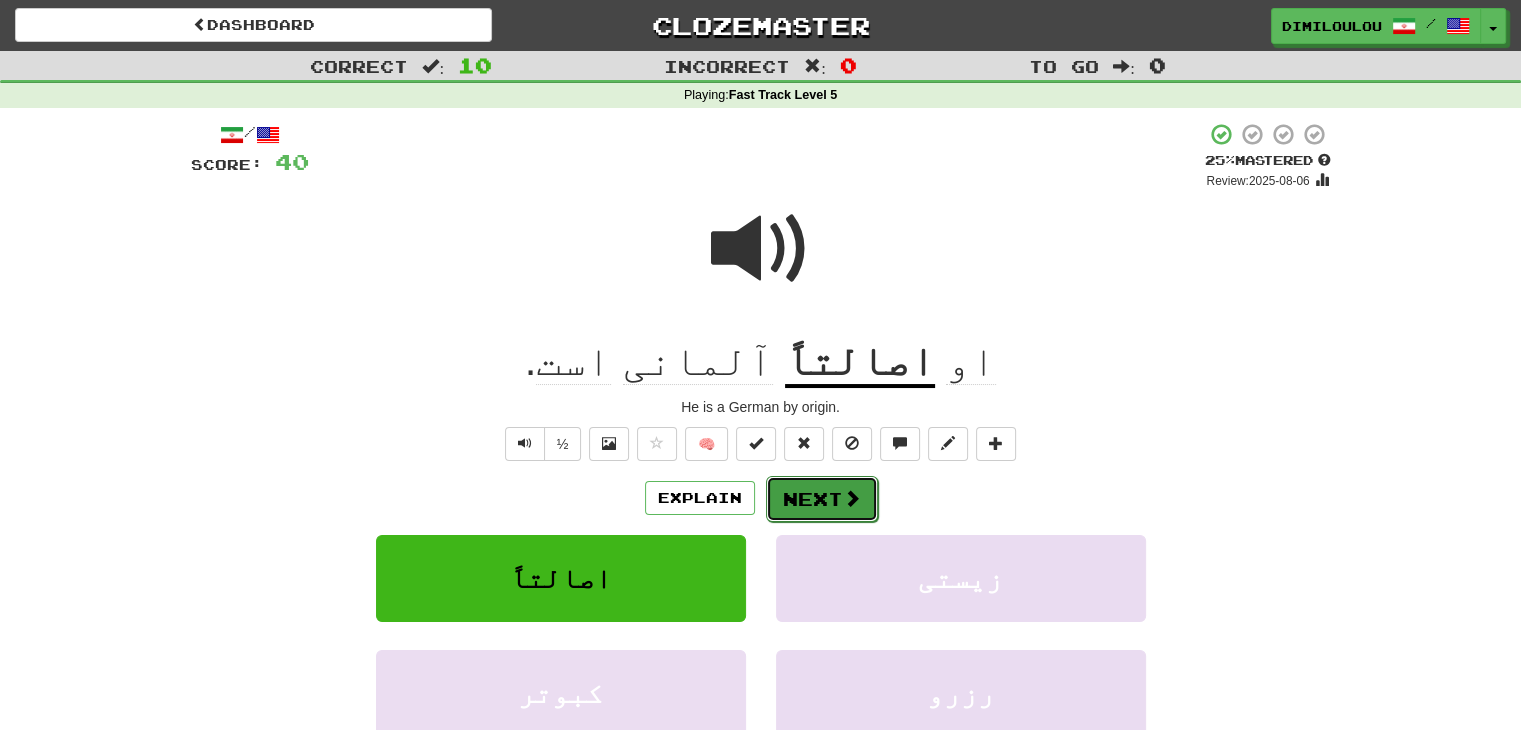 click on "Next" at bounding box center [822, 499] 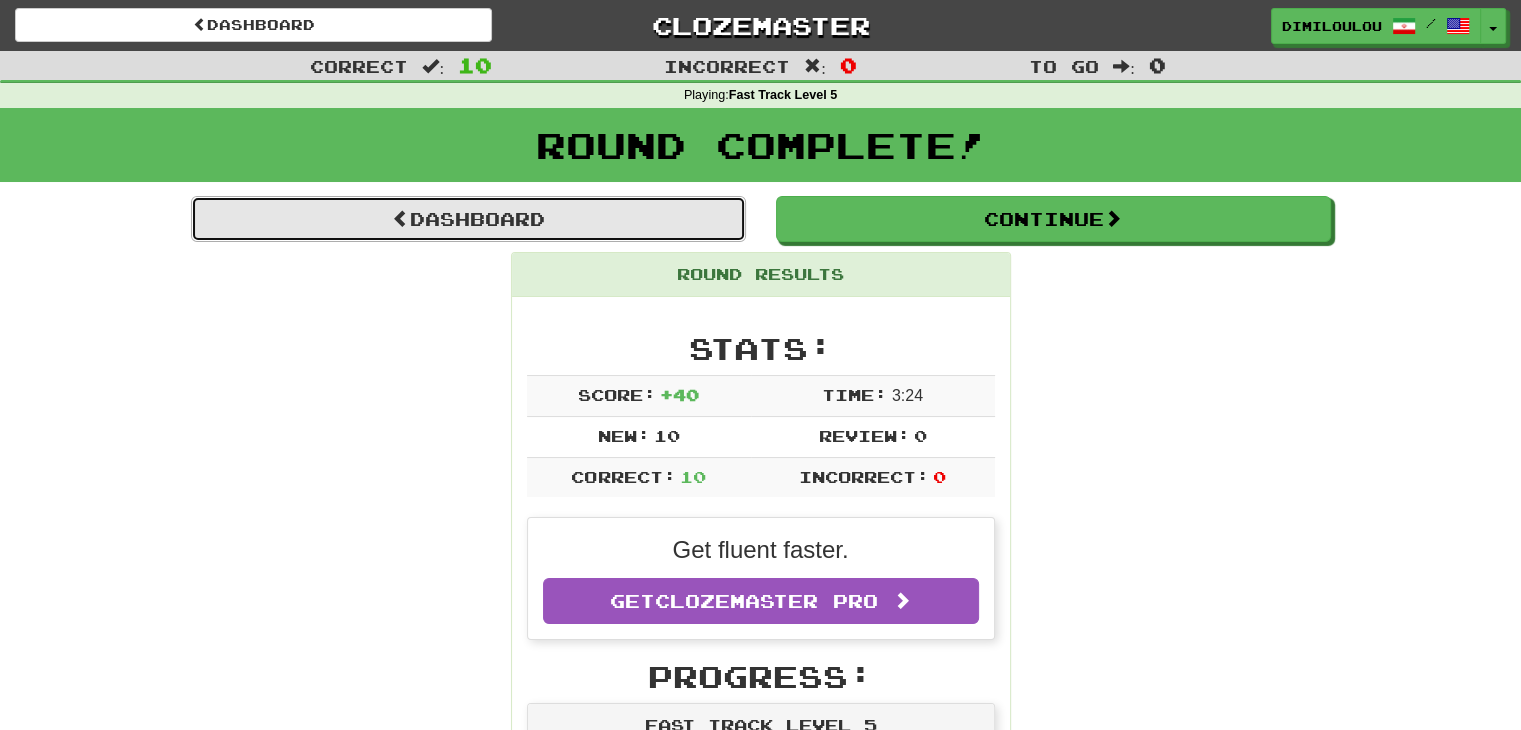 click on "Dashboard" at bounding box center (468, 219) 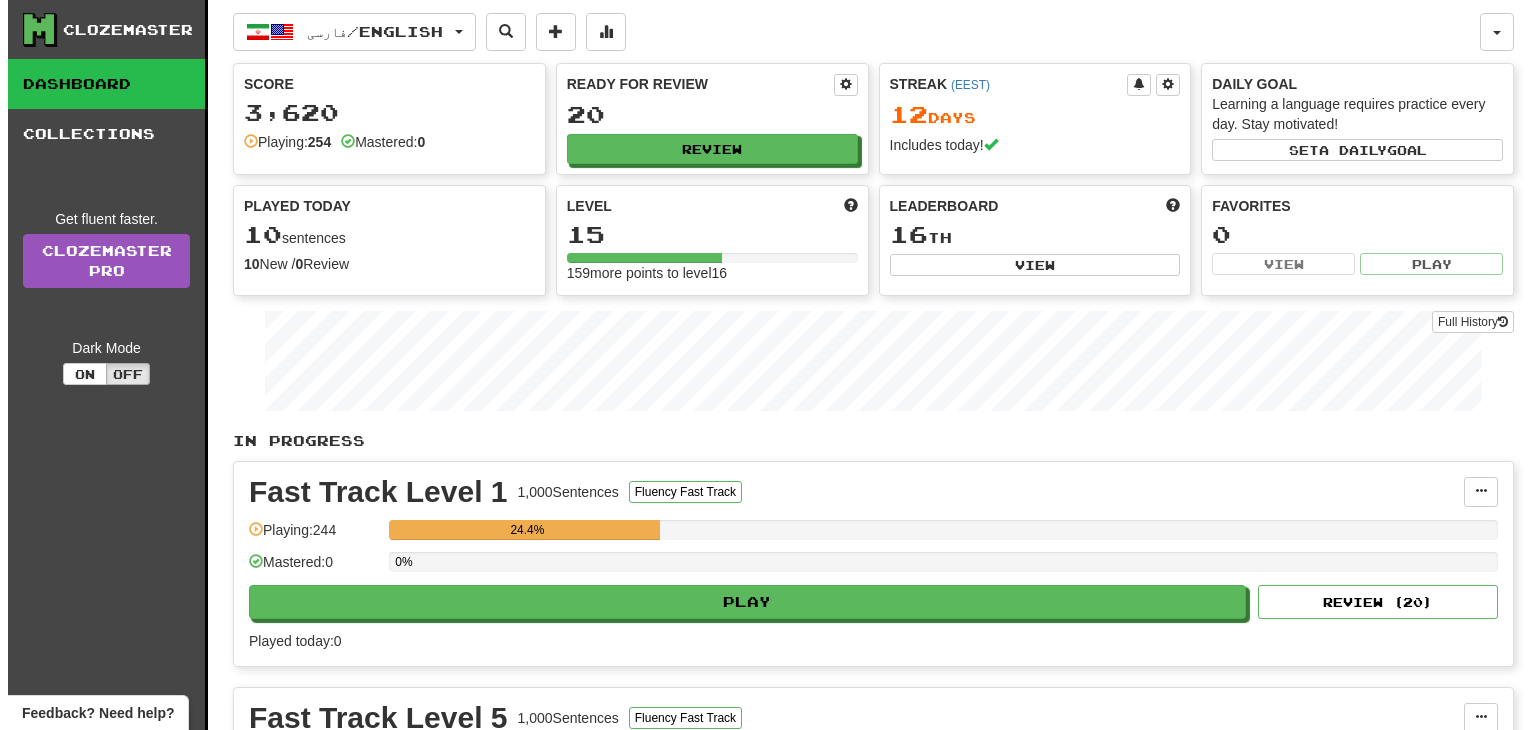 scroll, scrollTop: 0, scrollLeft: 0, axis: both 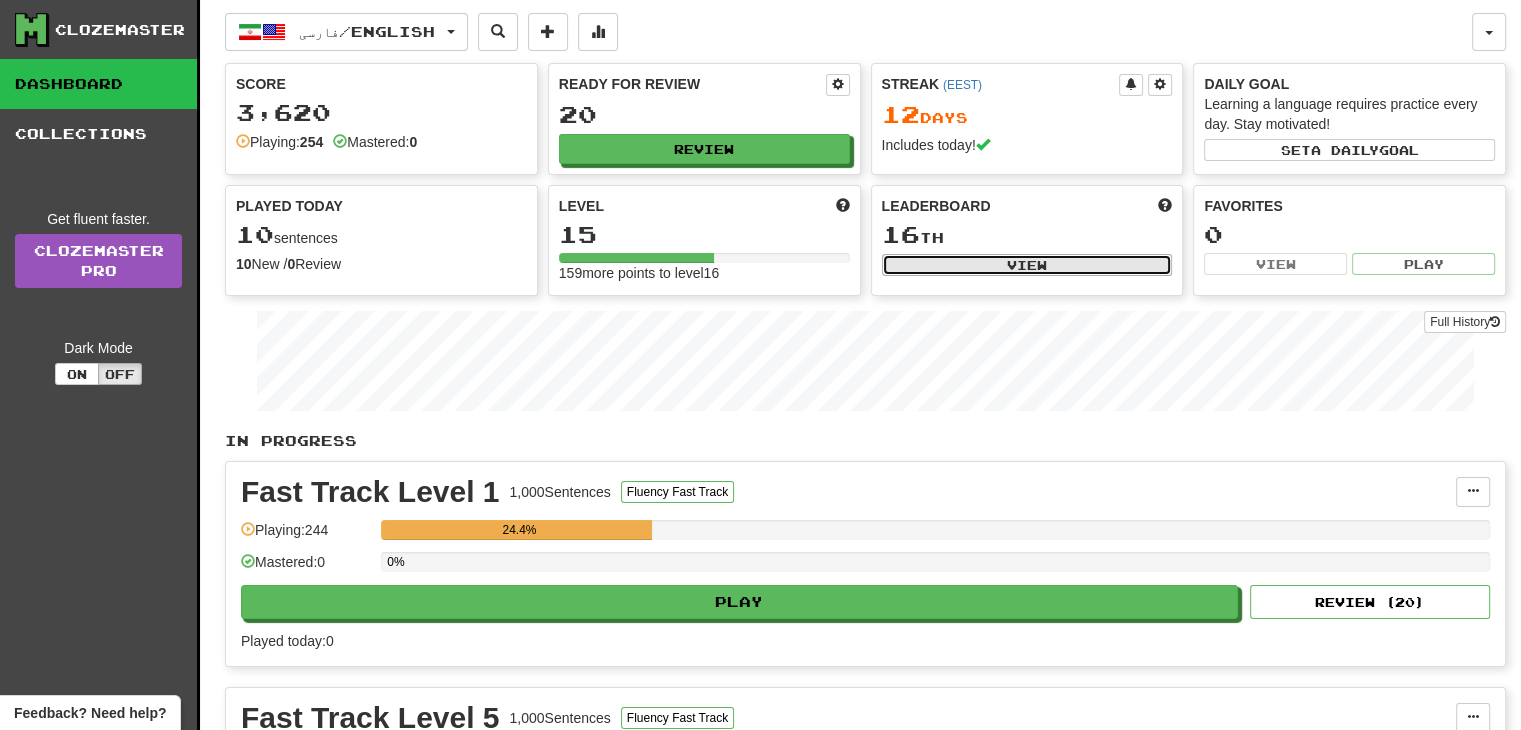 click on "View" at bounding box center (1027, 265) 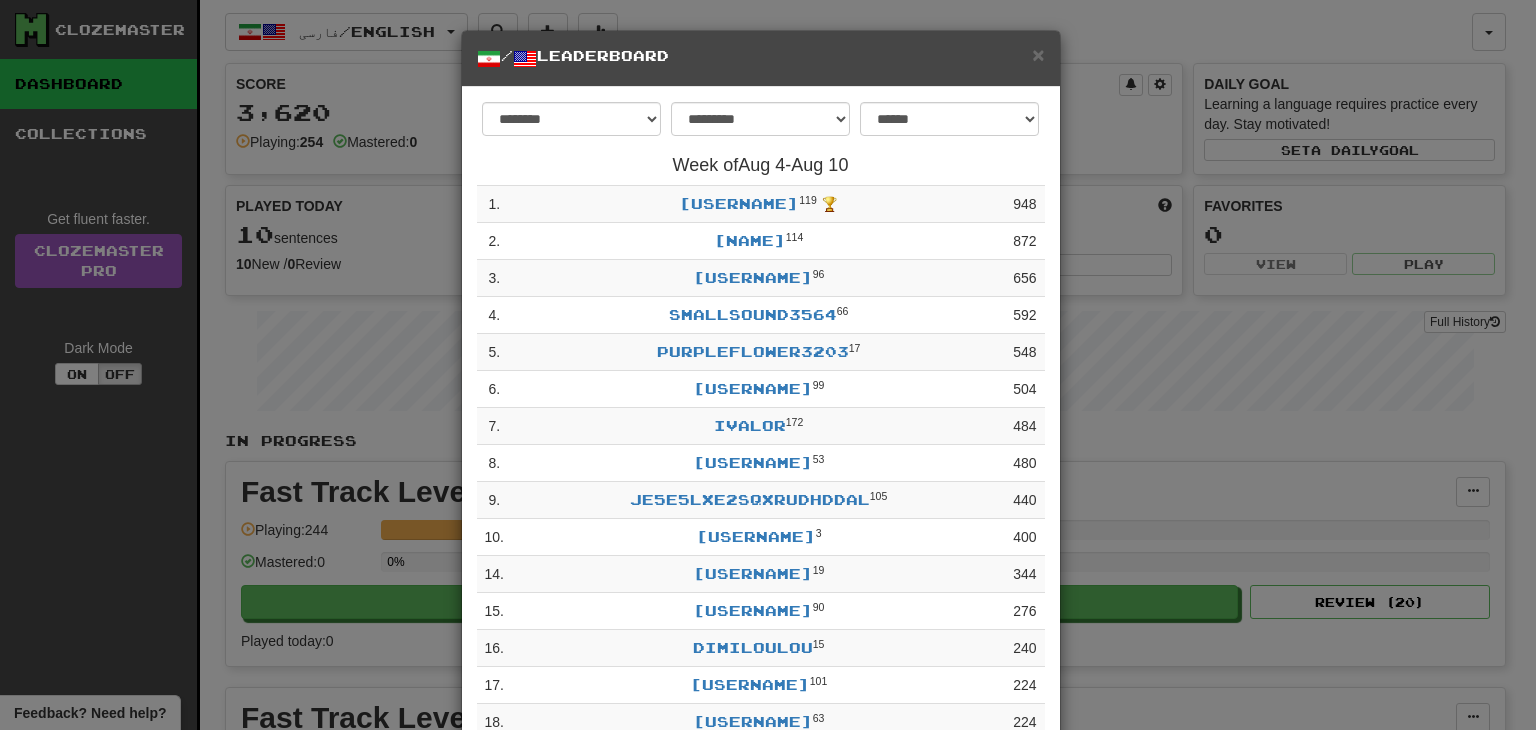 click on "**********" at bounding box center [768, 365] 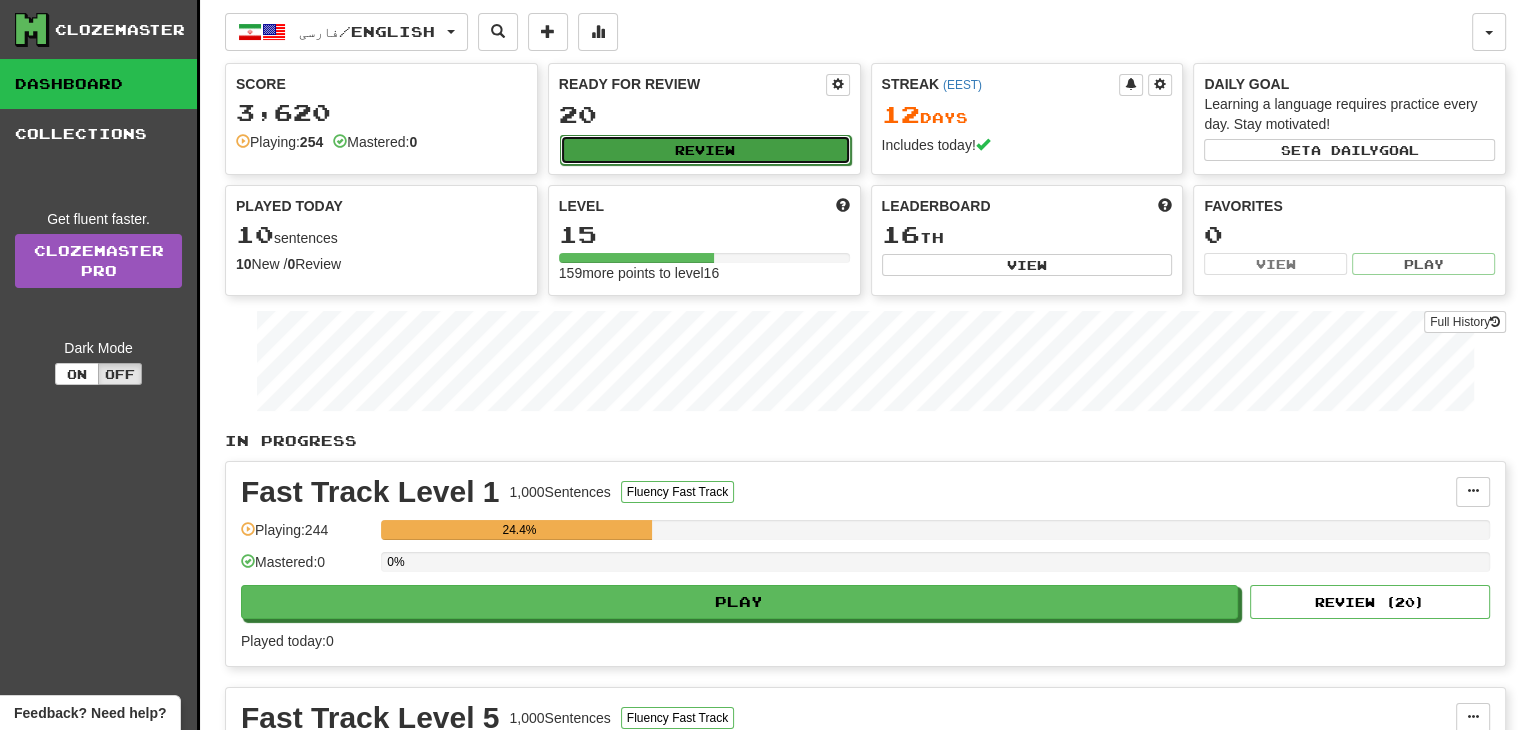 click on "Review" at bounding box center [705, 150] 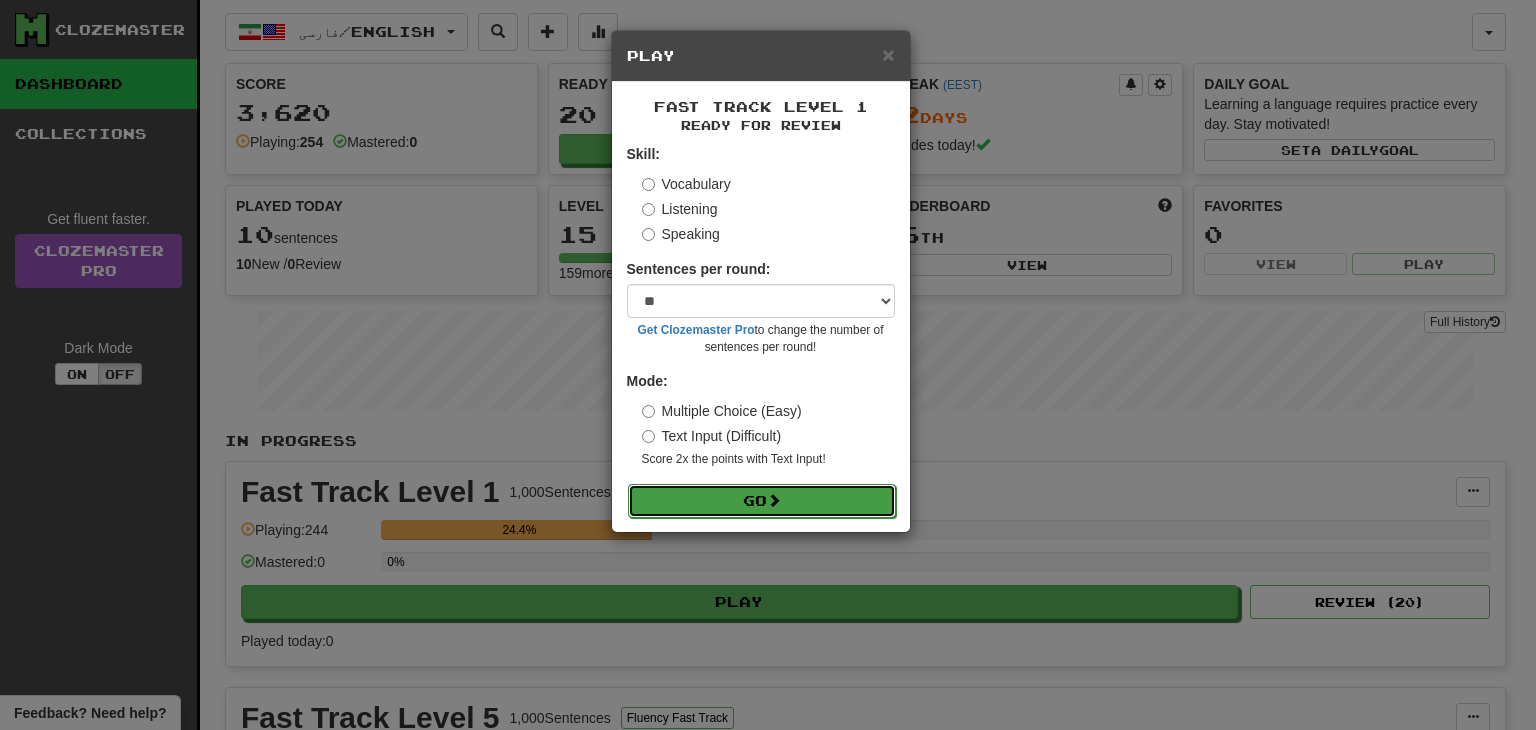 click on "Go" at bounding box center (762, 501) 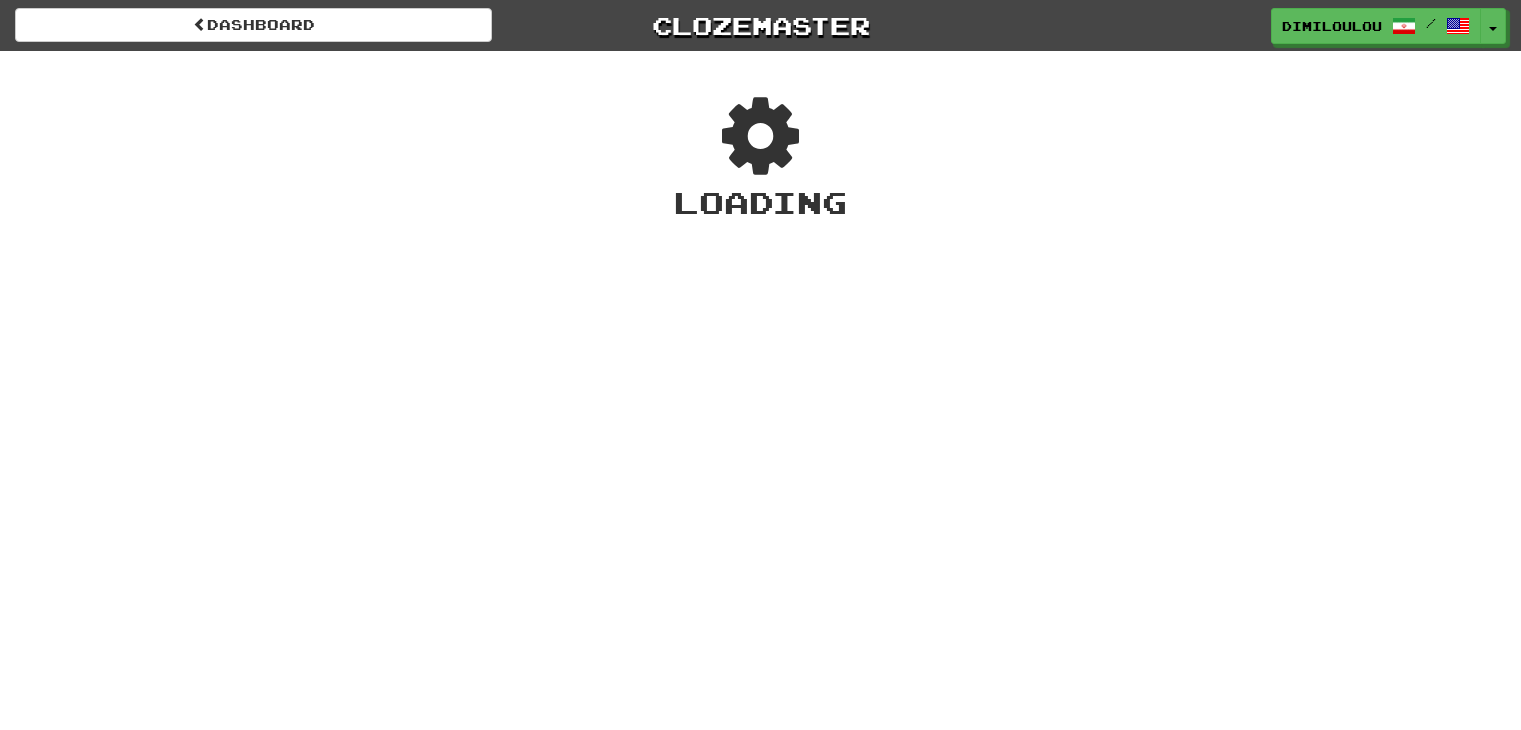 scroll, scrollTop: 0, scrollLeft: 0, axis: both 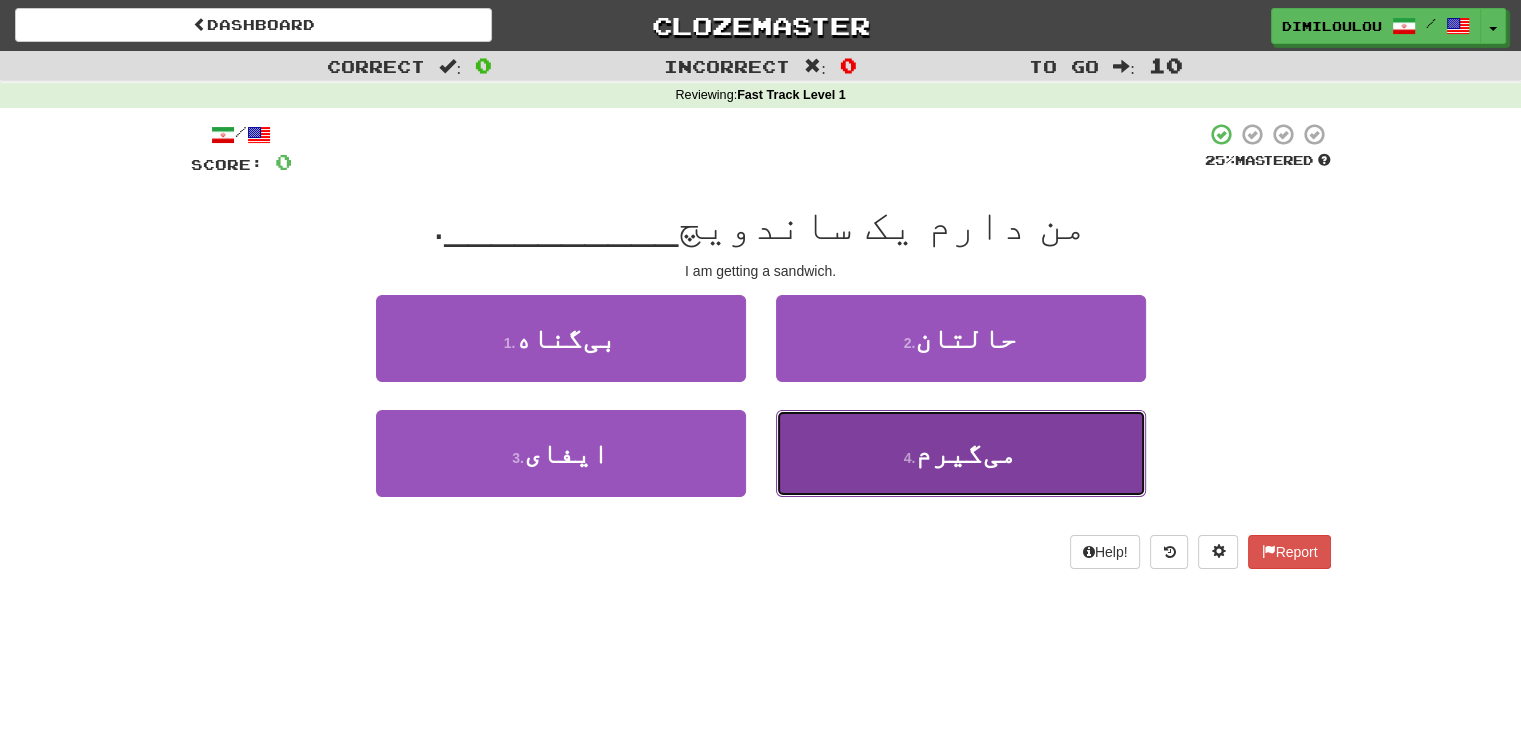 click on "می‌گیرم" at bounding box center [966, 453] 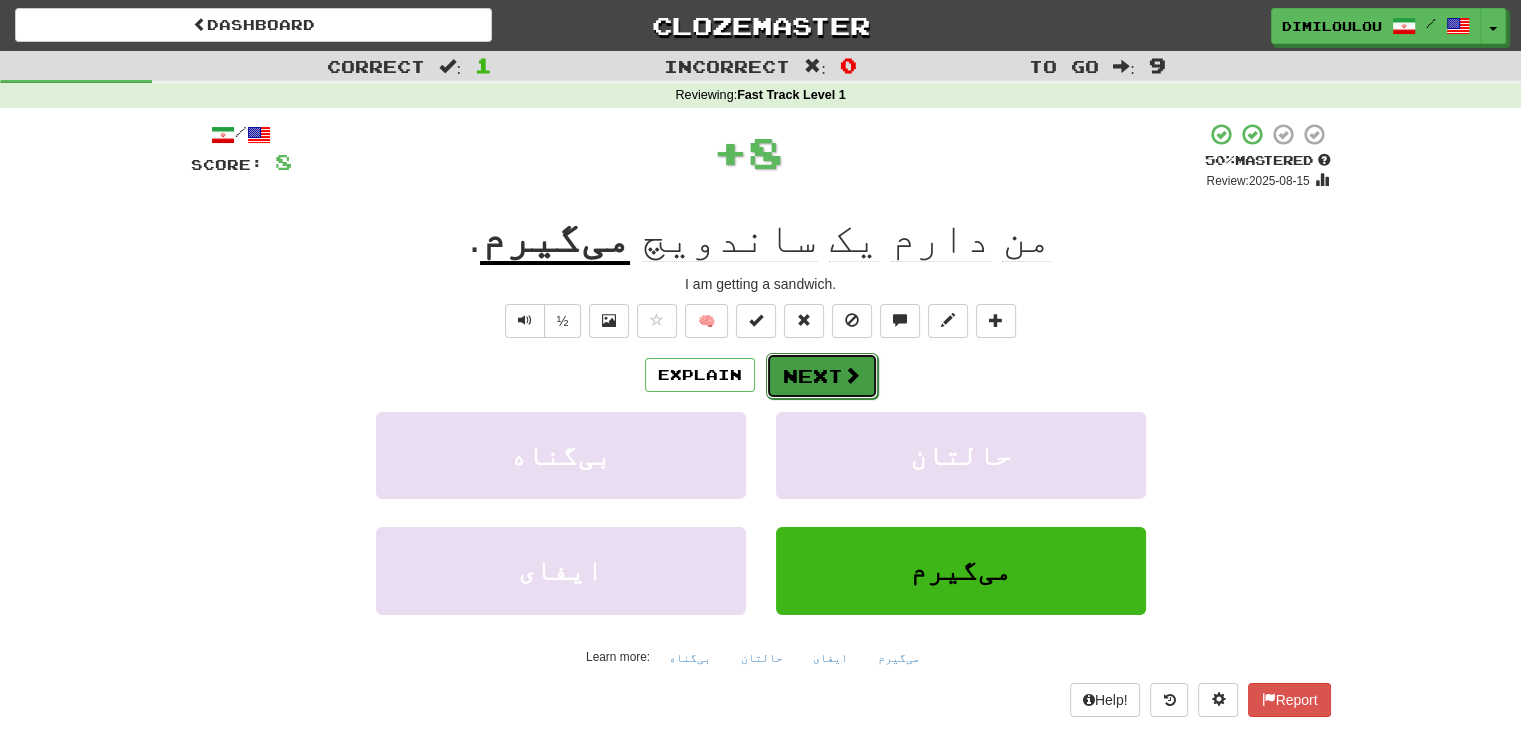 click on "Next" at bounding box center [822, 376] 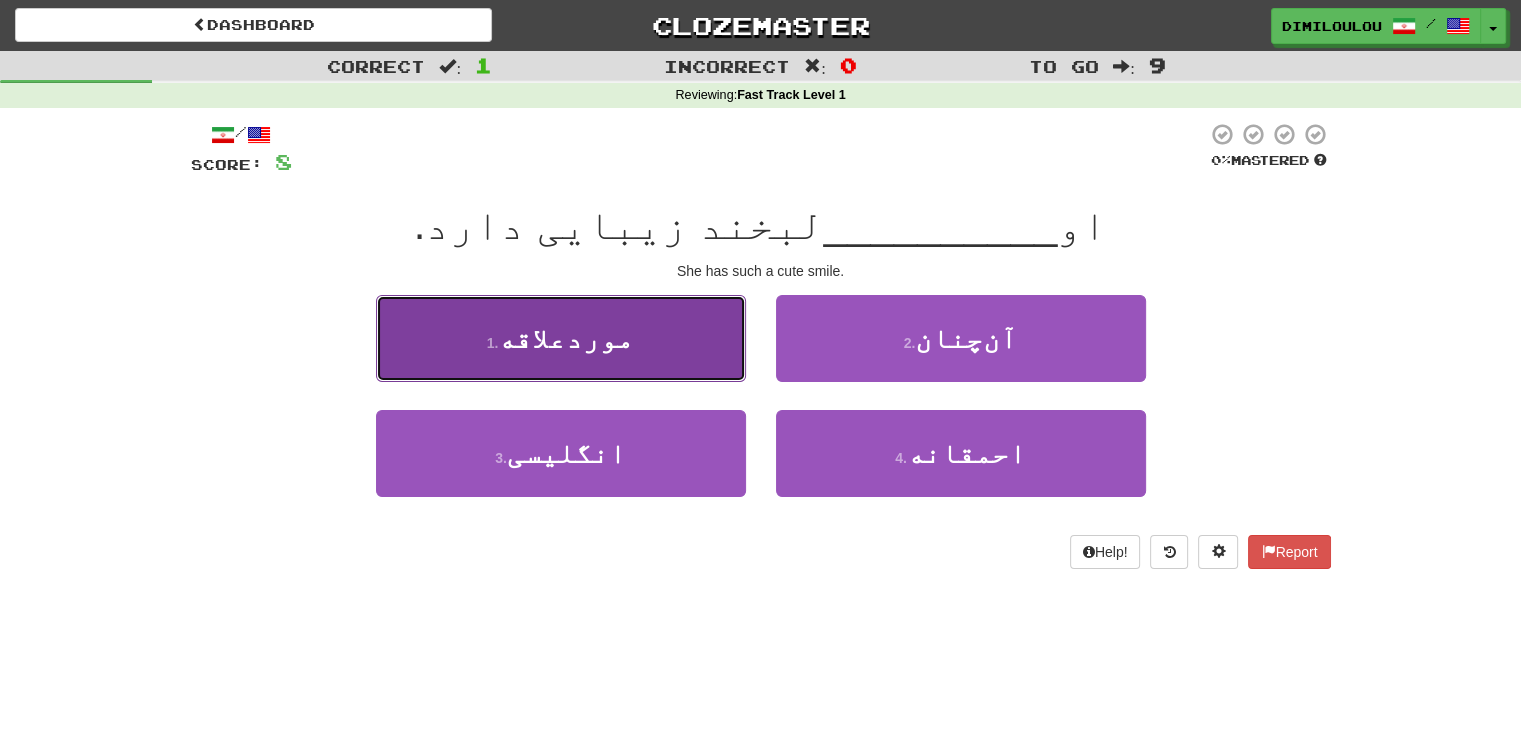 click on "1 .  موردعلاقه" at bounding box center [561, 338] 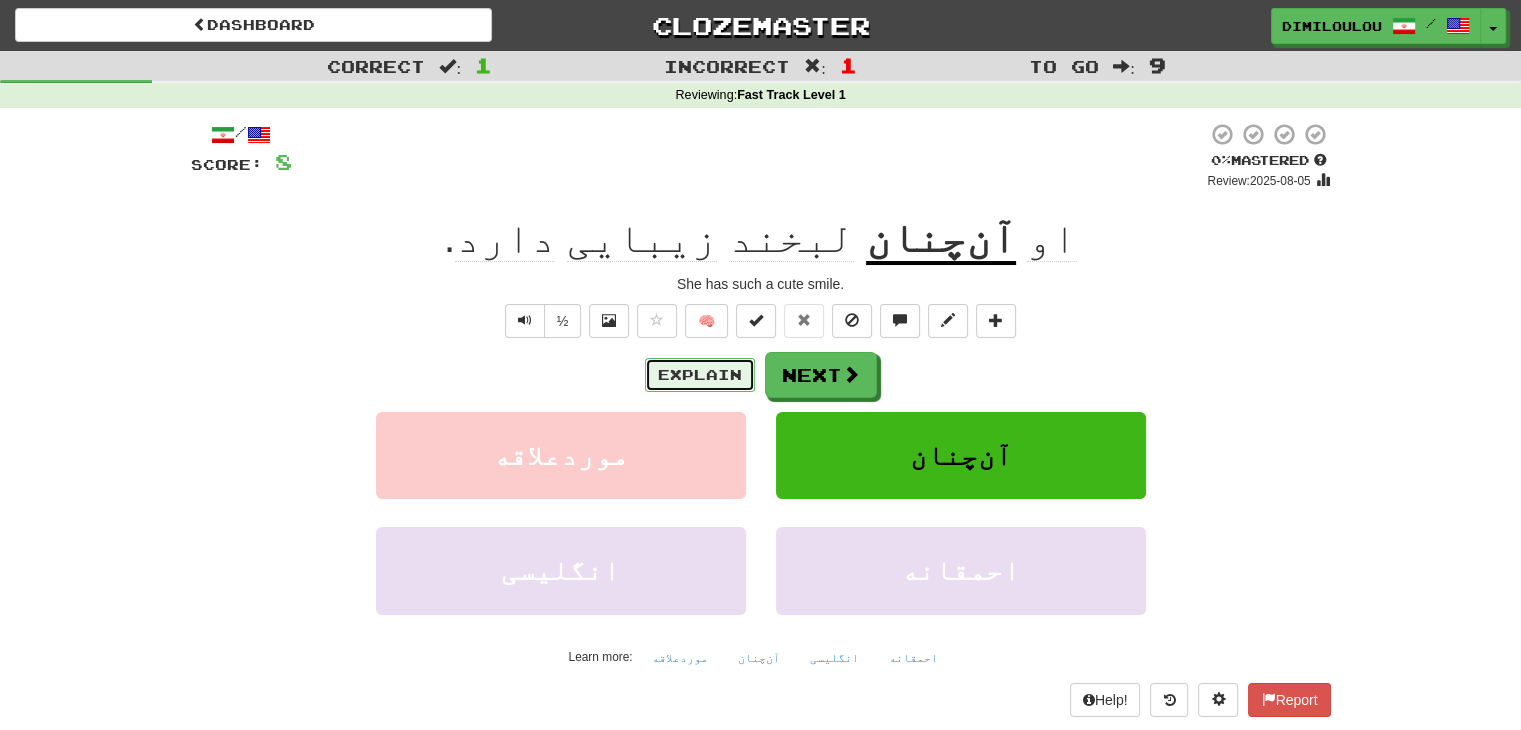 click on "Explain" at bounding box center [700, 375] 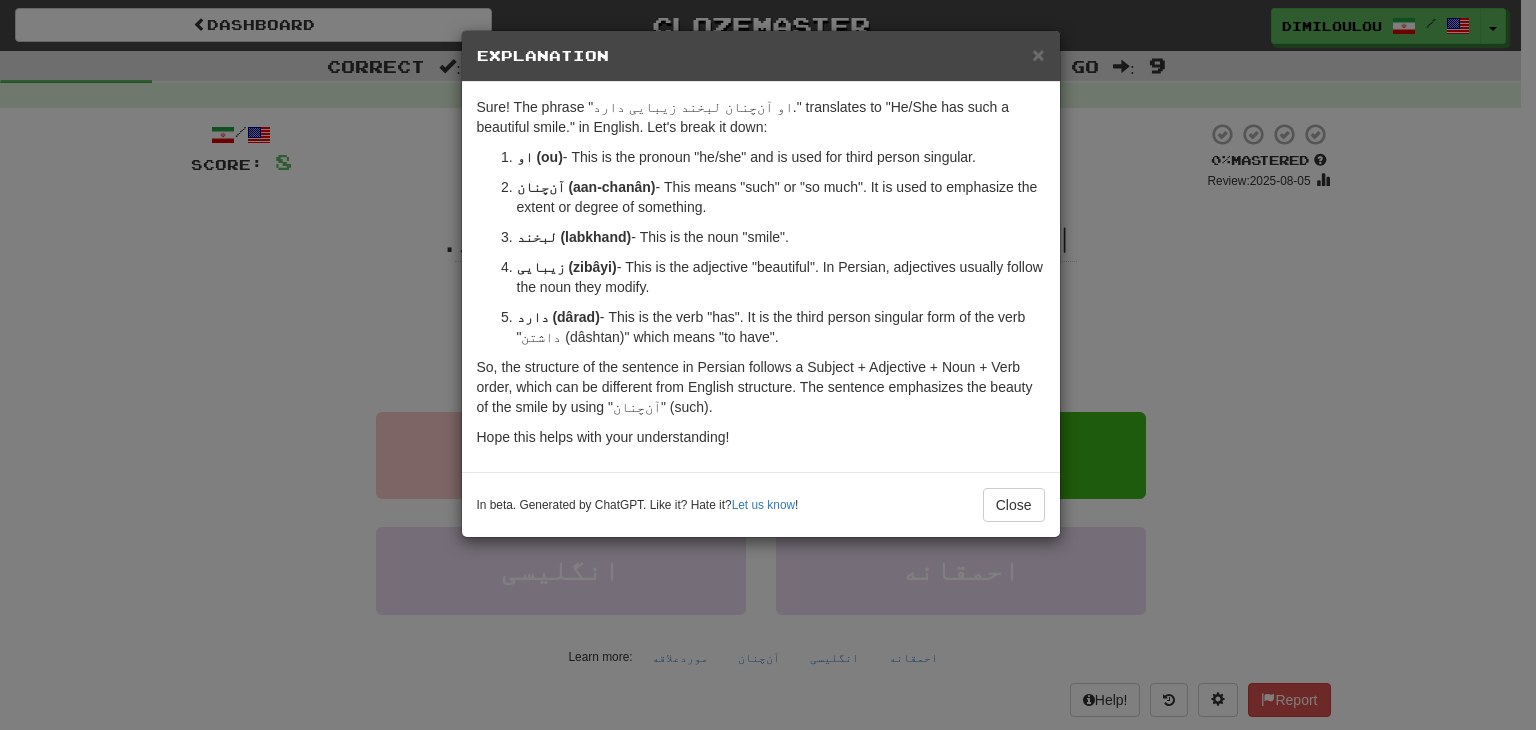 click on "× Explanation Sure! The phrase "او آن‌چنان لبخند زیبایی دارد." translates to "He/She has such a beautiful smile." in English. Let's break it down:
او (ou)  - This is the pronoun "he/she" and is used for third person singular.
آن‌چنان (aan-chanân)  - This means "such" or "so much". It is used to emphasize the extent or degree of something.
لبخند (labkhand)  - This is the noun "smile".
زیبایی (zibâyi)  - This is the adjective "beautiful". In Persian, adjectives usually follow the noun they modify.
دارد (dârad)  - This is the verb "has". It is the third person singular form of the verb "داشتن (dâshtan)" which means "to have".
So, the structure of the sentence in Persian follows a Subject + Adjective + Noun + Verb order, which can be different from English structure. The sentence emphasizes the beauty of the smile by using "آن‌چنان" (such).
Hope this helps with your understanding! Let us know ! Close" at bounding box center (768, 365) 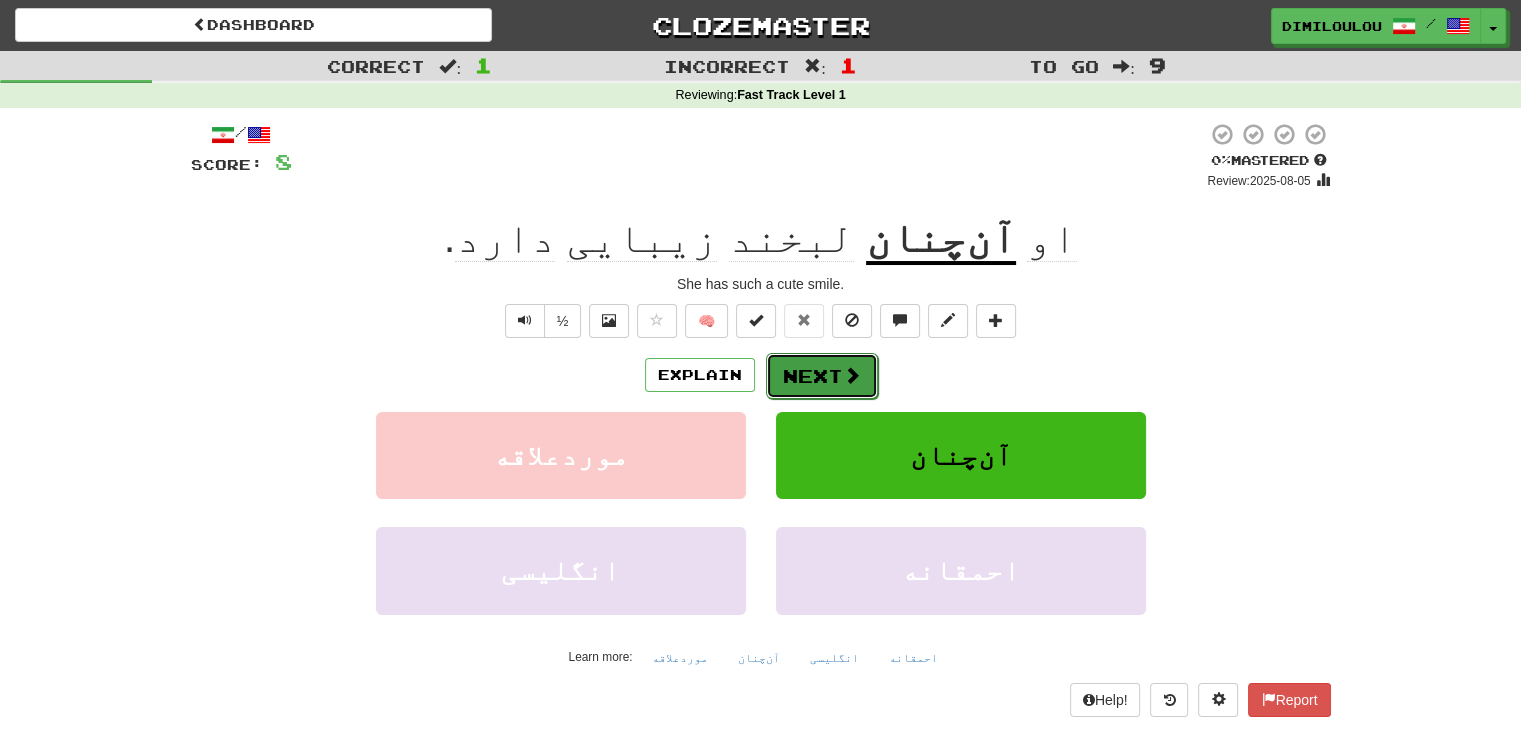 click on "Next" at bounding box center (822, 376) 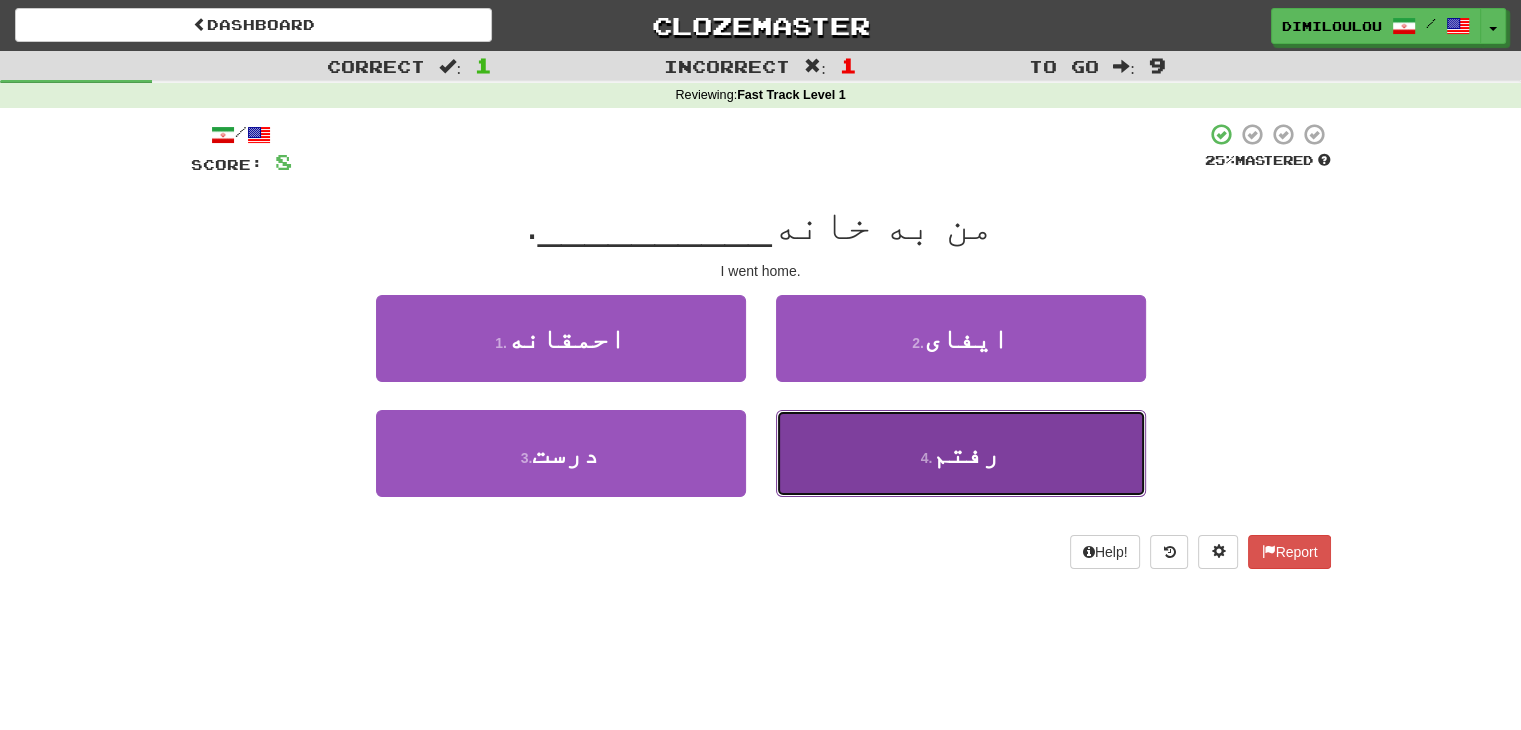 click on "4 .  رفتم" at bounding box center (961, 453) 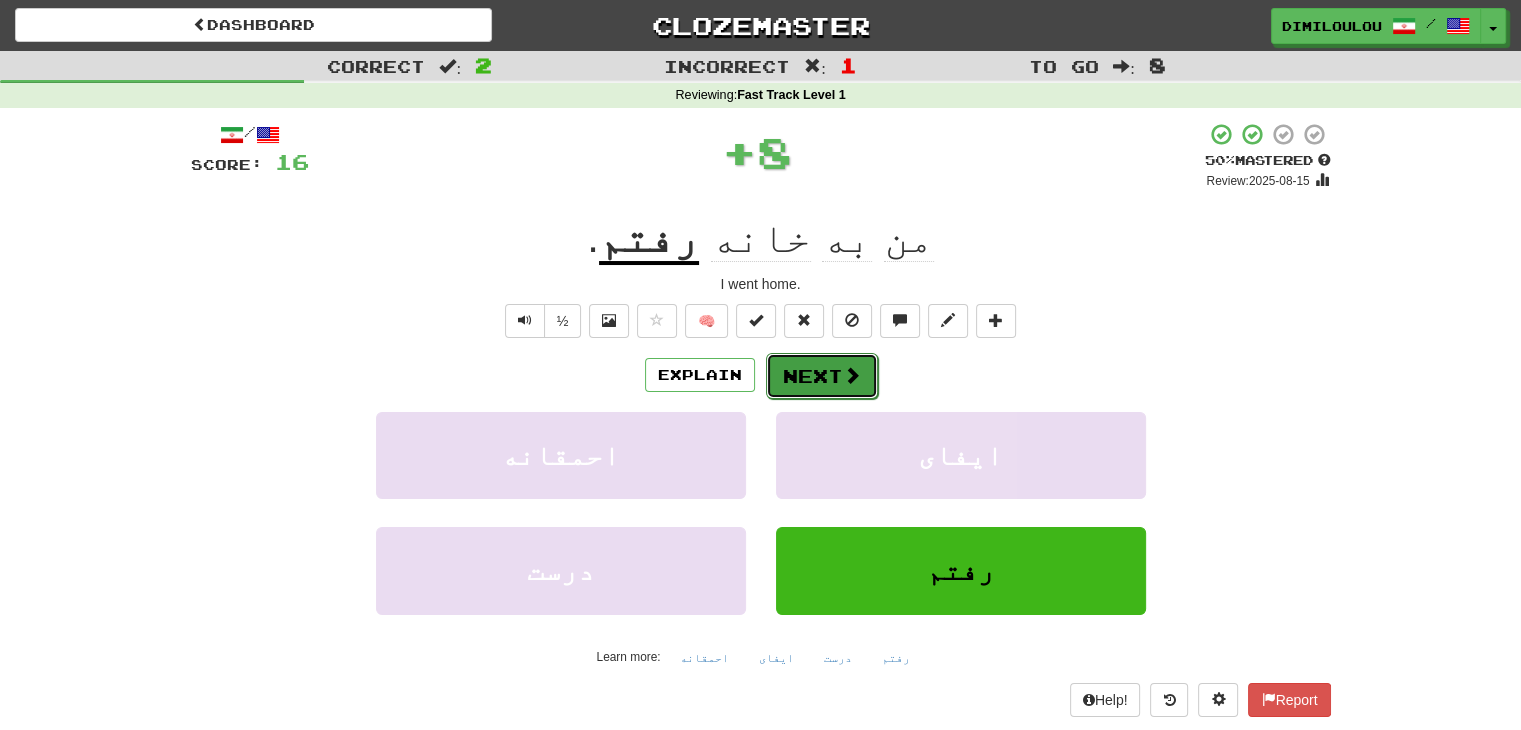 click on "Next" at bounding box center (822, 376) 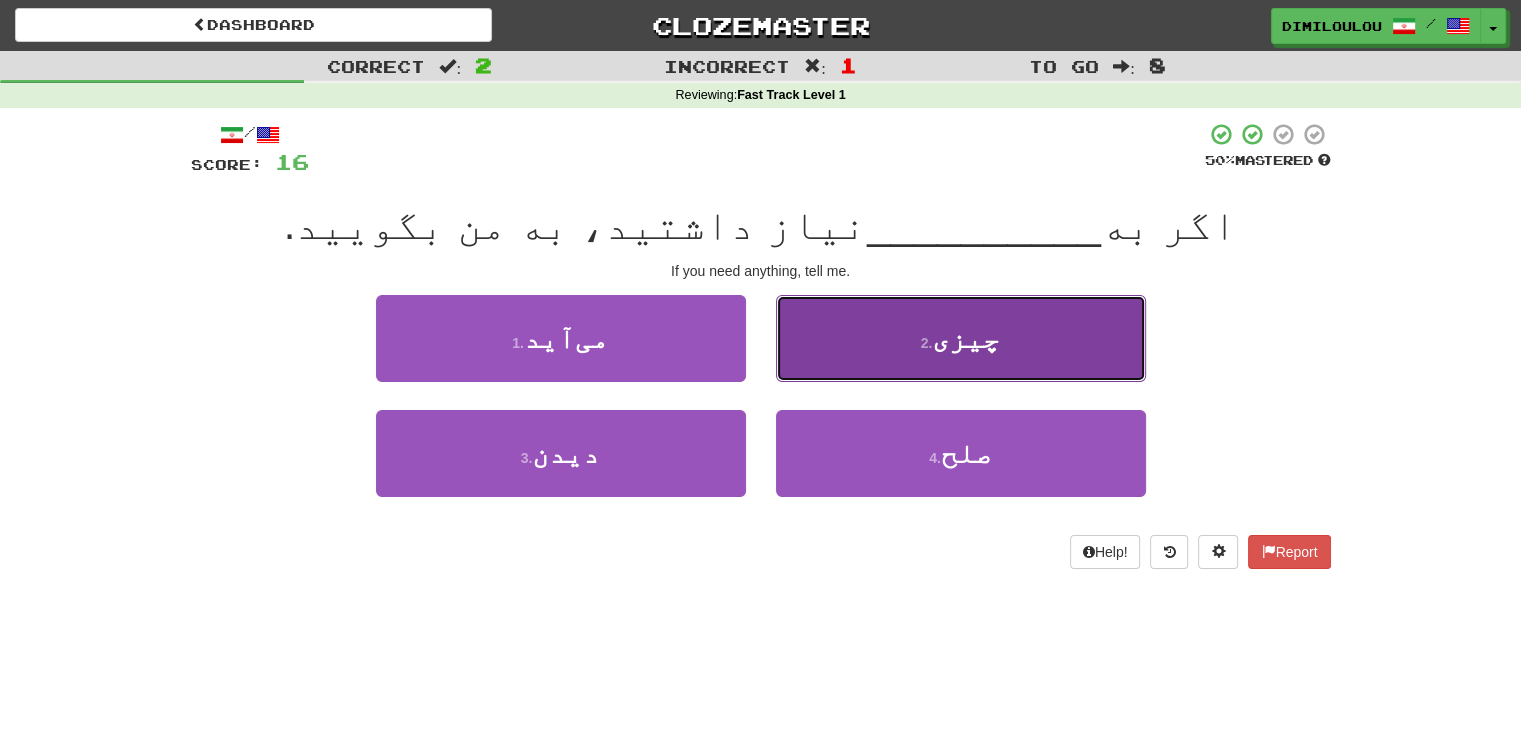 click on "2 .  چیزی" at bounding box center (961, 338) 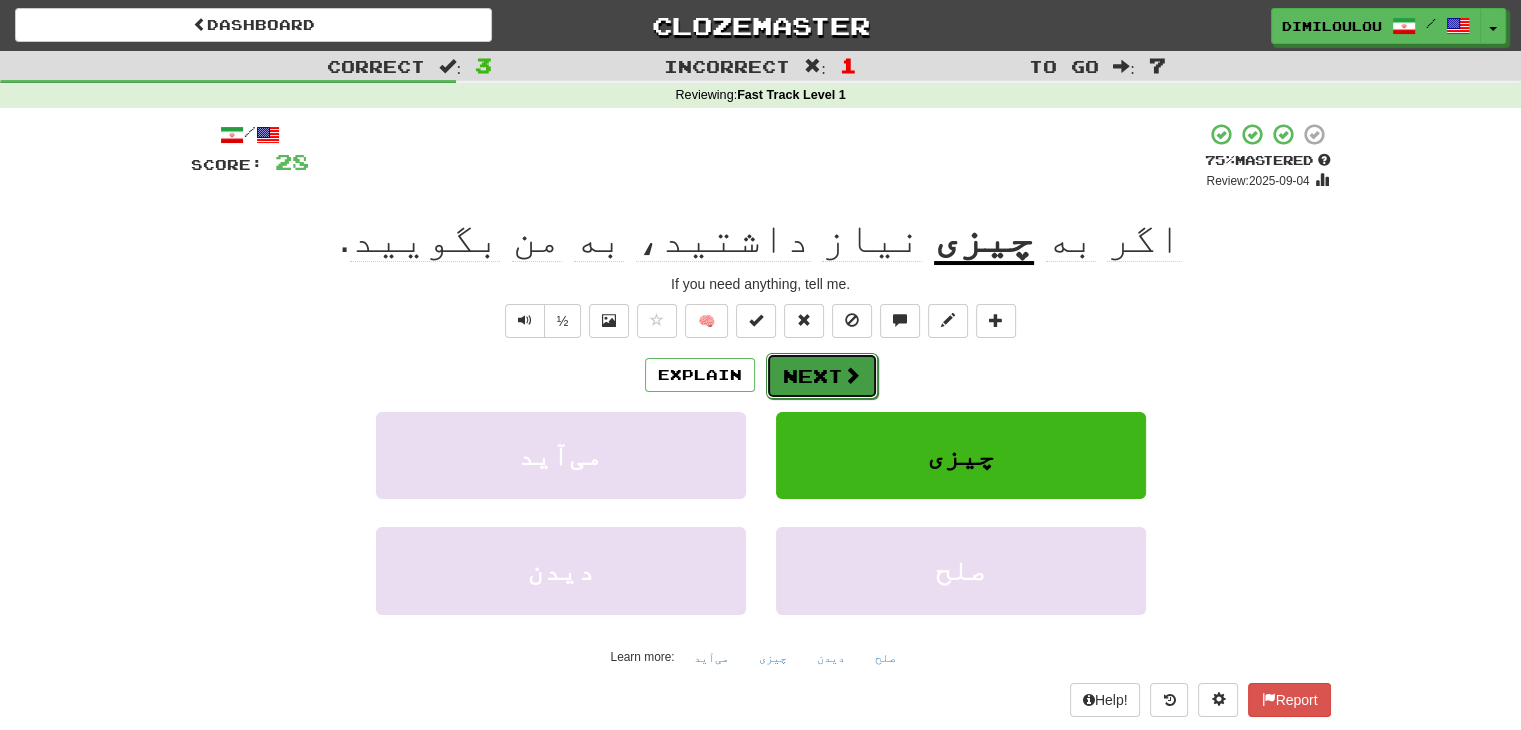 click on "Next" at bounding box center [822, 376] 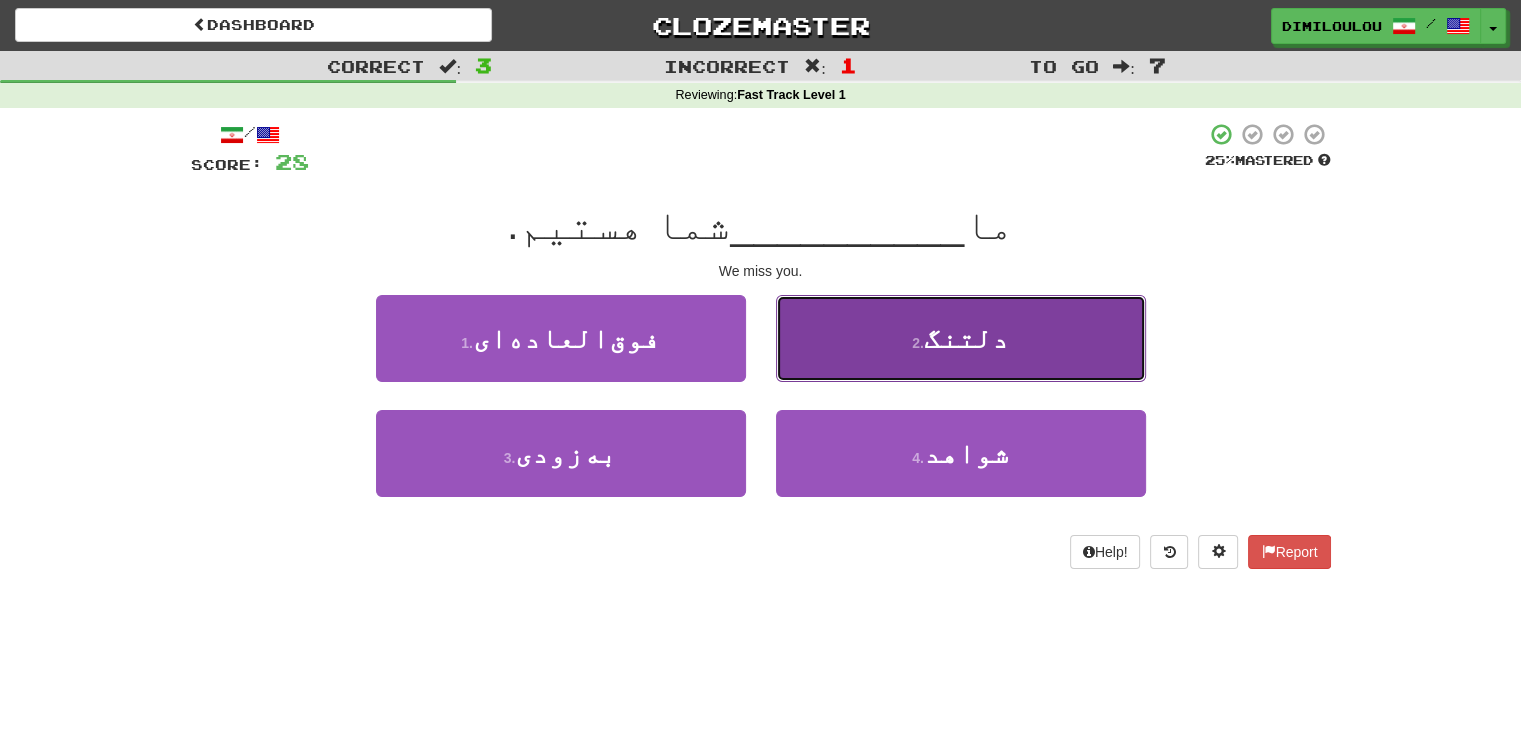 click on "2 .  دلتنگ" at bounding box center (961, 338) 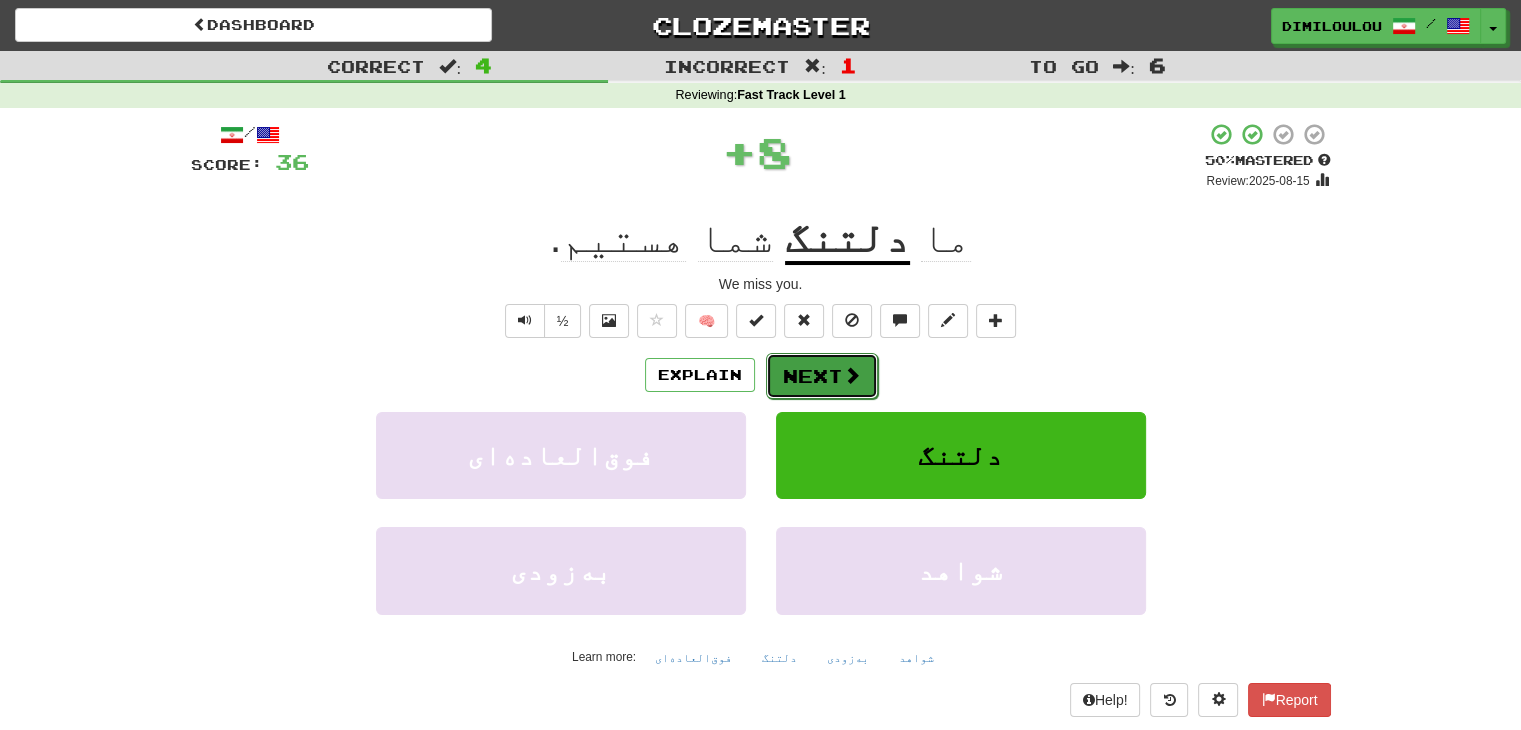 click at bounding box center (852, 375) 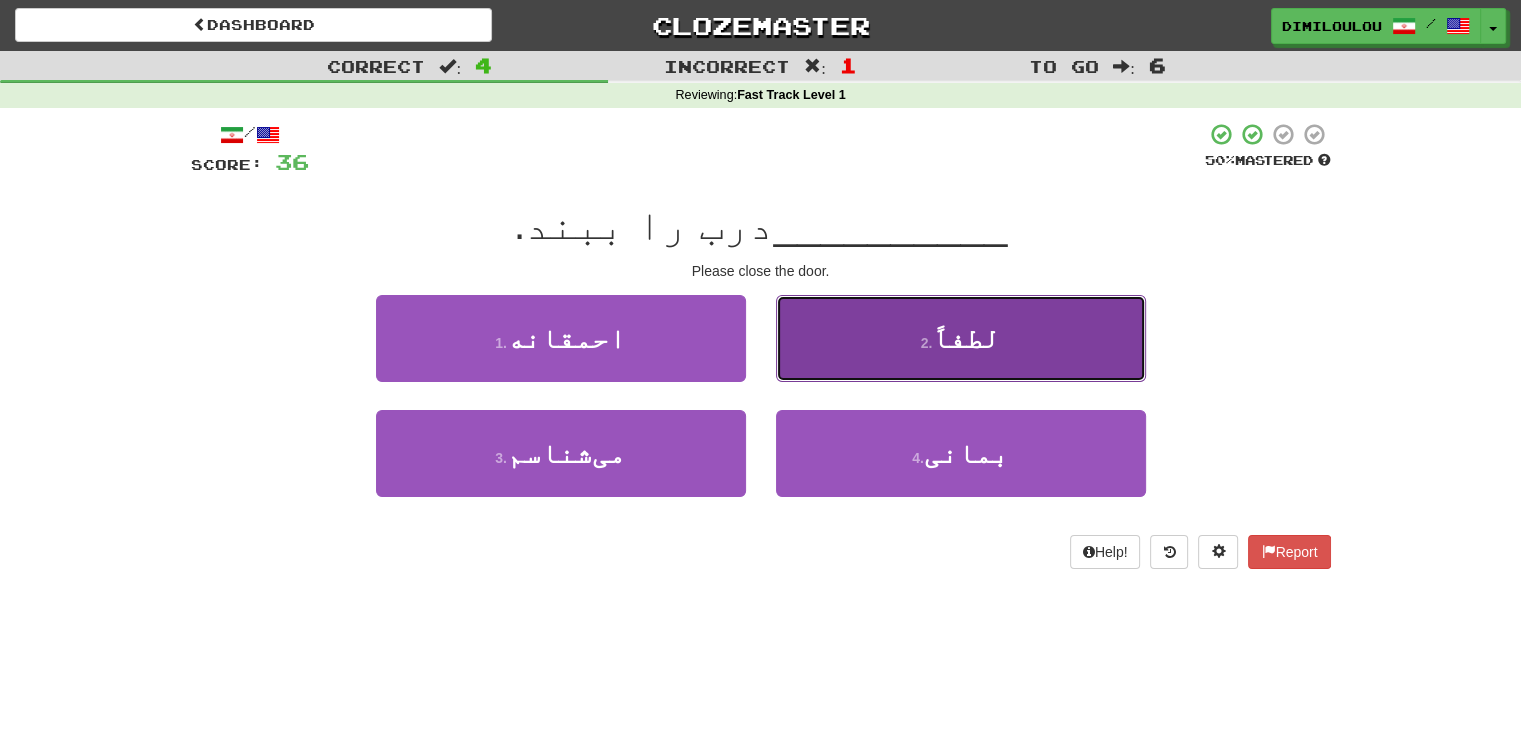 click on "2 .  لطفاً" at bounding box center (961, 338) 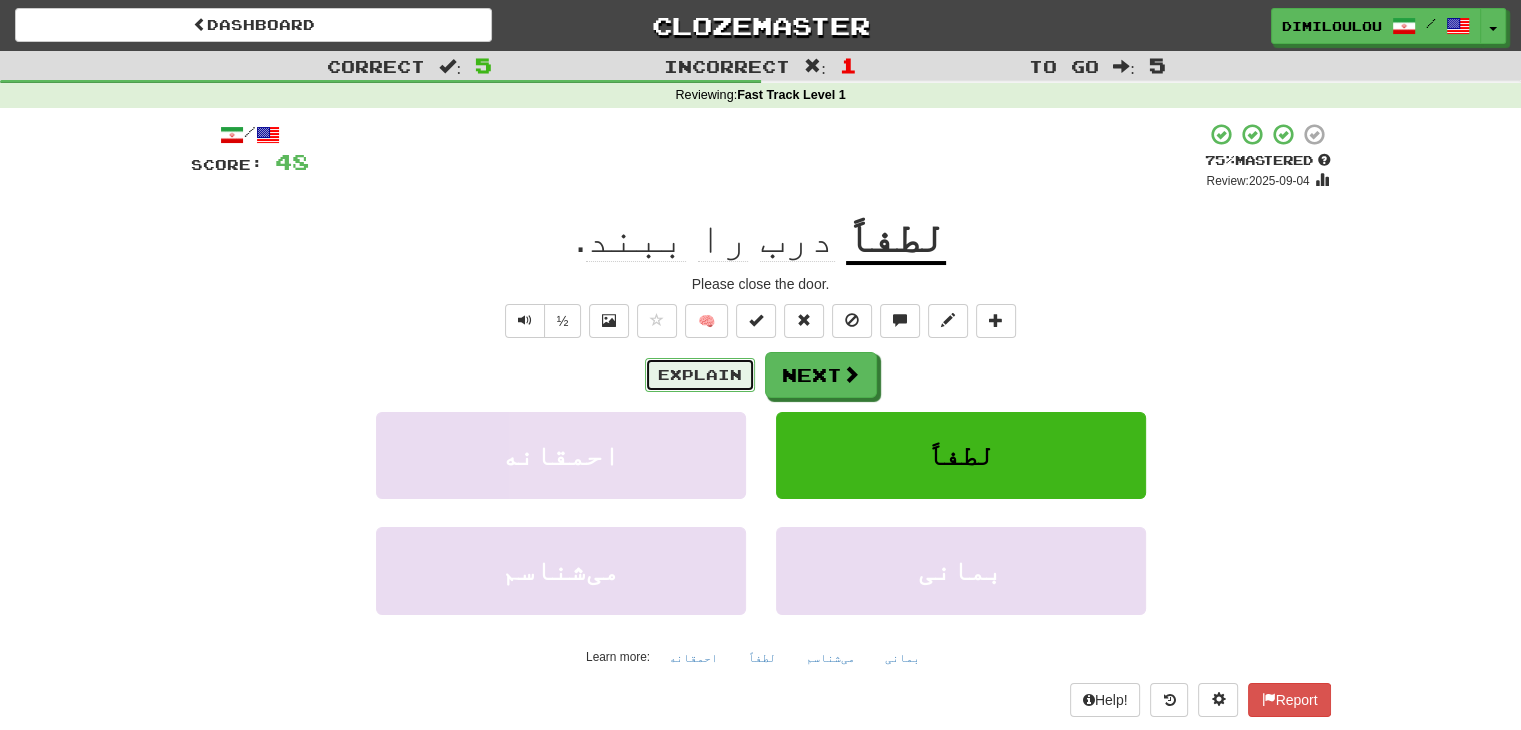 click on "Explain" at bounding box center (700, 375) 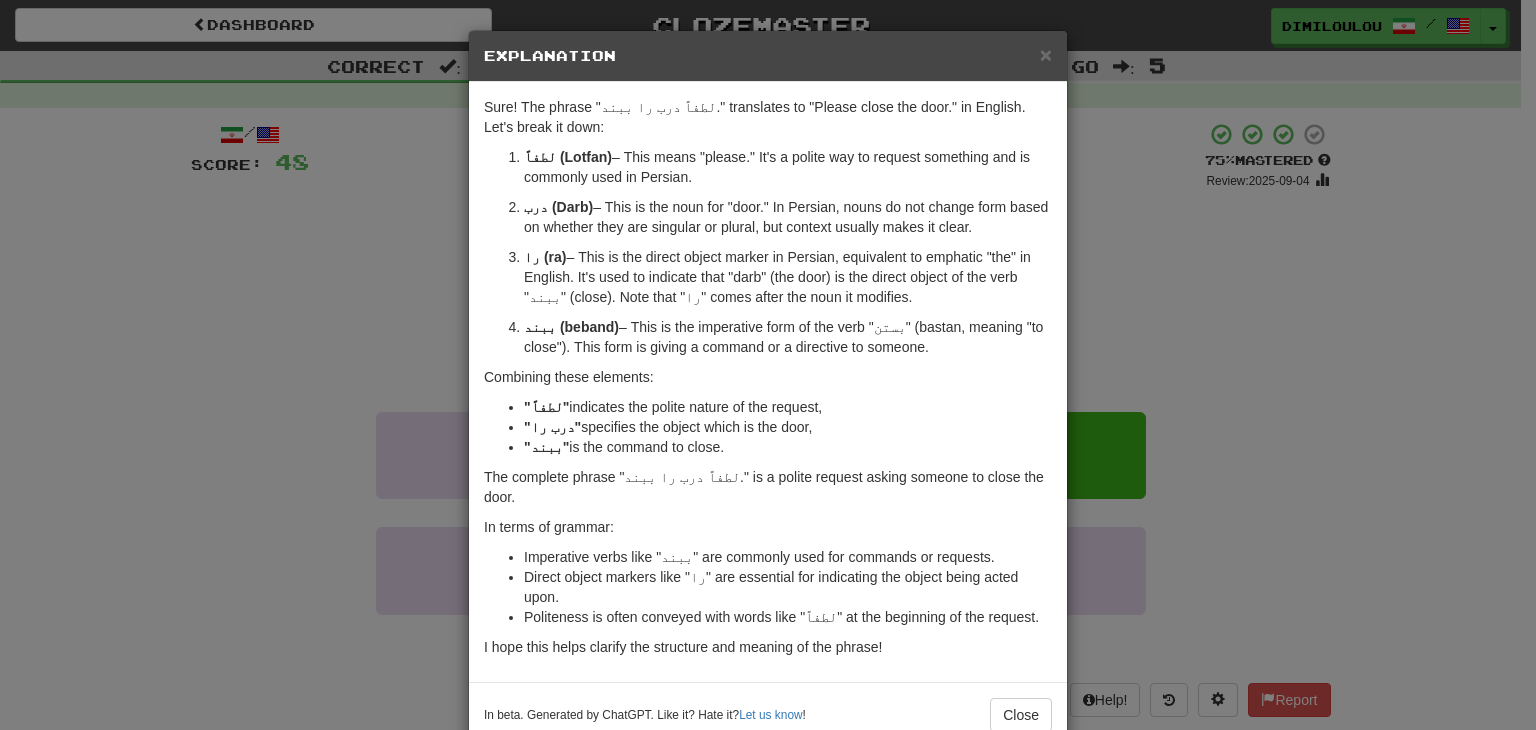 click on "× Explanation Sure! The phrase "لطفاً درب را ببند." translates to "Please close the door." in English. Let's break it down:
لطفاً (Lotfan)  – This means "please." It's a polite way to request something and is commonly used in Persian.
درب (Darb)  – This is the noun for "door." In Persian, nouns do not change form based on whether they are singular or plural, but context usually makes it clear.
را (ra)  – This is the direct object marker in Persian, equivalent to emphatic "the" in English. It's used to indicate that "darb" (the door) is the direct object of the verb "ببند" (close). Note that "را" comes after the noun it modifies.
ببند (beband)  – This is the imperative form of the verb "بستن" (bastan, meaning "to close"). This form is giving a command or a directive to someone.
Combining these elements:
"لطفاً"  indicates the polite nature of the request,
"درب را"  specifies the object which is the door,
"ببند"" at bounding box center [768, 365] 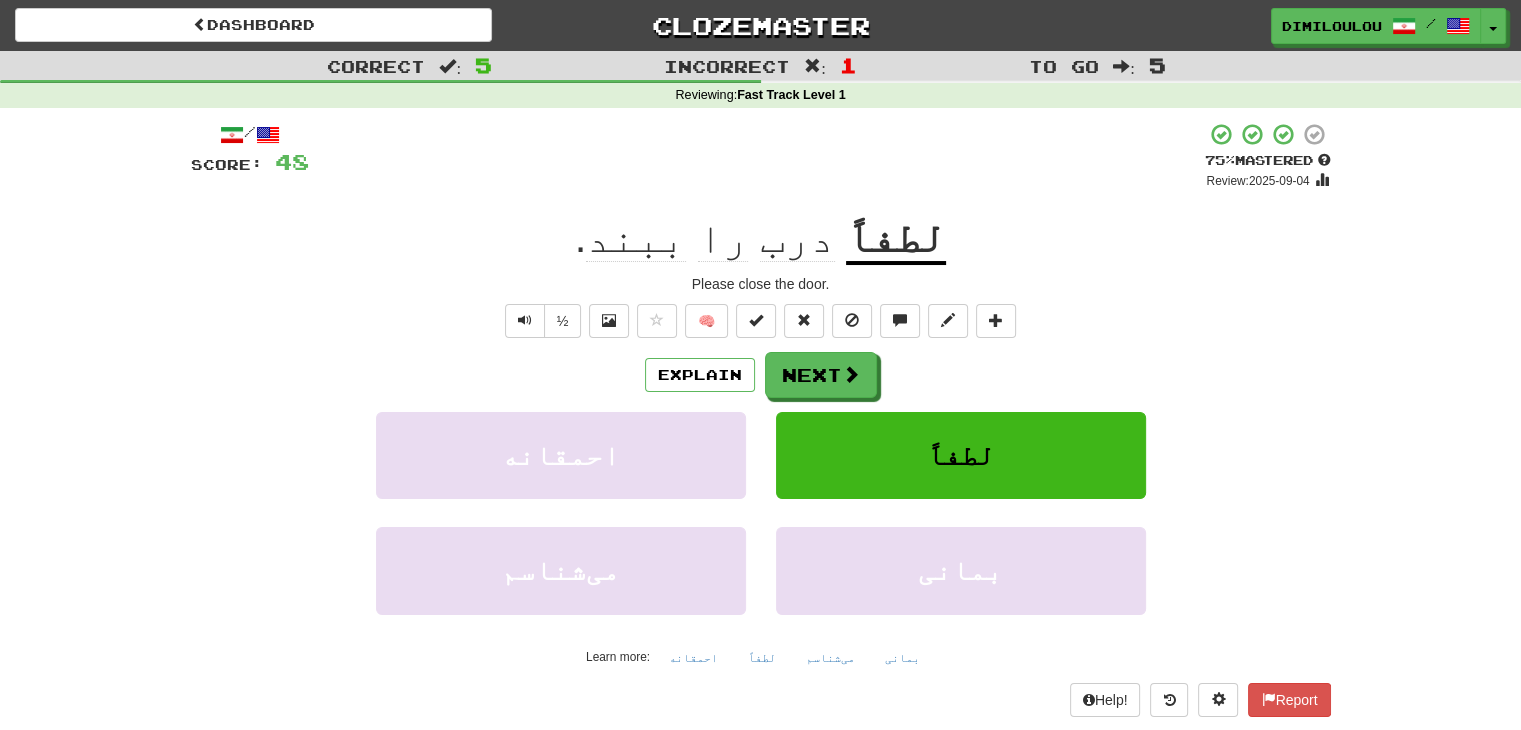click on "درب   را   ببند ." at bounding box center (711, 238) 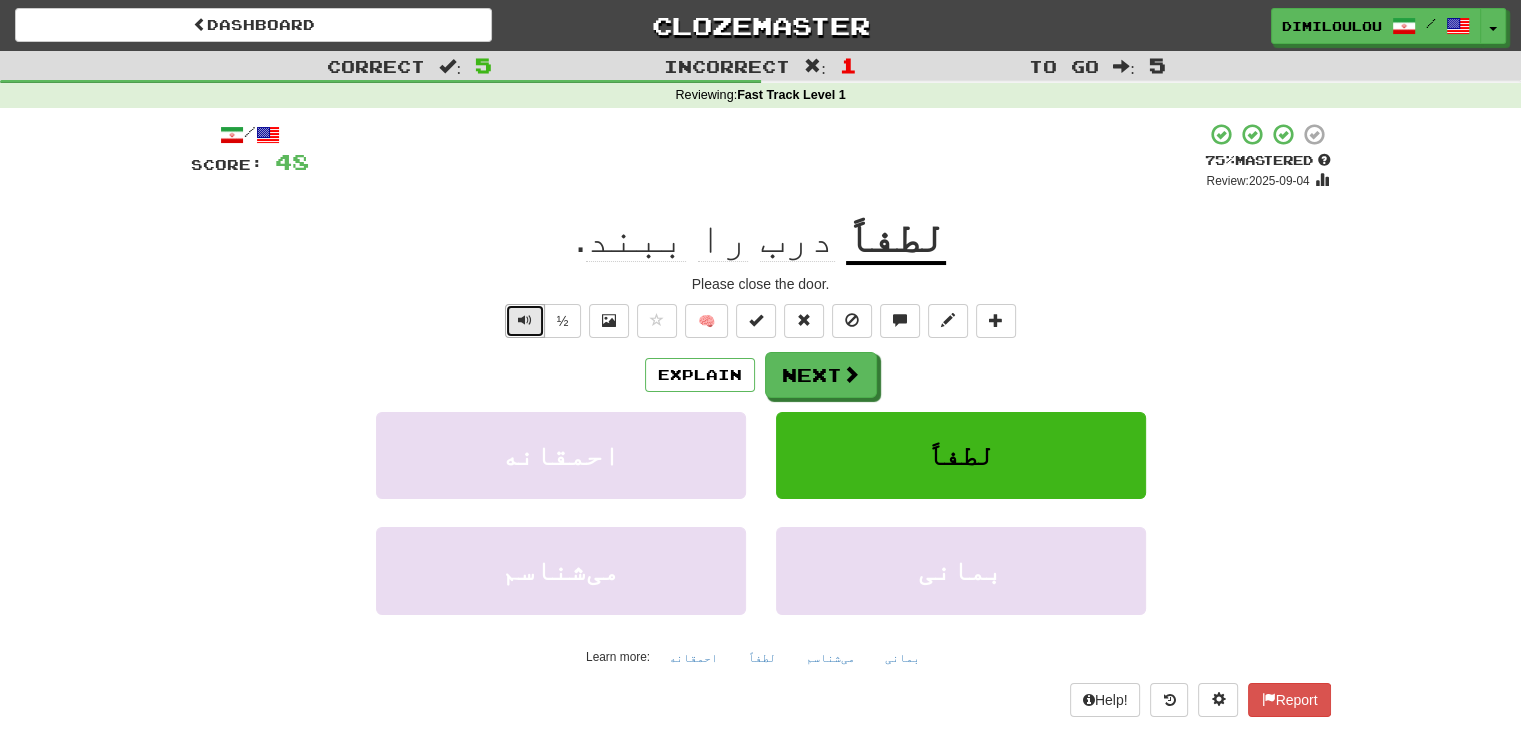click at bounding box center [525, 321] 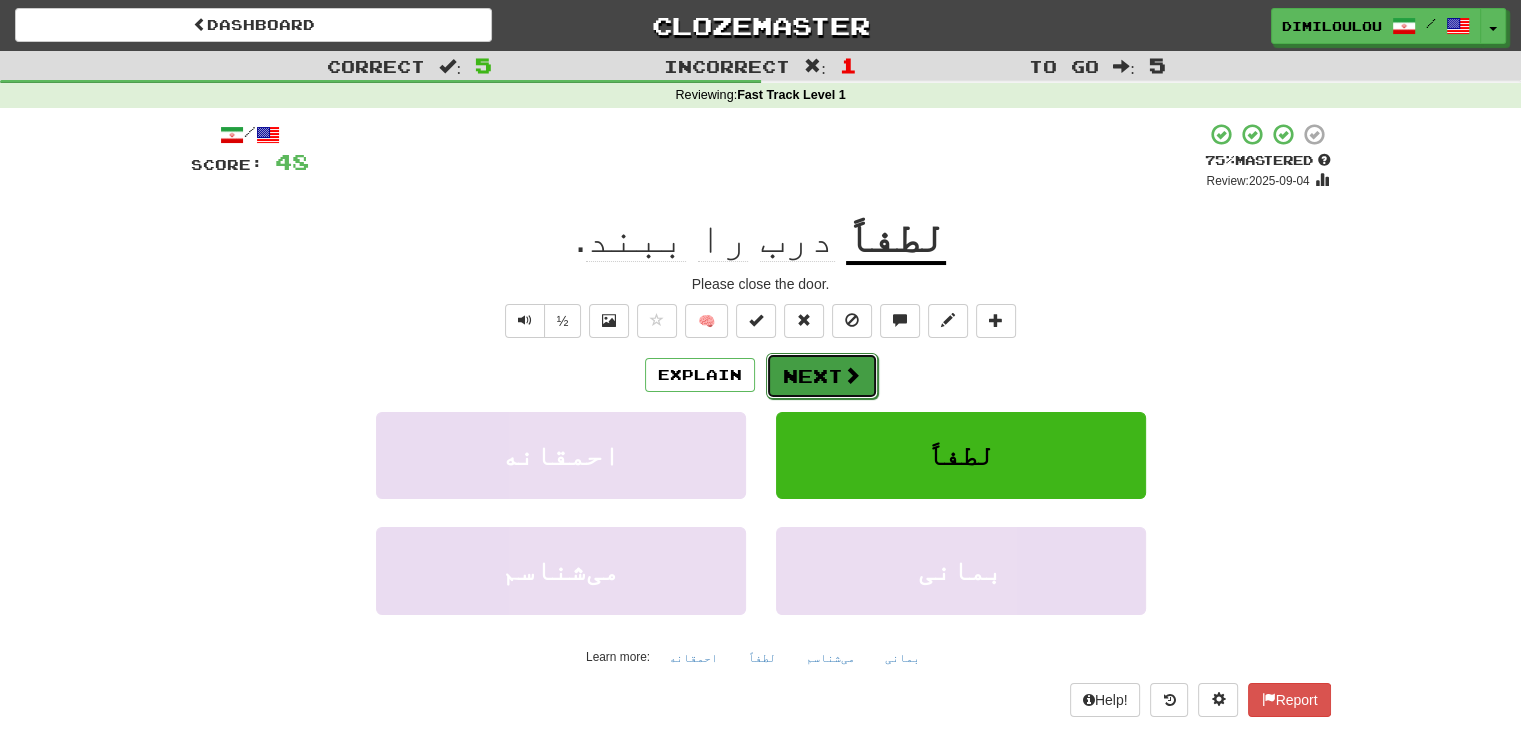 click on "Next" at bounding box center [822, 376] 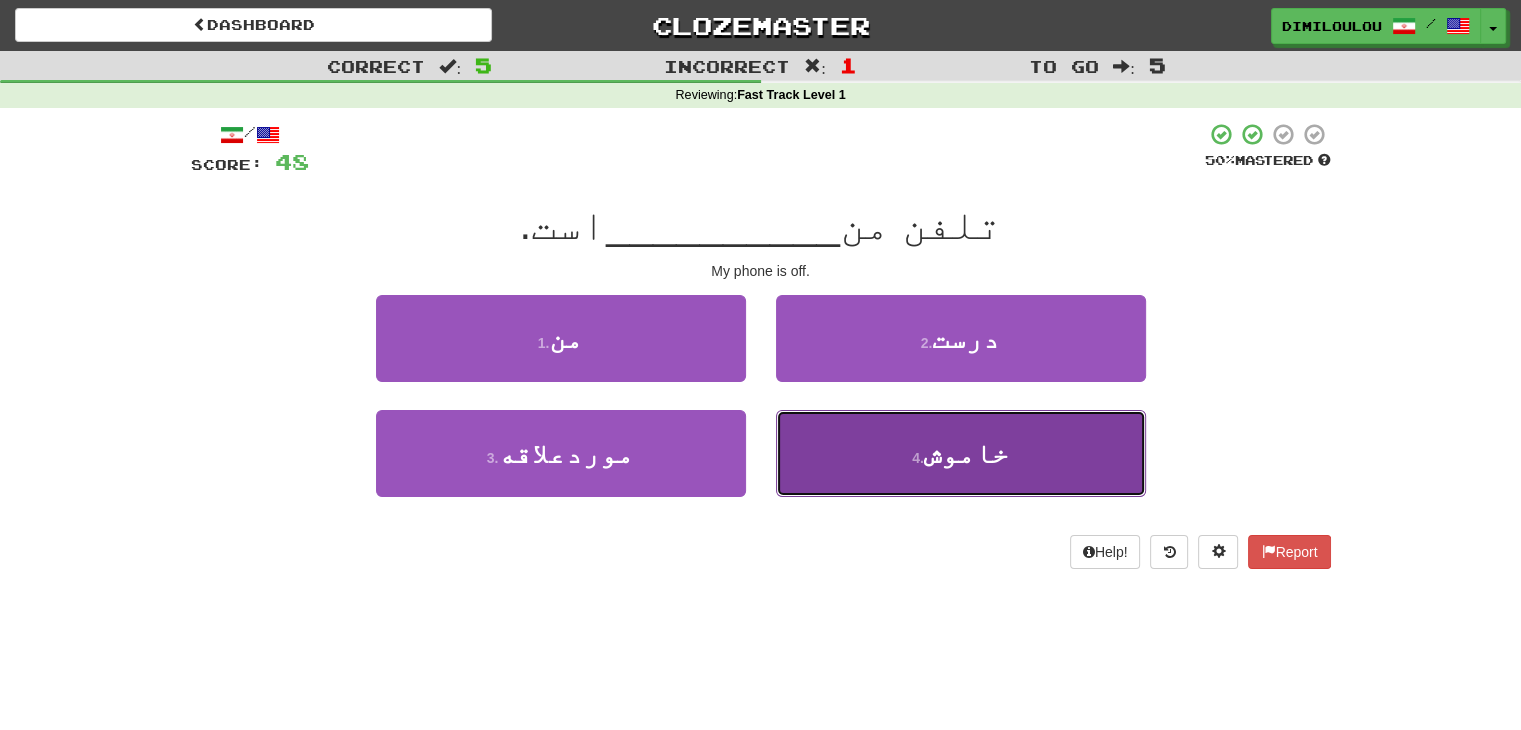 click on "4 .  خاموش" at bounding box center (961, 453) 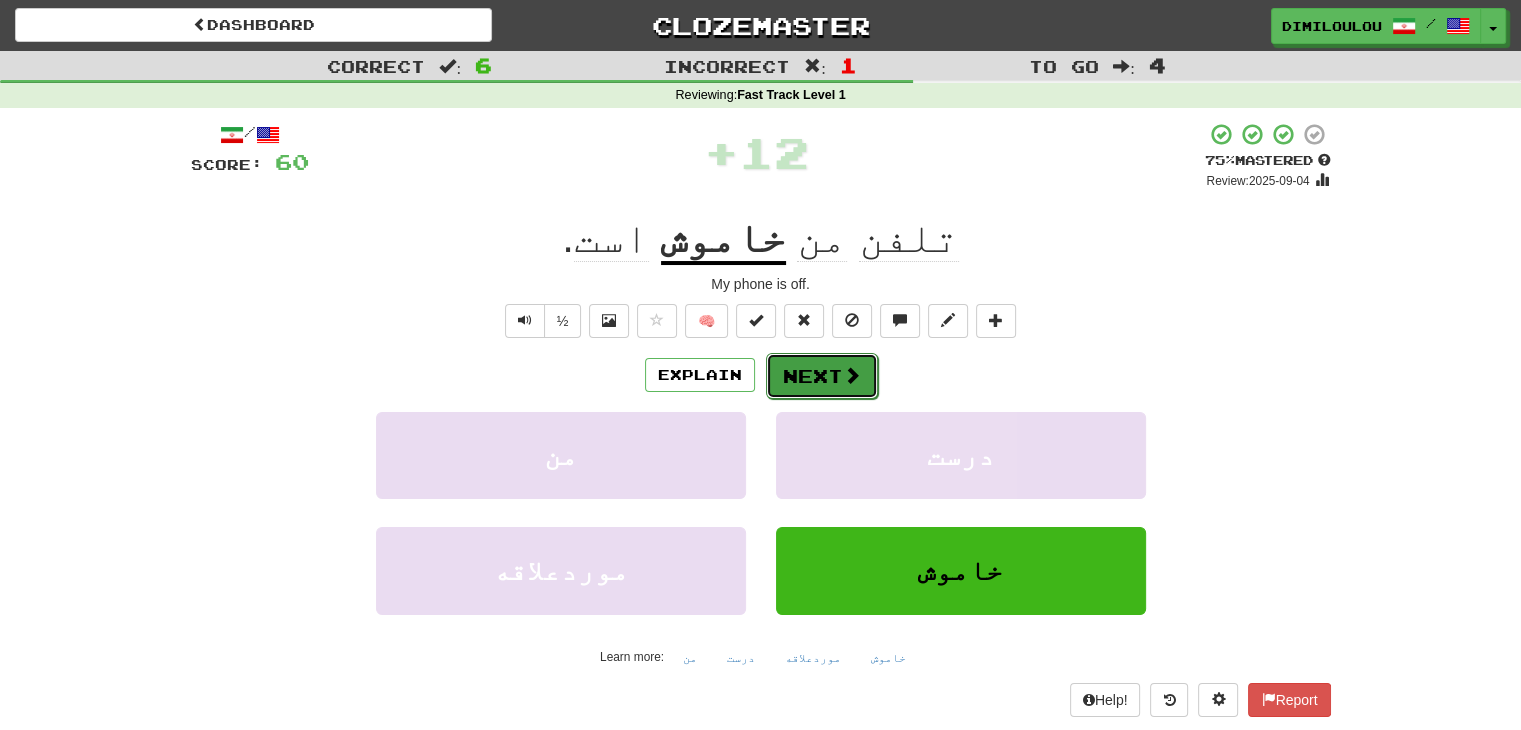 click at bounding box center [852, 375] 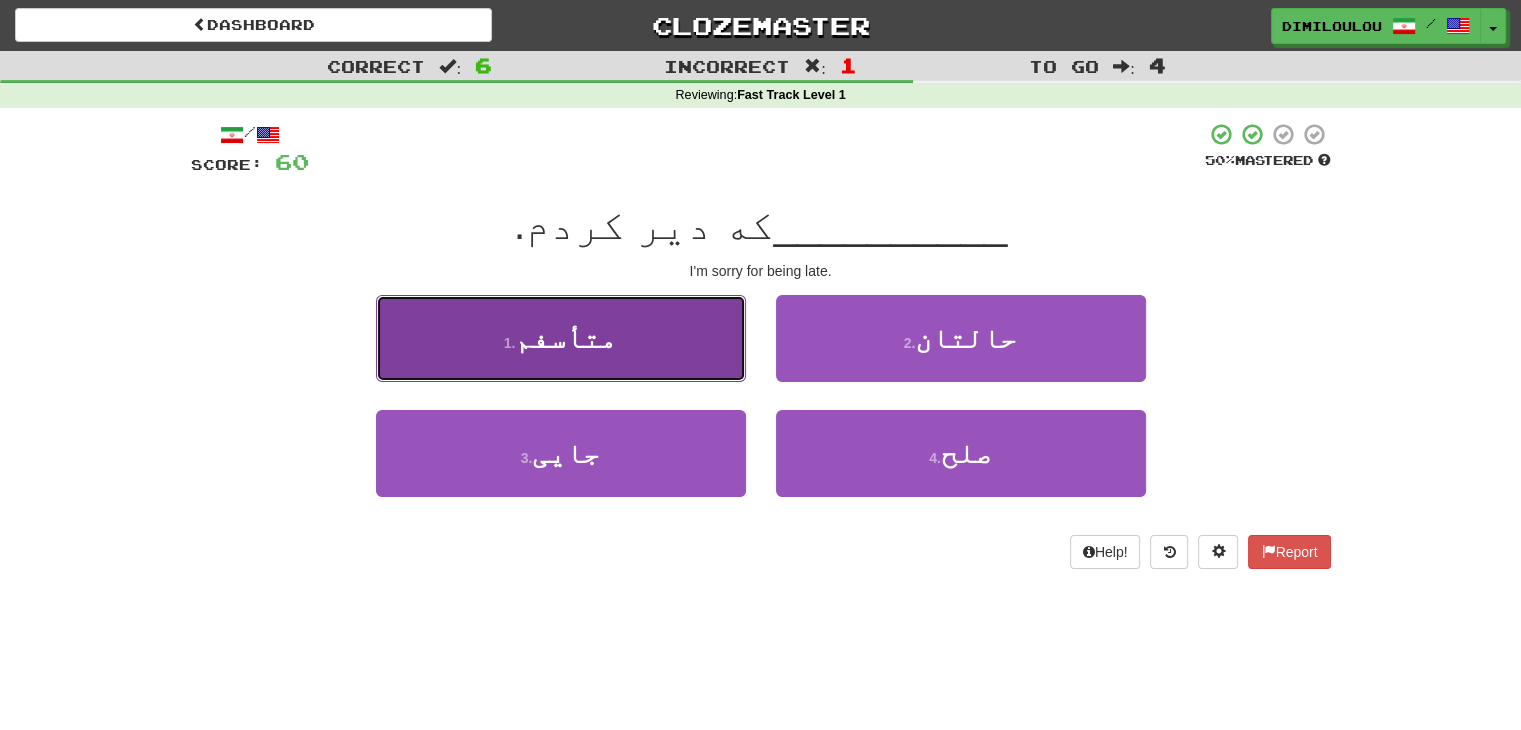click on "1 .  متأسفم" at bounding box center (561, 338) 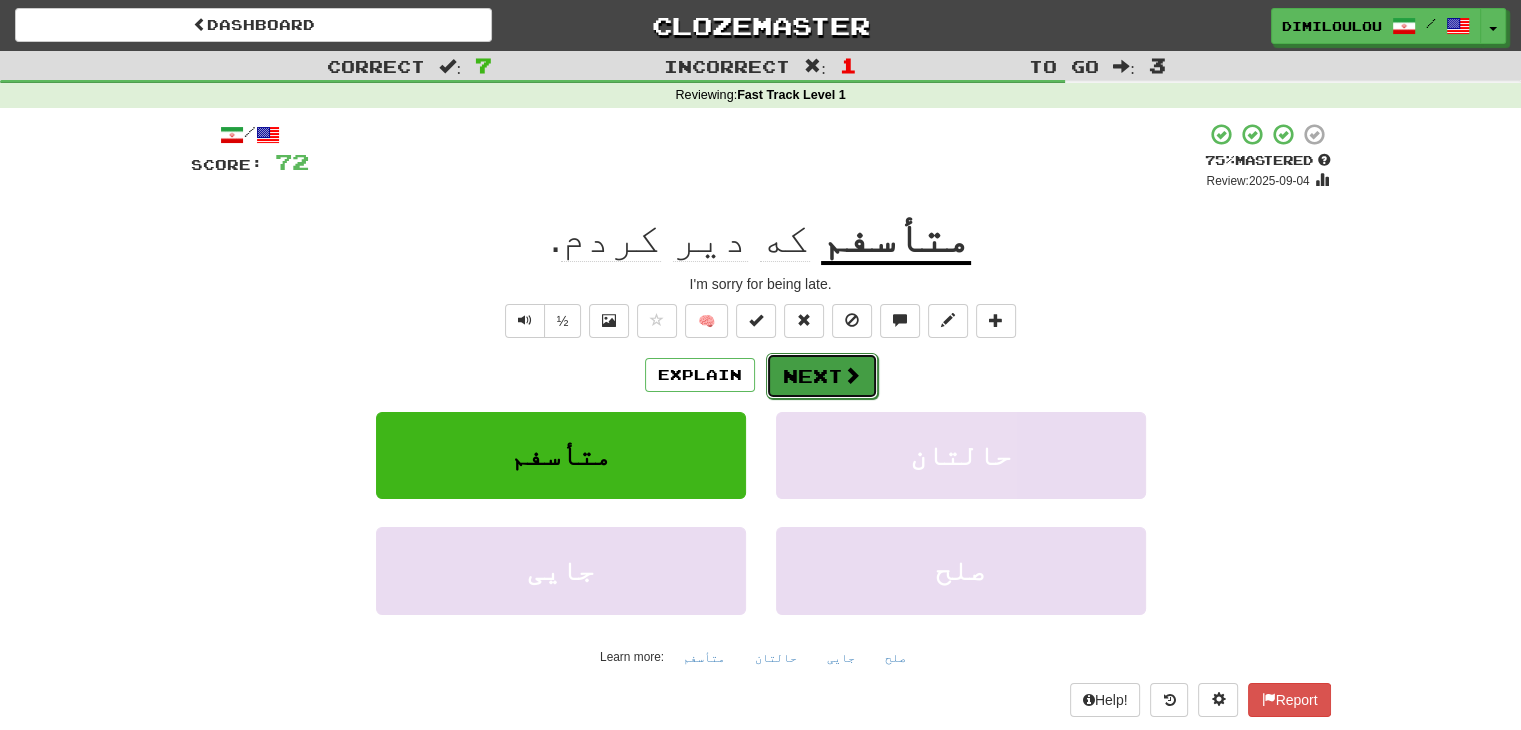 click on "Next" at bounding box center (822, 376) 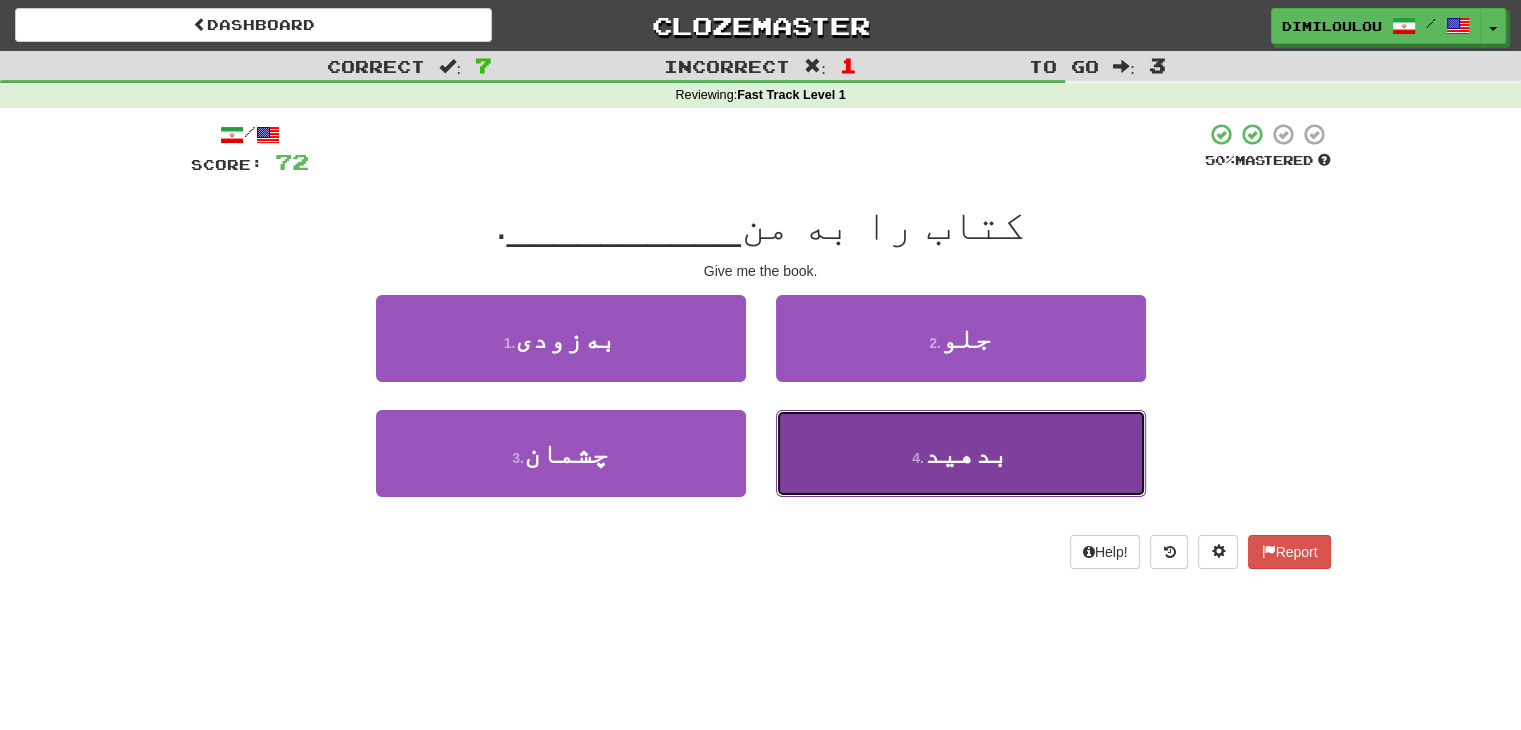 click on "4 .  بدهید" at bounding box center [961, 453] 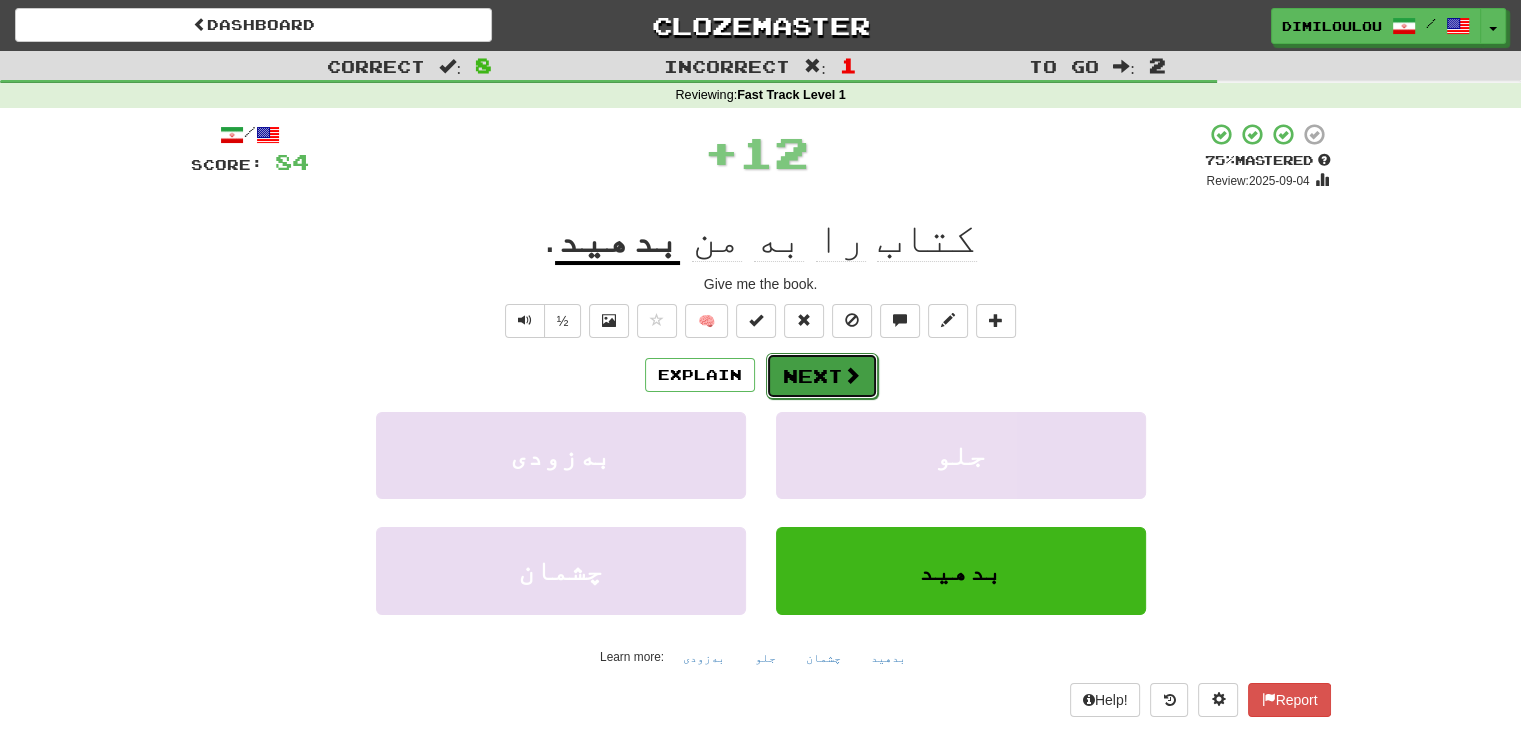 click on "Next" at bounding box center [822, 376] 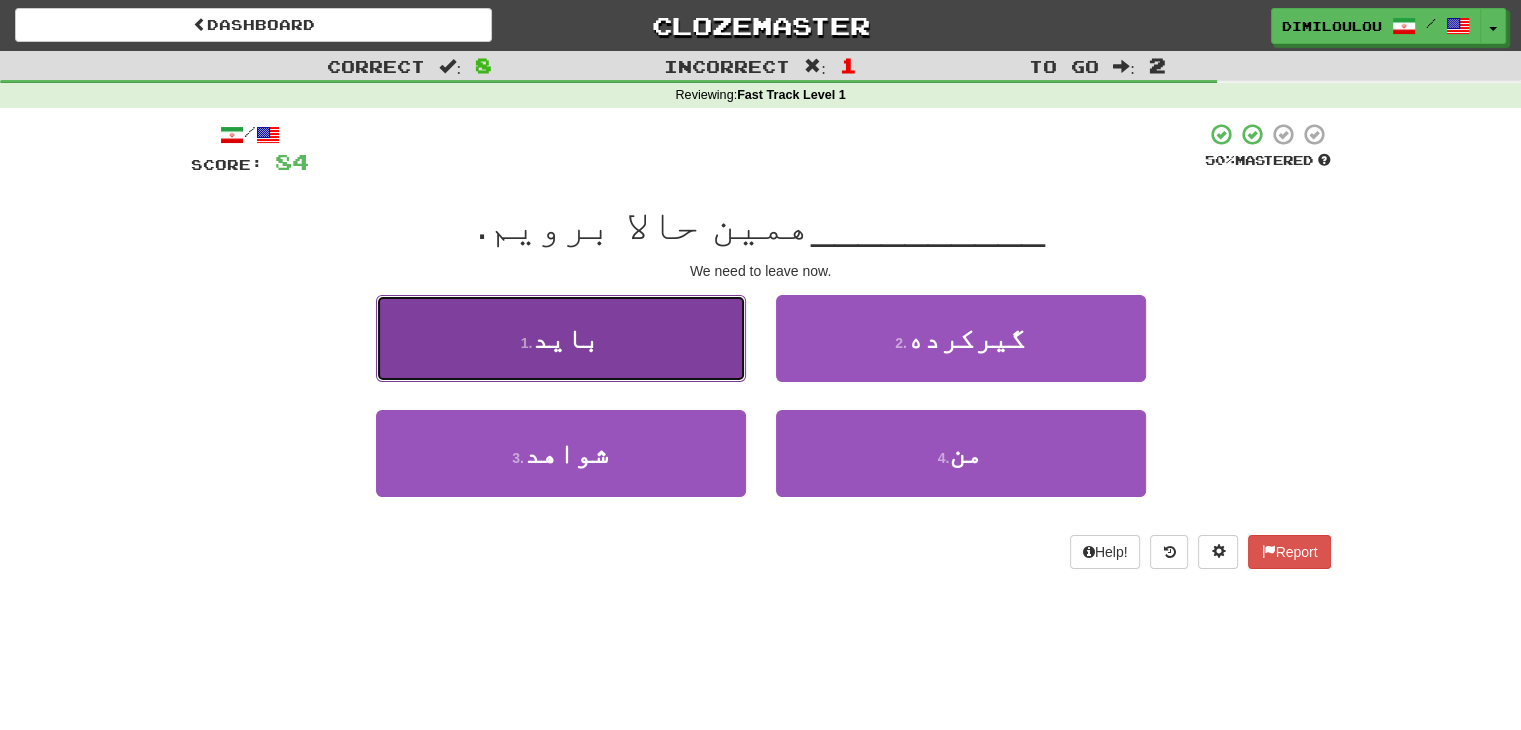 click on "1 .  باید" at bounding box center [561, 338] 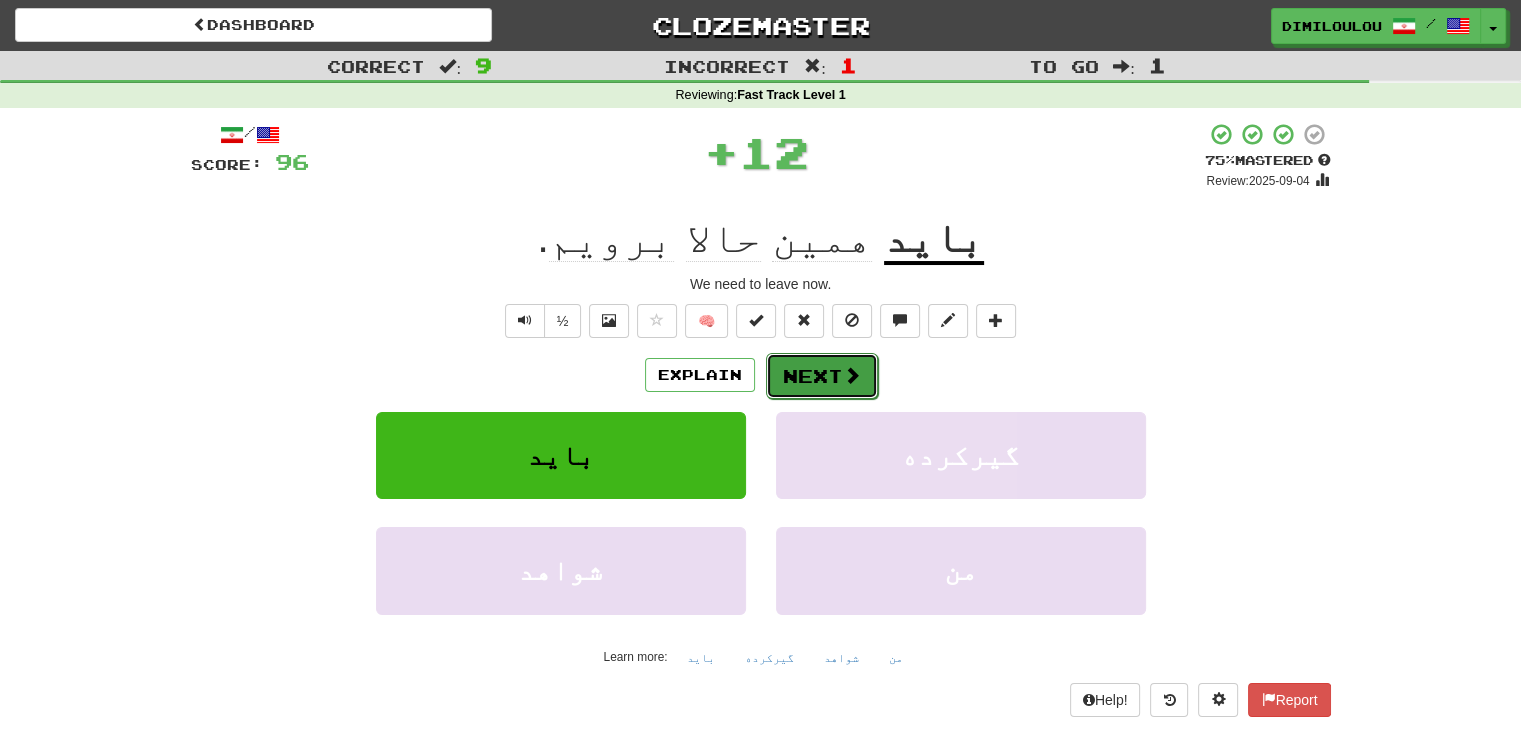 click at bounding box center (852, 375) 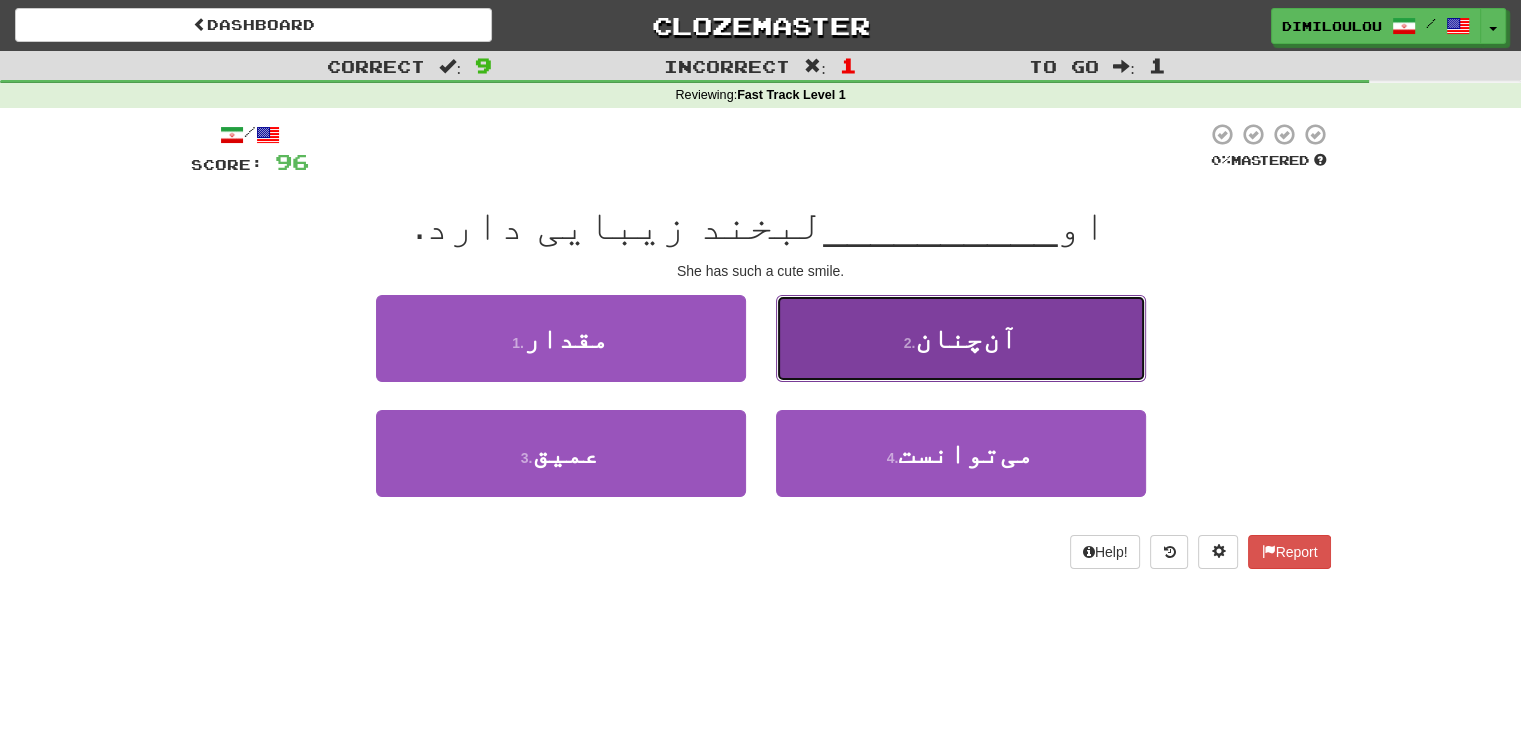 click on "2 .  آن‌چنان" at bounding box center (961, 338) 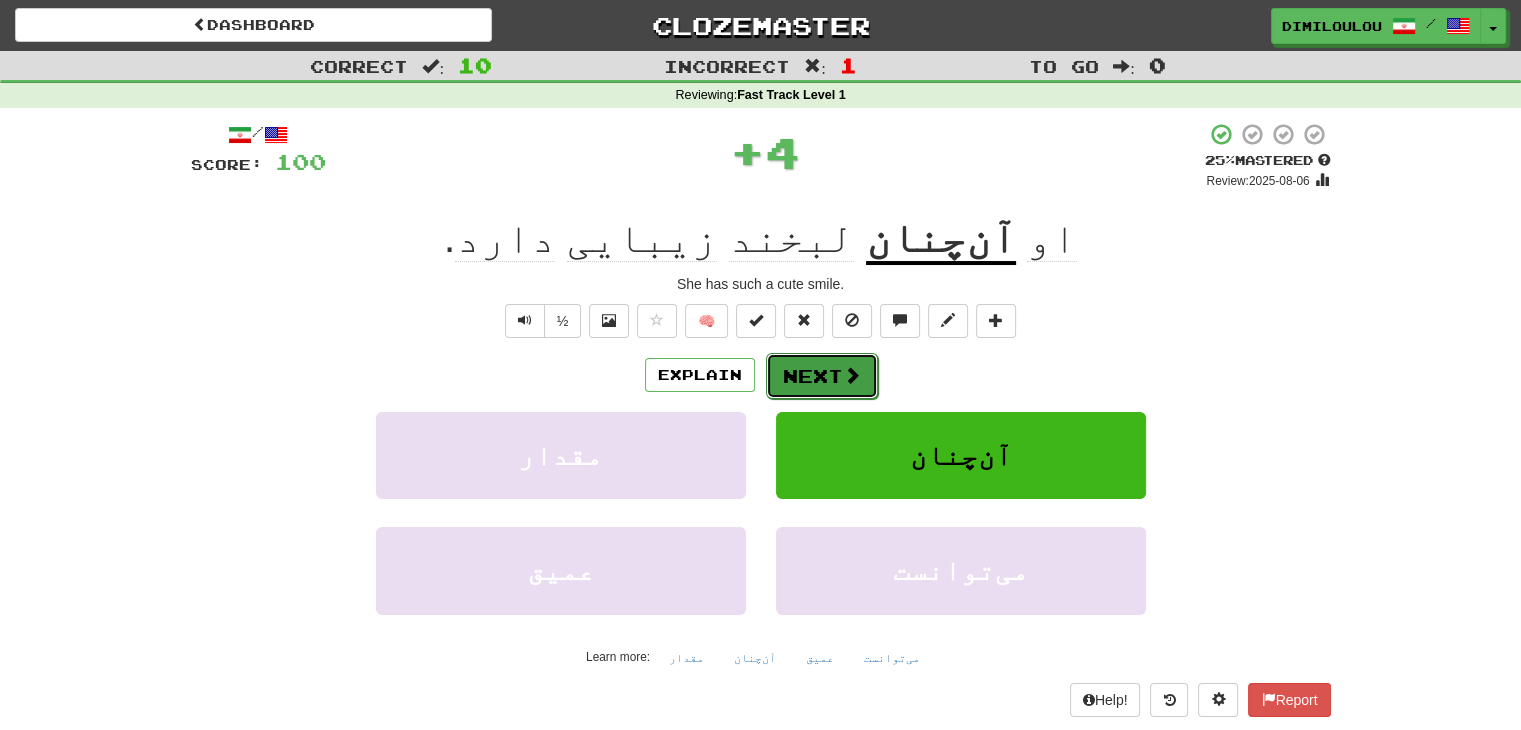 click at bounding box center (852, 375) 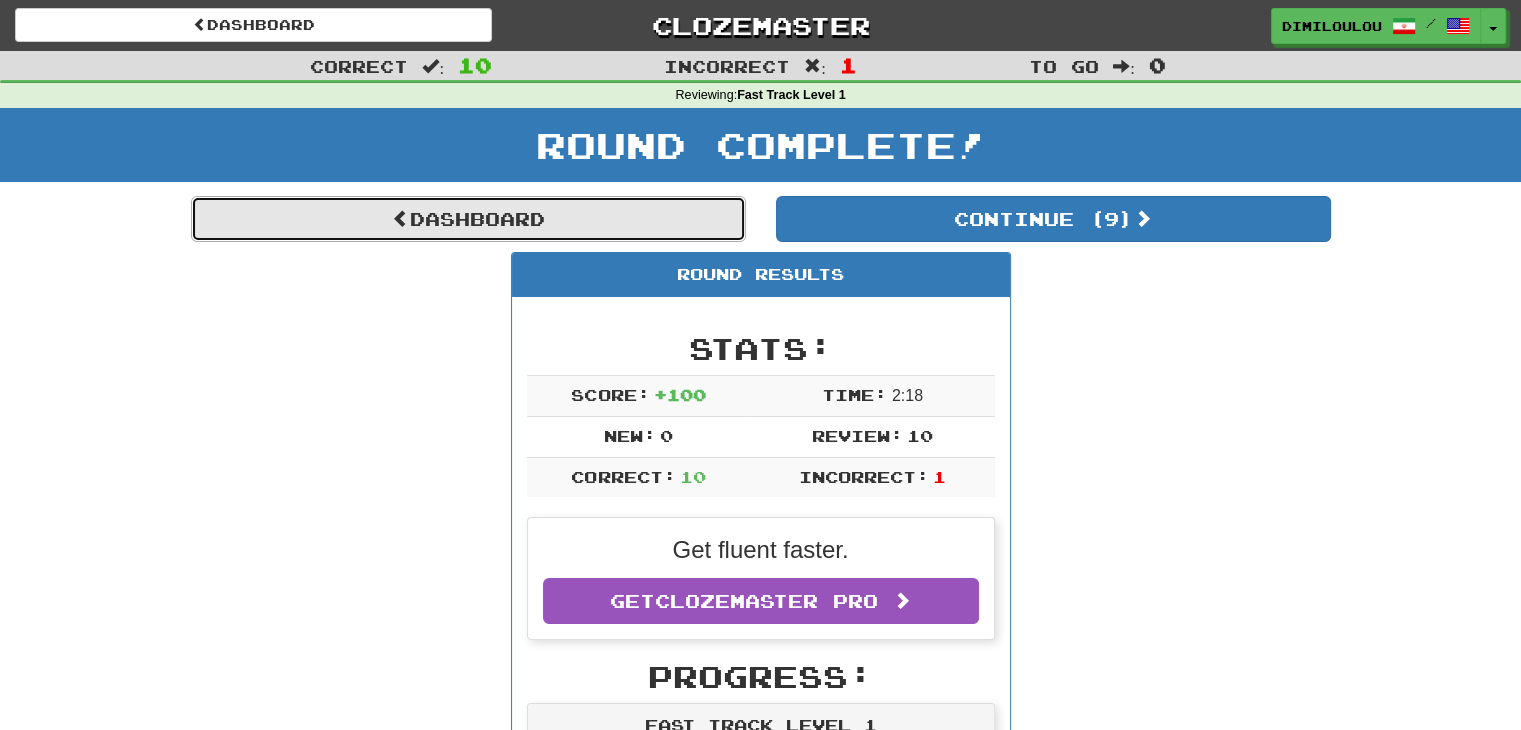 click on "Dashboard" at bounding box center (468, 219) 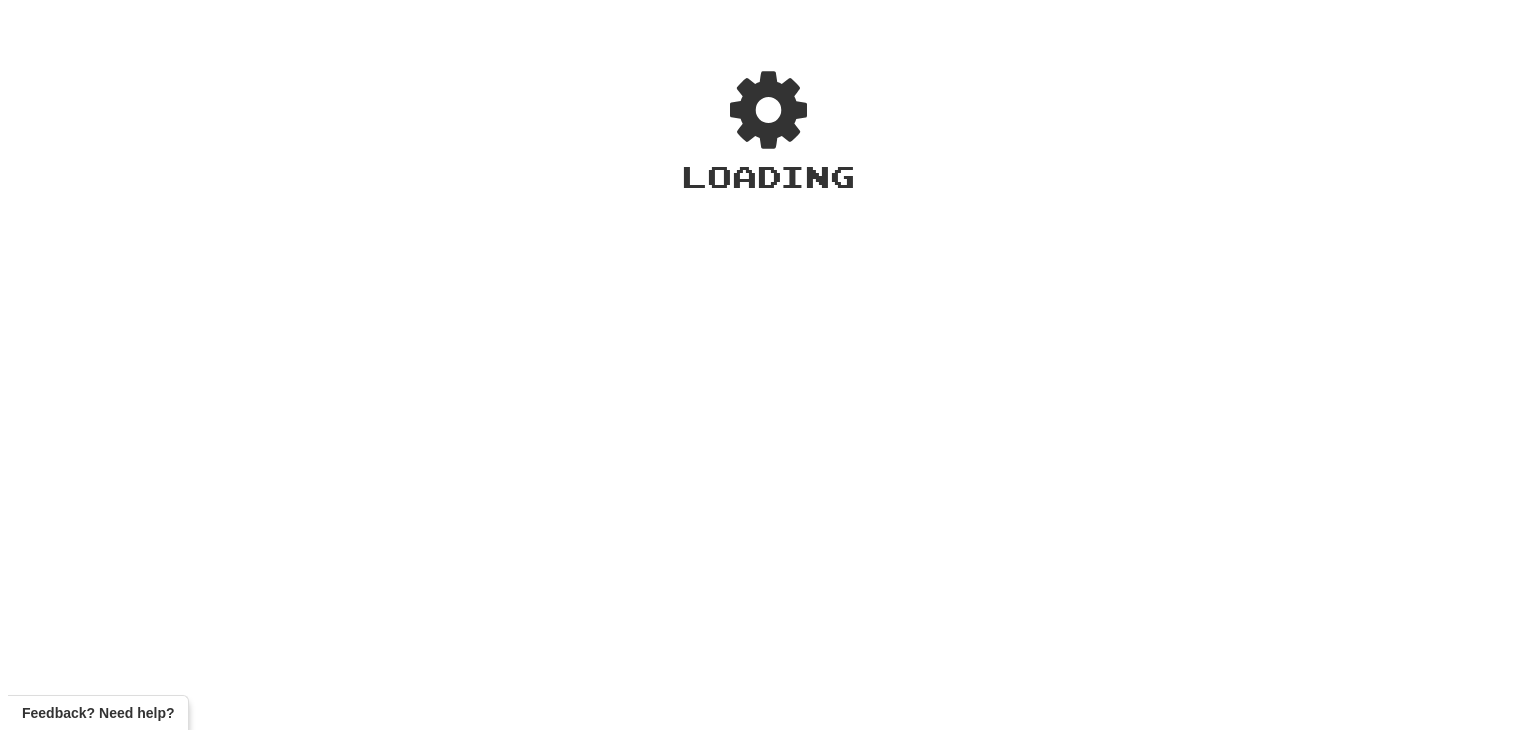 scroll, scrollTop: 0, scrollLeft: 0, axis: both 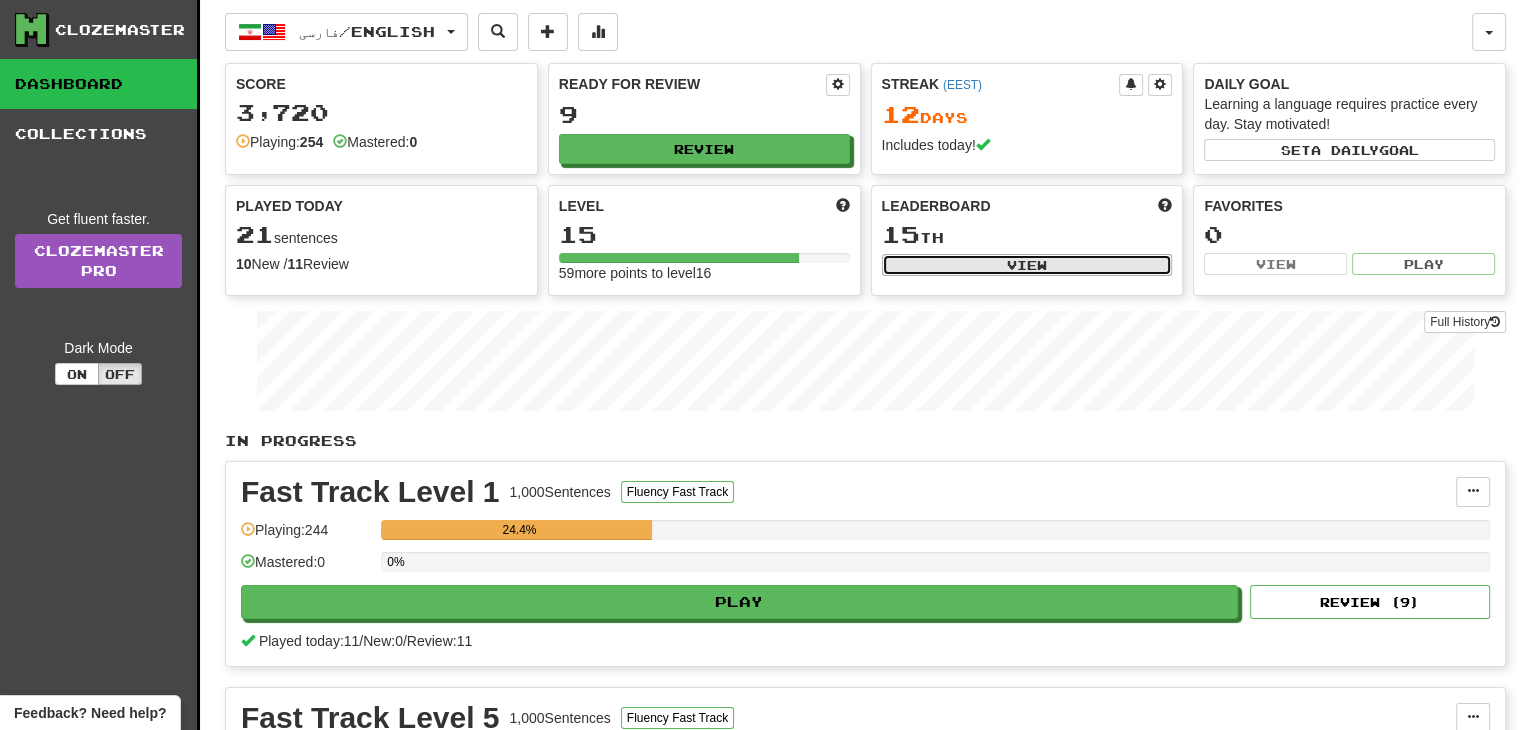 click on "View" at bounding box center (1027, 265) 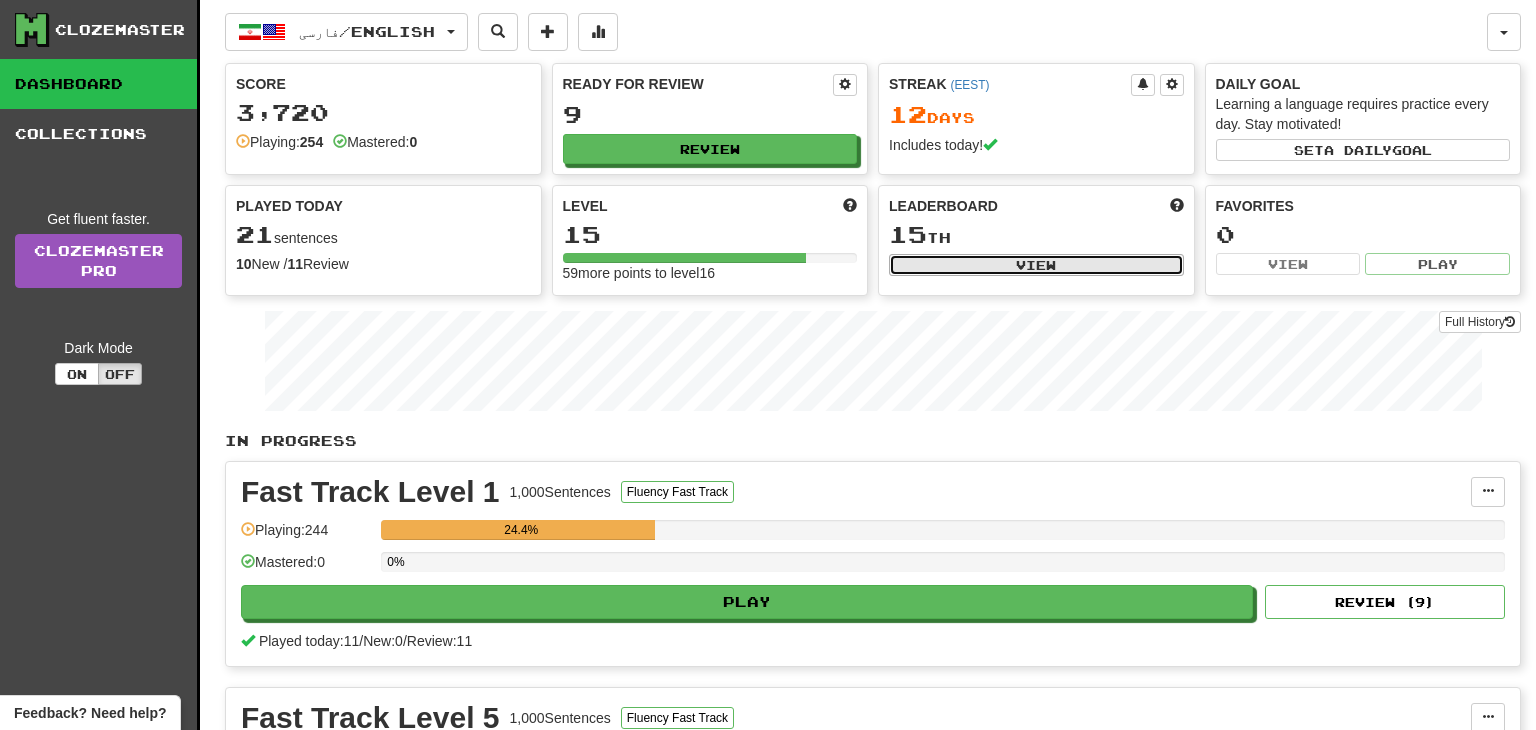 select on "**********" 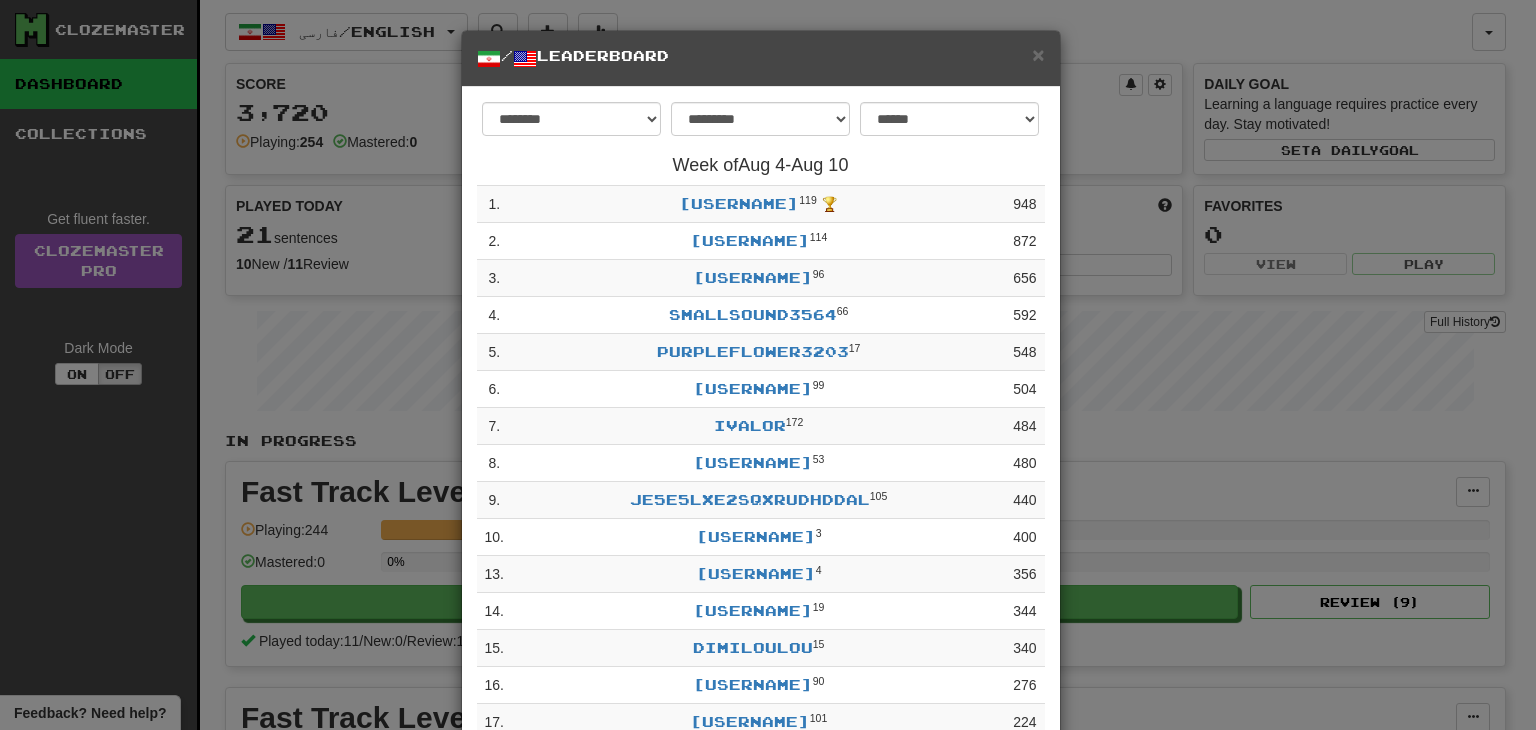click on "**********" at bounding box center (768, 365) 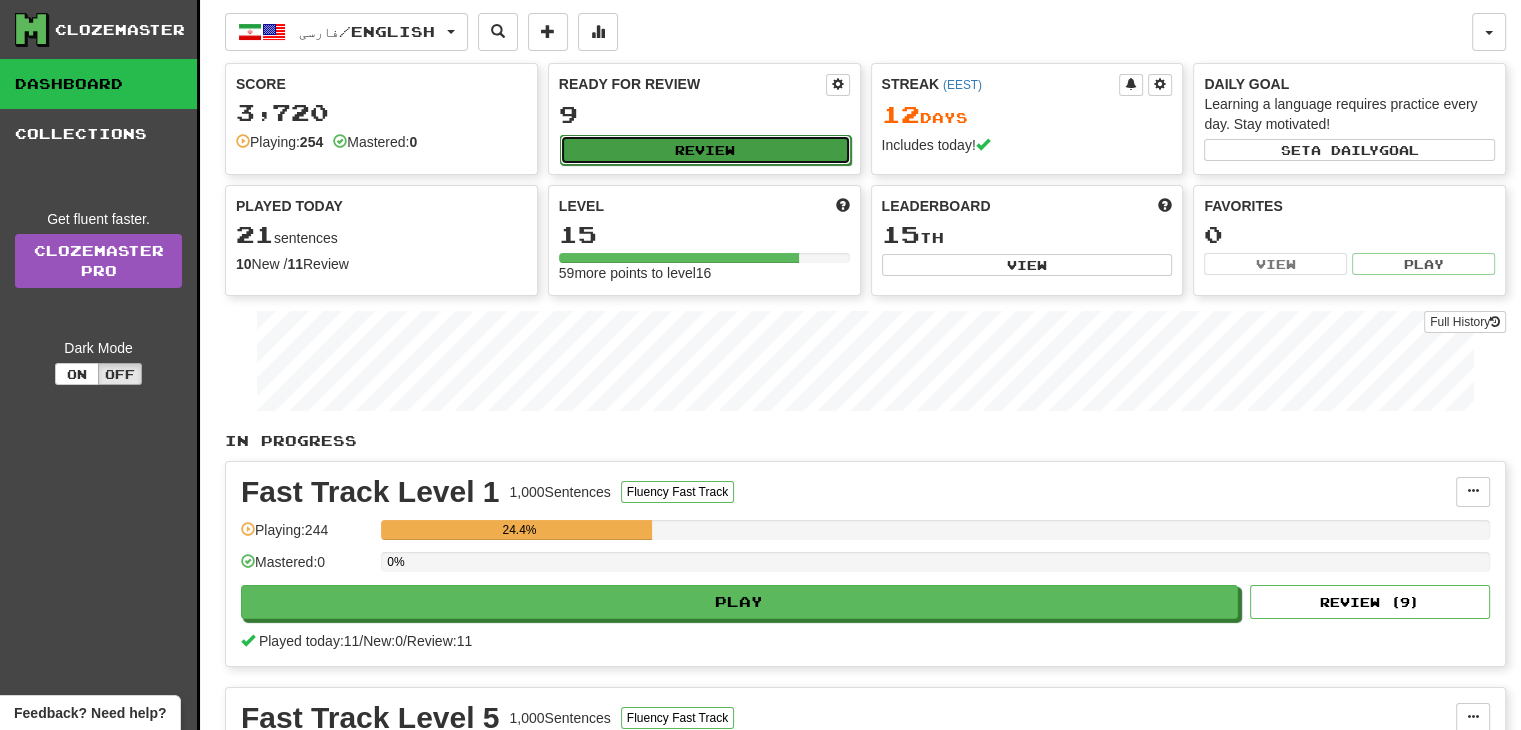 click on "Review" at bounding box center (705, 150) 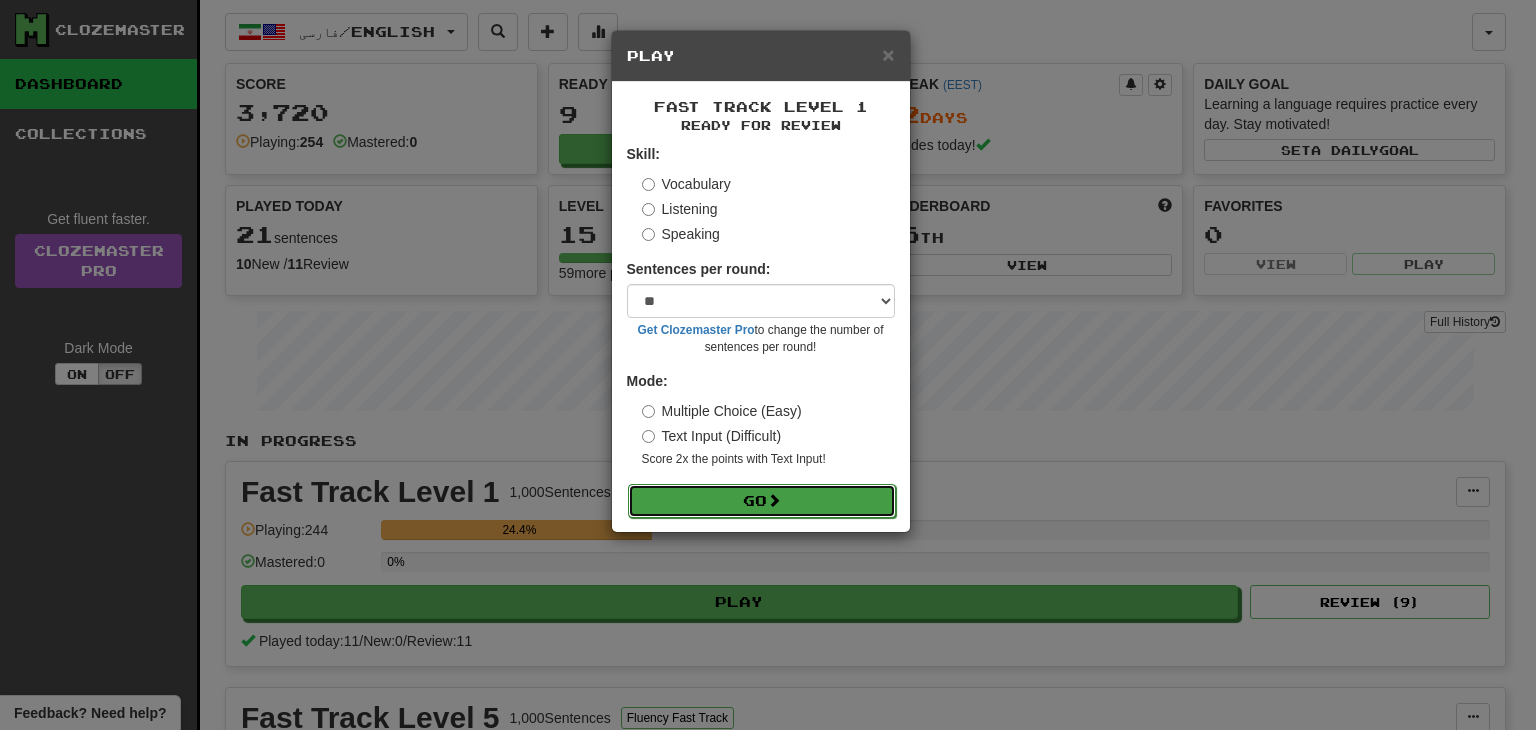 click on "Go" at bounding box center [762, 501] 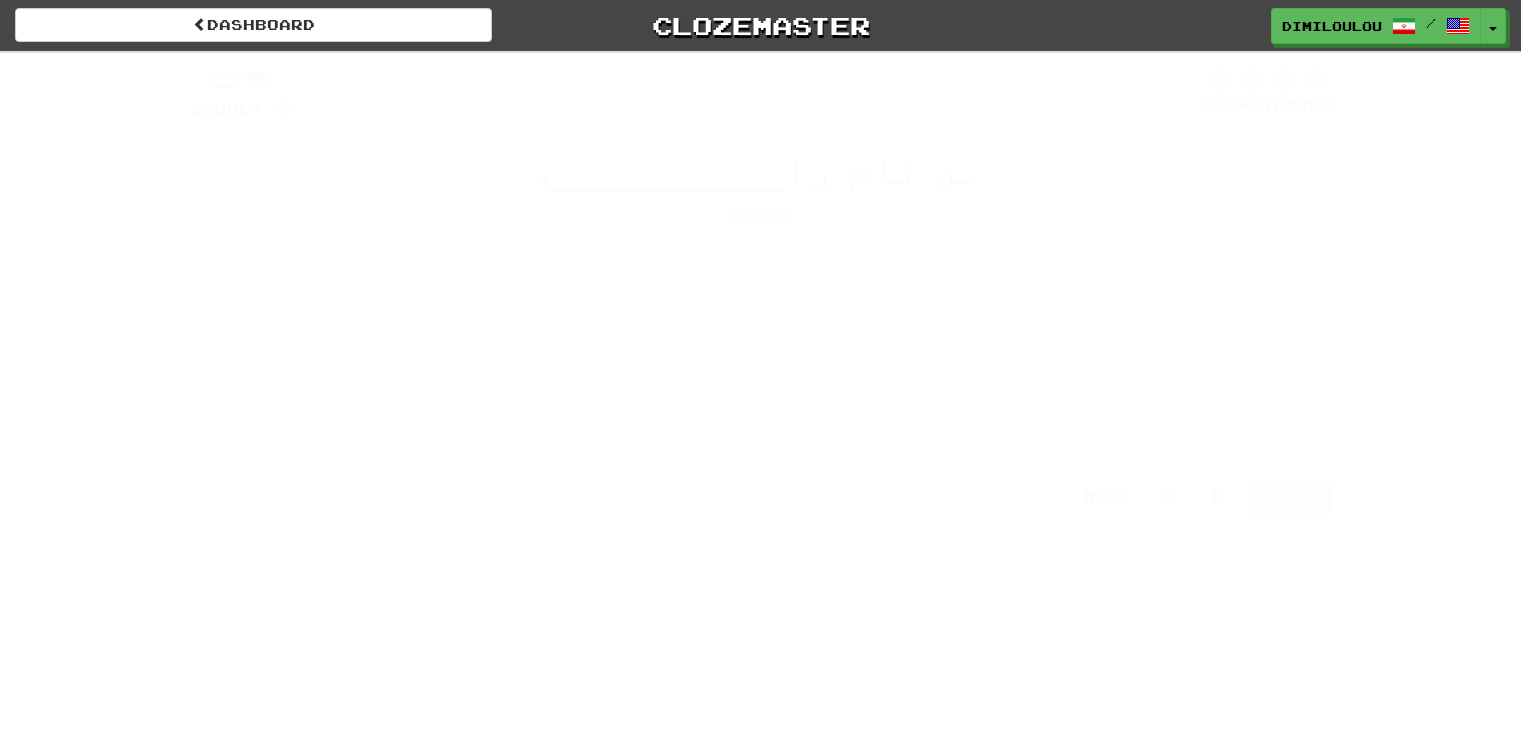 scroll, scrollTop: 0, scrollLeft: 0, axis: both 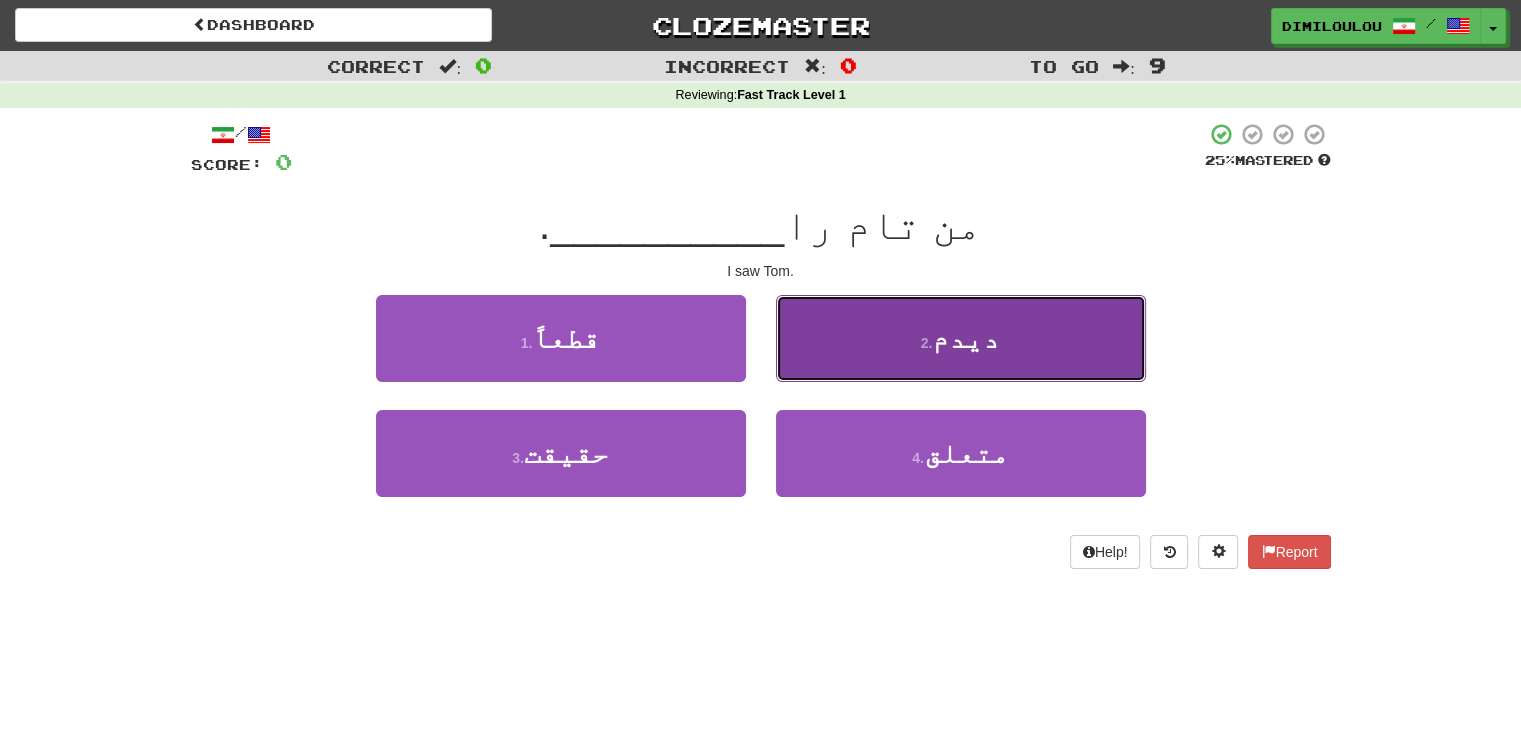 click on "2 .  دیدم" at bounding box center (961, 338) 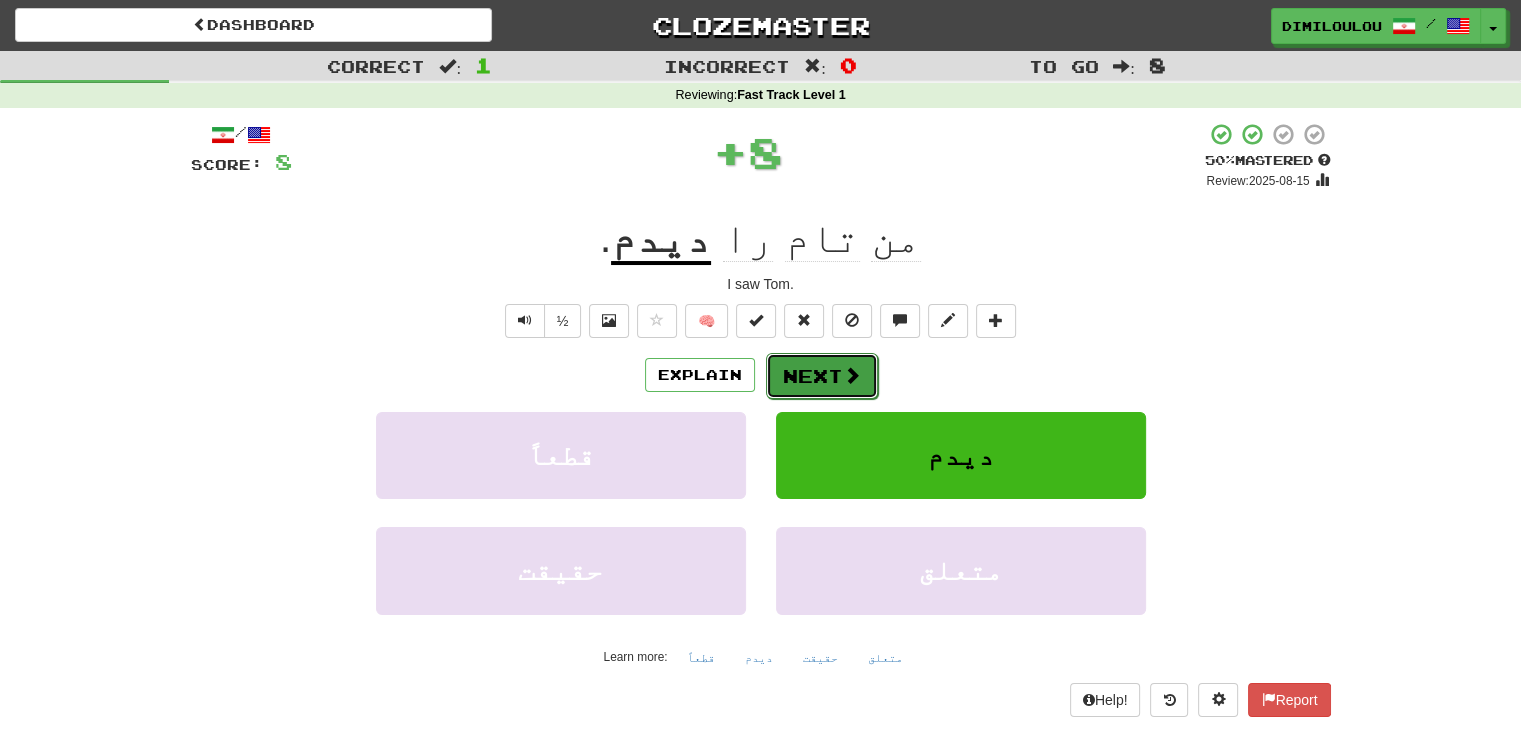 click at bounding box center (852, 375) 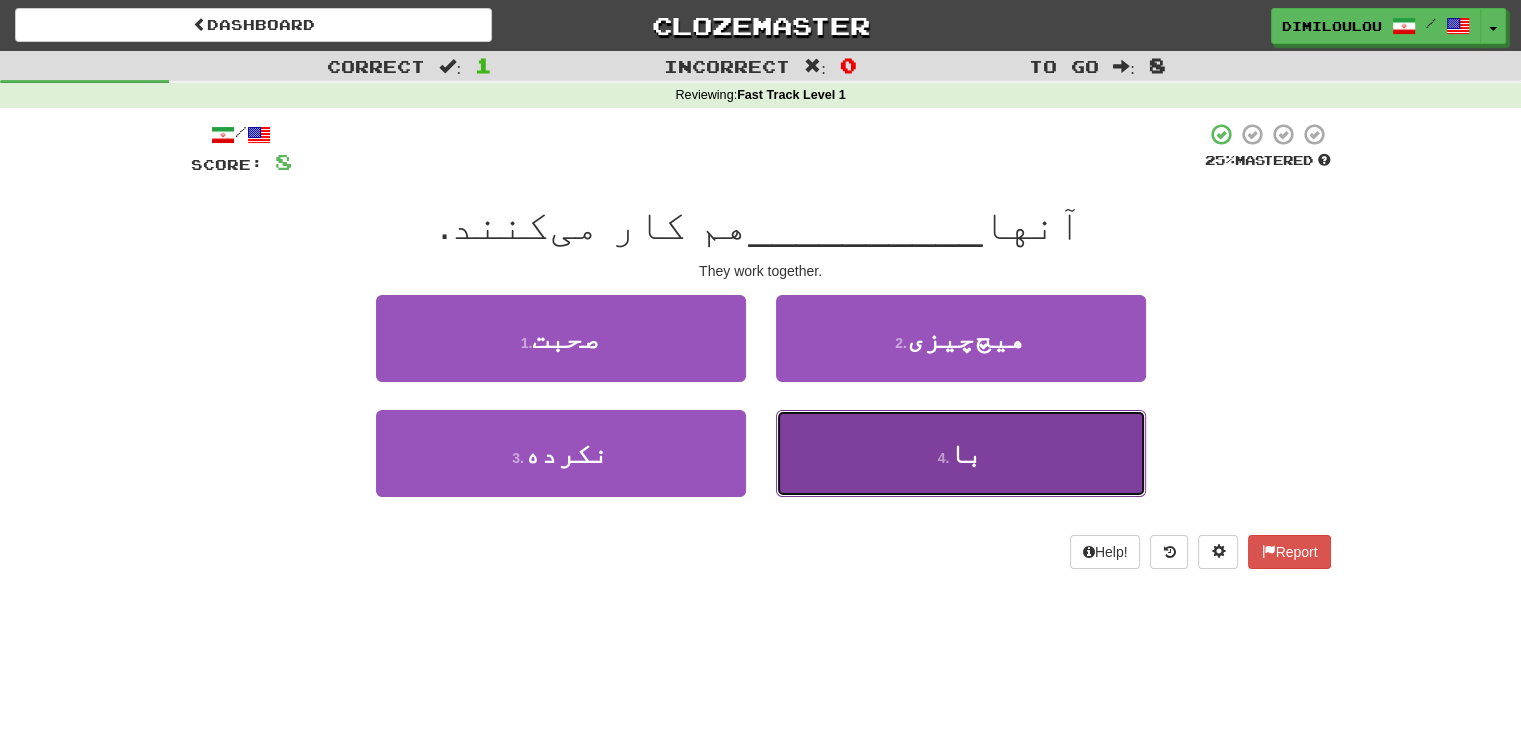click on "4 .  با" at bounding box center [961, 453] 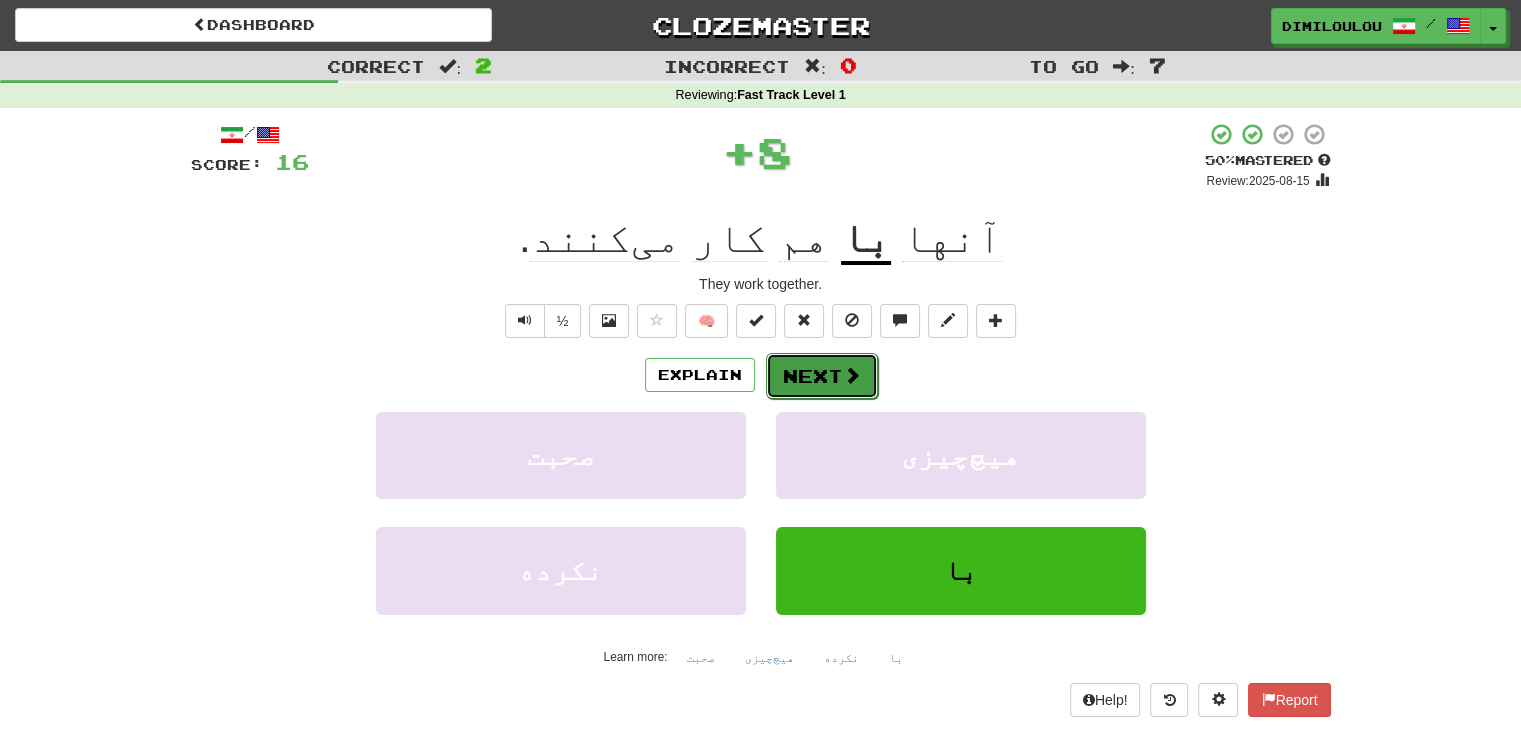 click on "Next" at bounding box center (822, 376) 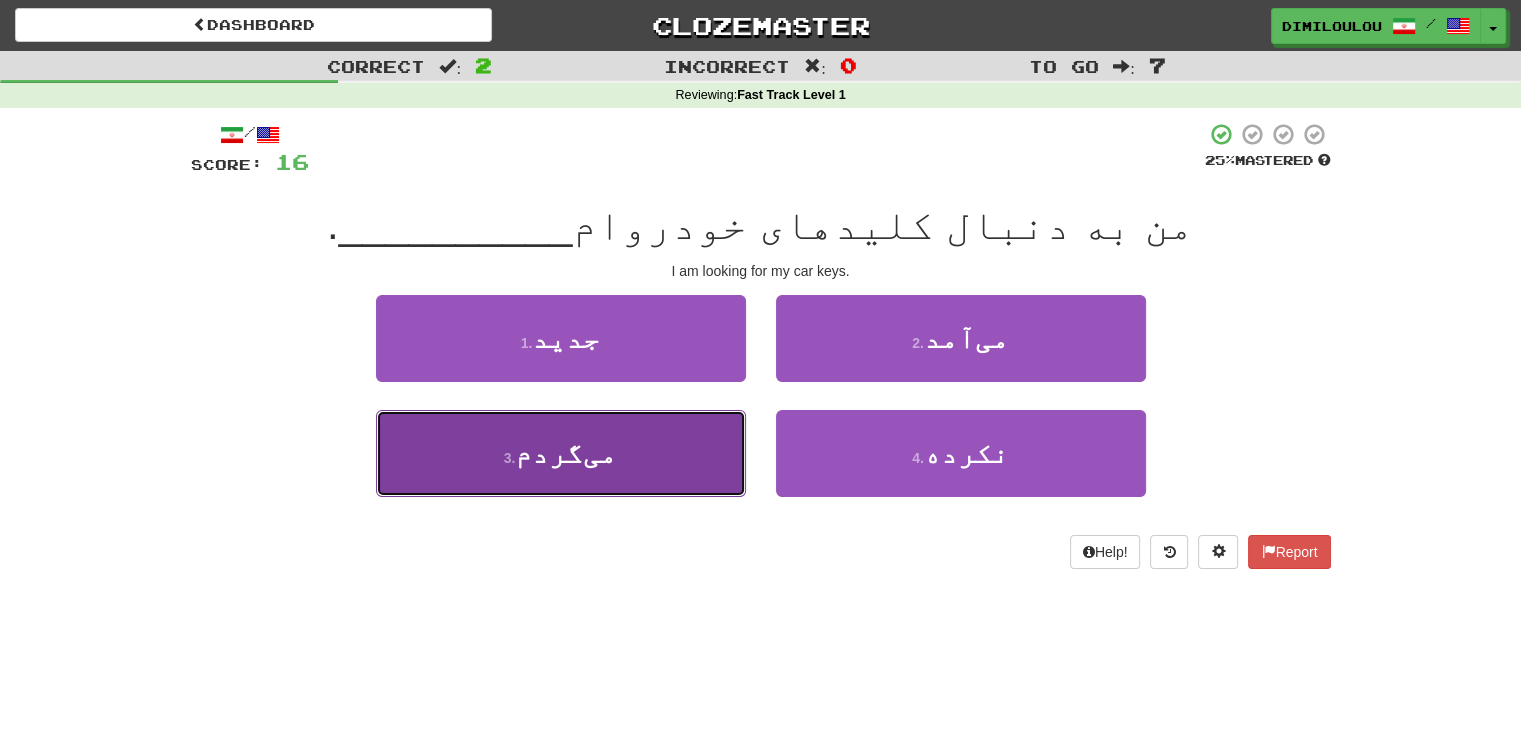click on "3 .  می‌گردم" at bounding box center [561, 453] 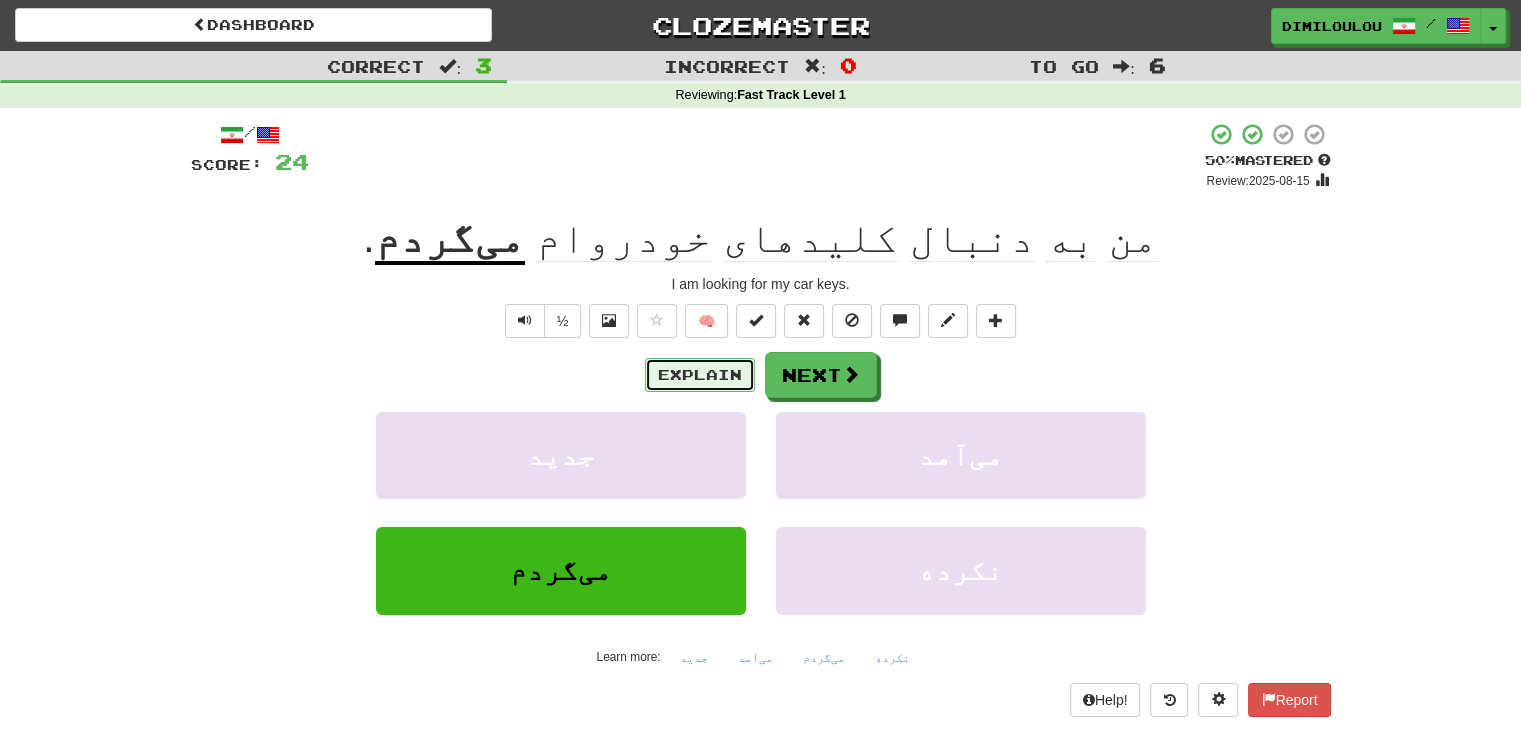 click on "Explain" at bounding box center [700, 375] 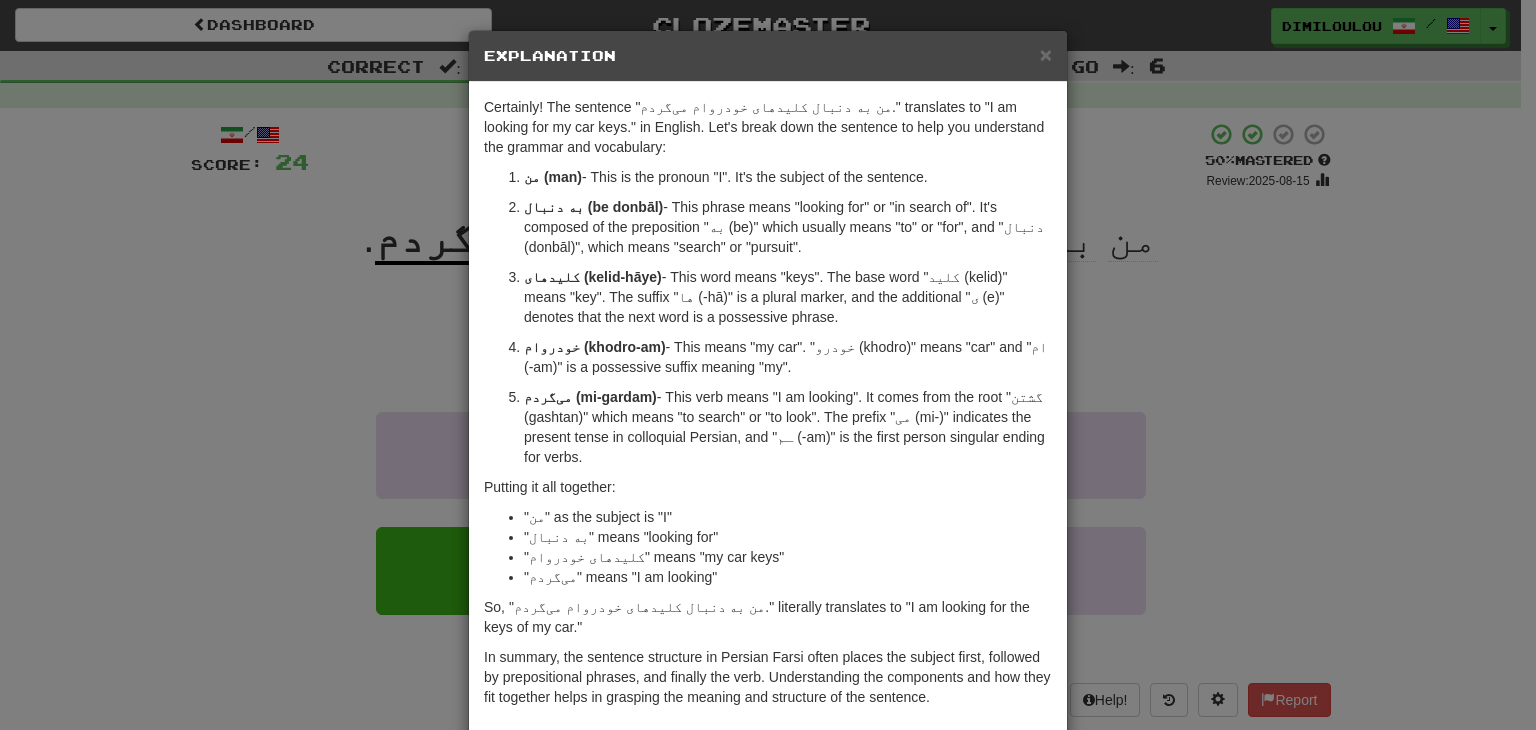 click on "× Explanation Certainly! The sentence "من به دنبال کلیدهای خودروام می‌گردم." translates to "I am looking for my car keys." in English. Let's break down the sentence to help you understand the grammar and vocabulary:
من (man)  - This is the pronoun "I". It's the subject of the sentence.
به دنبال (be donbāl)  - This phrase means "looking for" or "in search of". It's composed of the preposition "به (be)" which usually means "to" or "for", and "دنبال (donbāl)", which means "search" or "pursuit".
کلیدهای (kelid-hāye)  - This word means "keys". The base word "کلید (kelid)" means "key". The suffix "ها (-hā)" is a plural marker, and the additional "ی (e)" denotes that the next word is a possessive phrase.
خودروام (khodro-am)  - This means "my car". "خودرو (khodro)" means "car" and "ام (-am)" is a possessive suffix meaning "my".
می‌گردم (mi-gardam)
Putting it all together:
! Close" at bounding box center (768, 365) 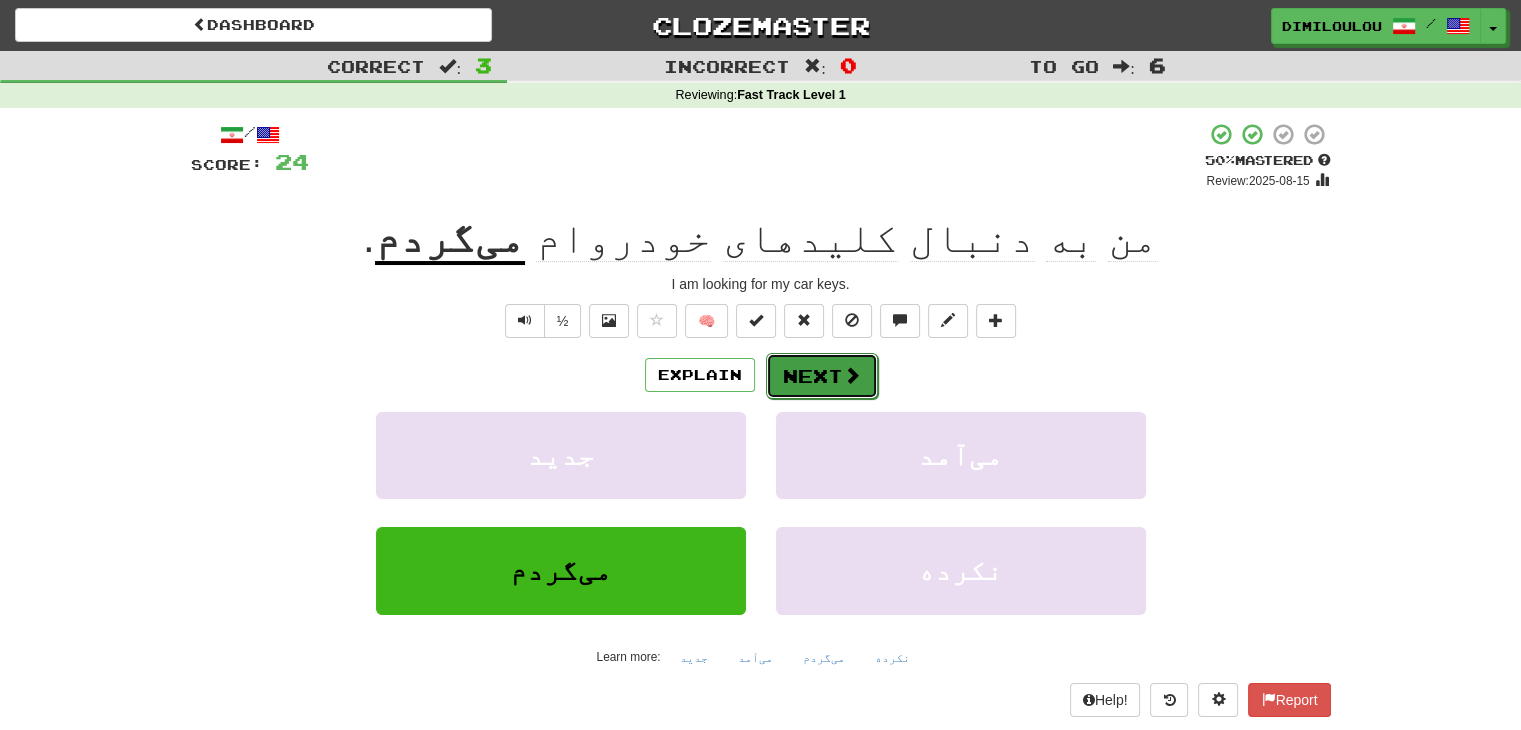 click at bounding box center [852, 375] 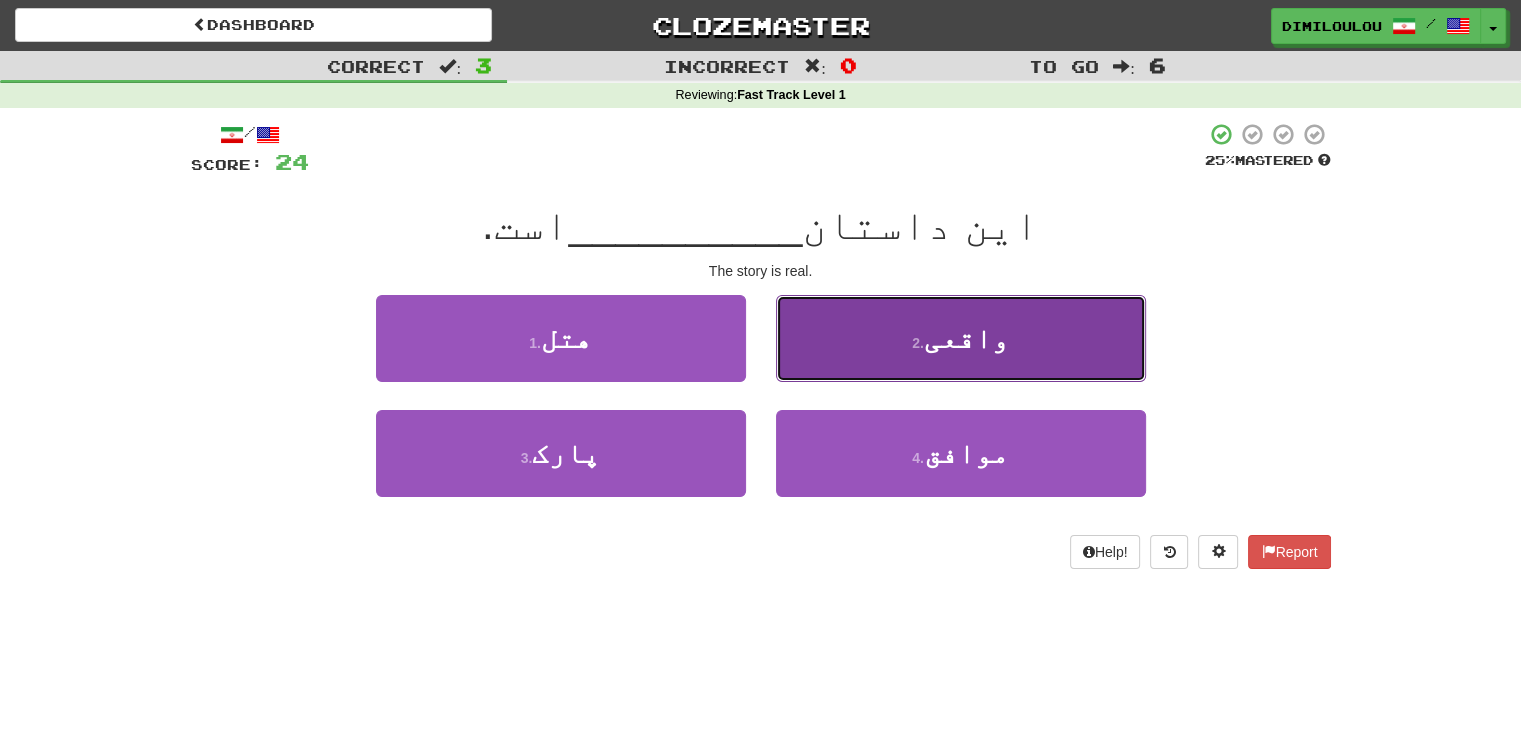 click on "2 .  واقعی" at bounding box center [961, 338] 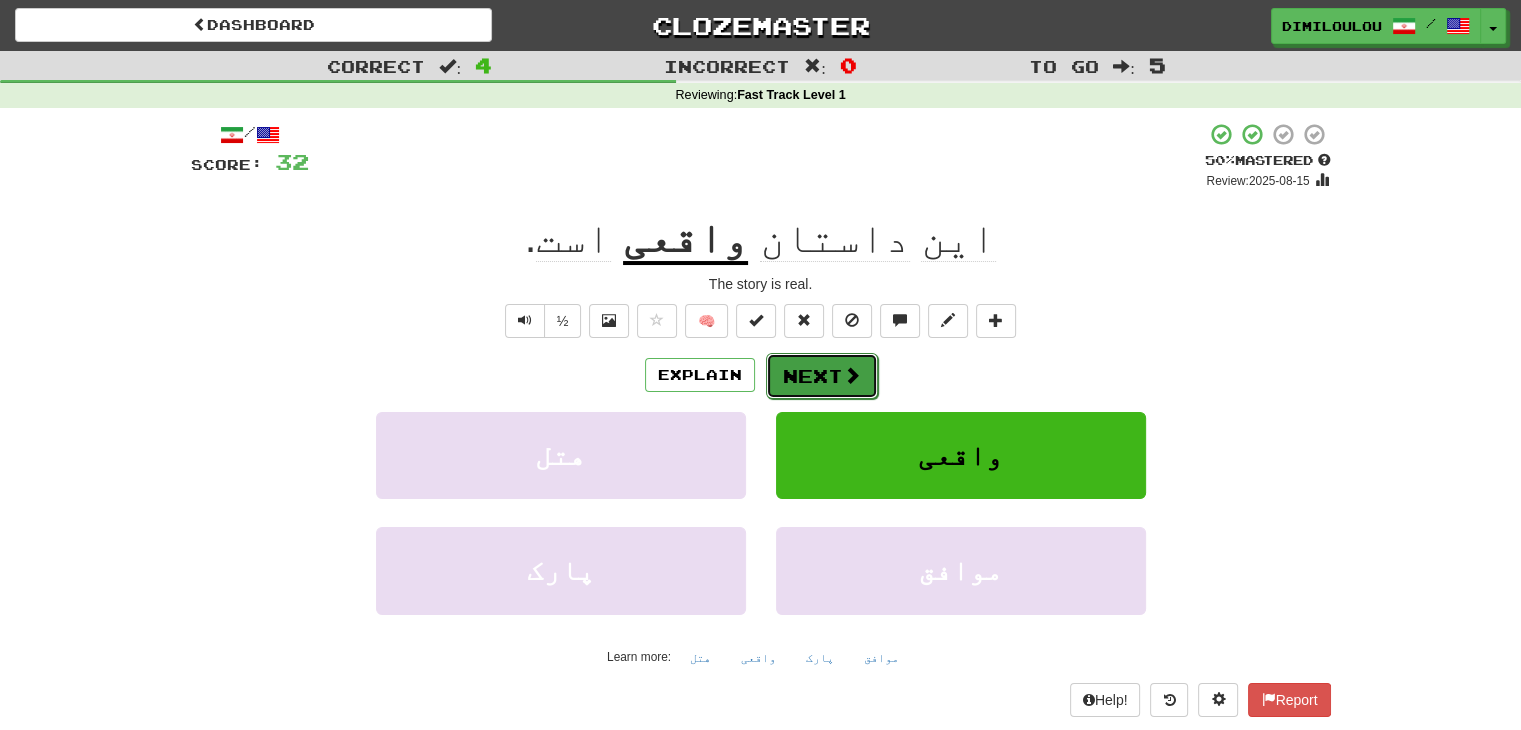 click on "Next" at bounding box center [822, 376] 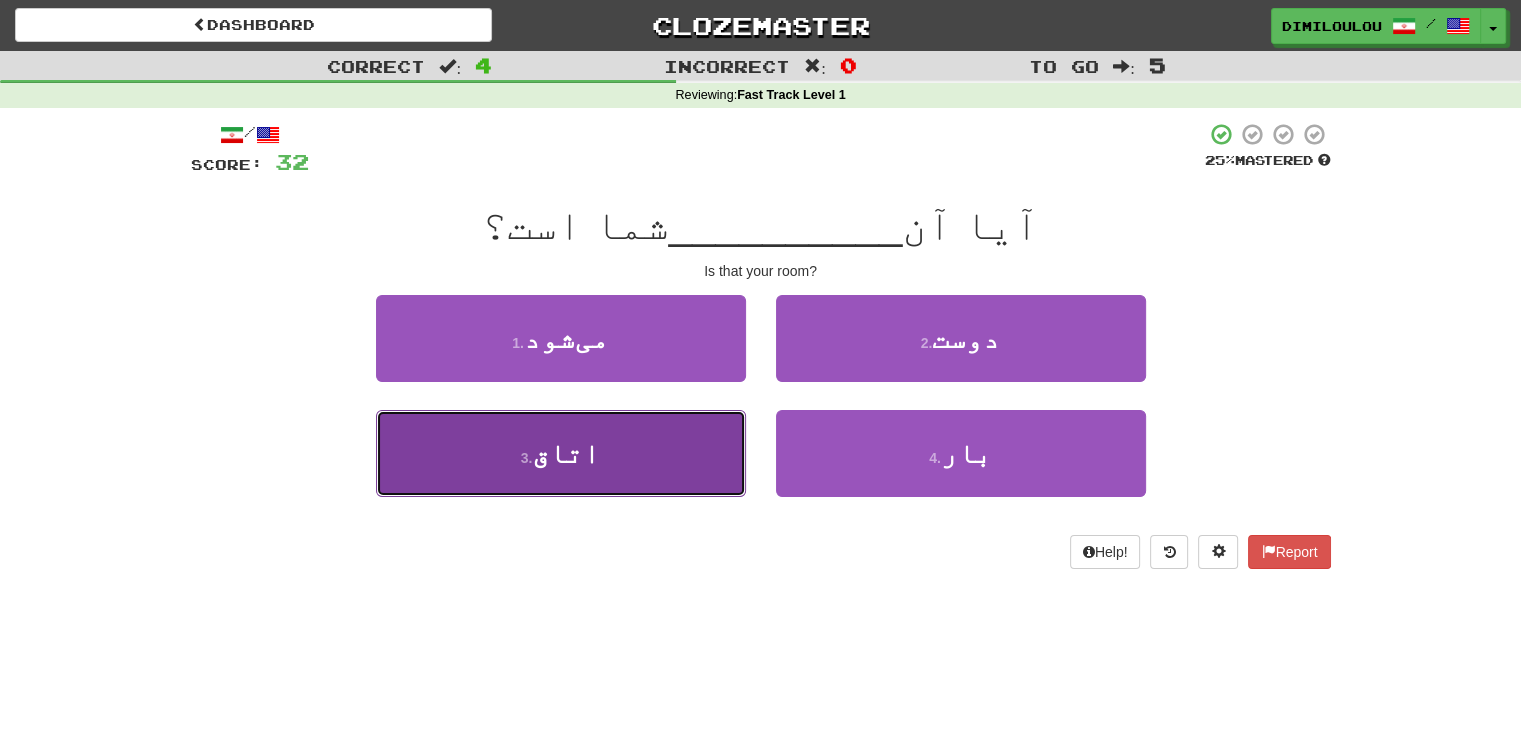 click on "3 .  اتاق" at bounding box center (561, 453) 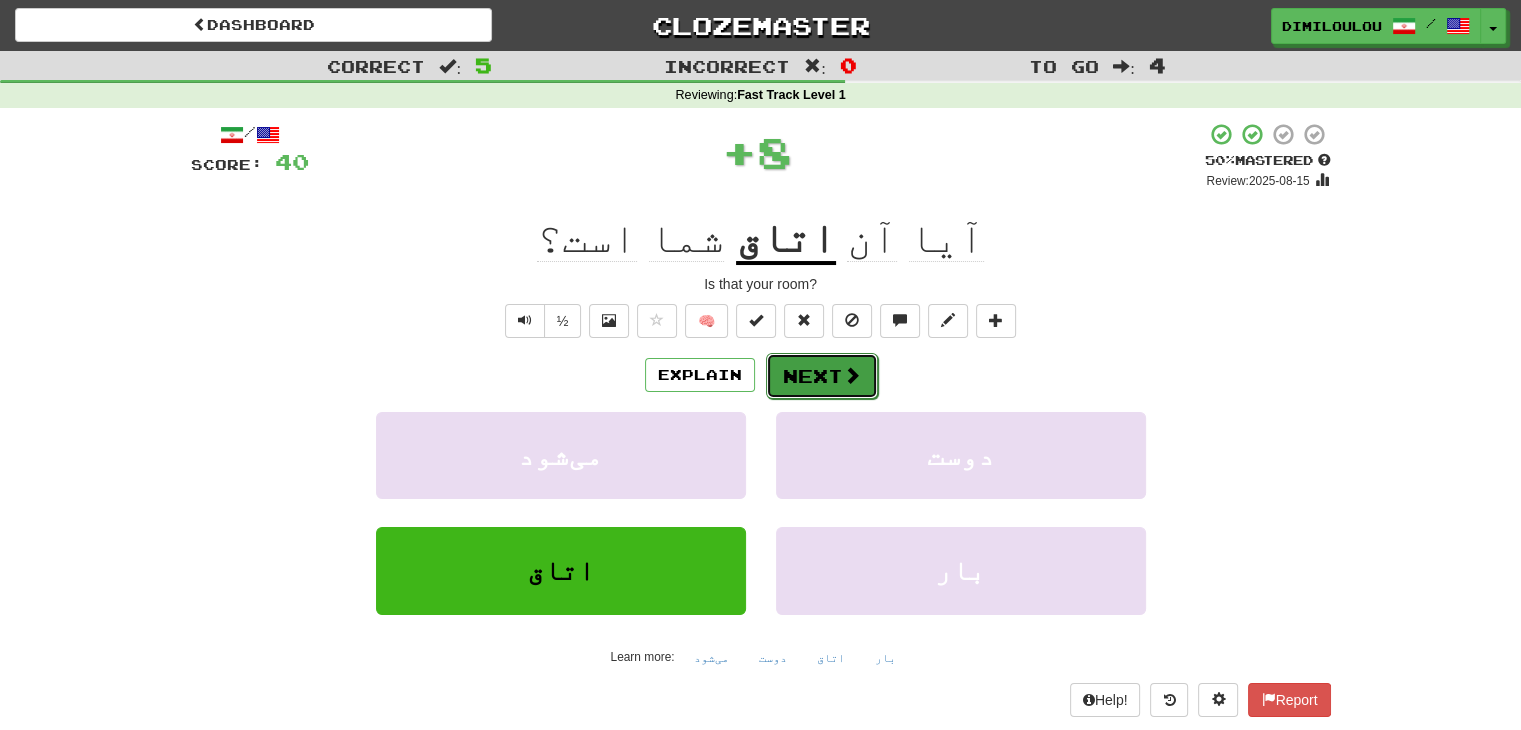 click on "Next" at bounding box center (822, 376) 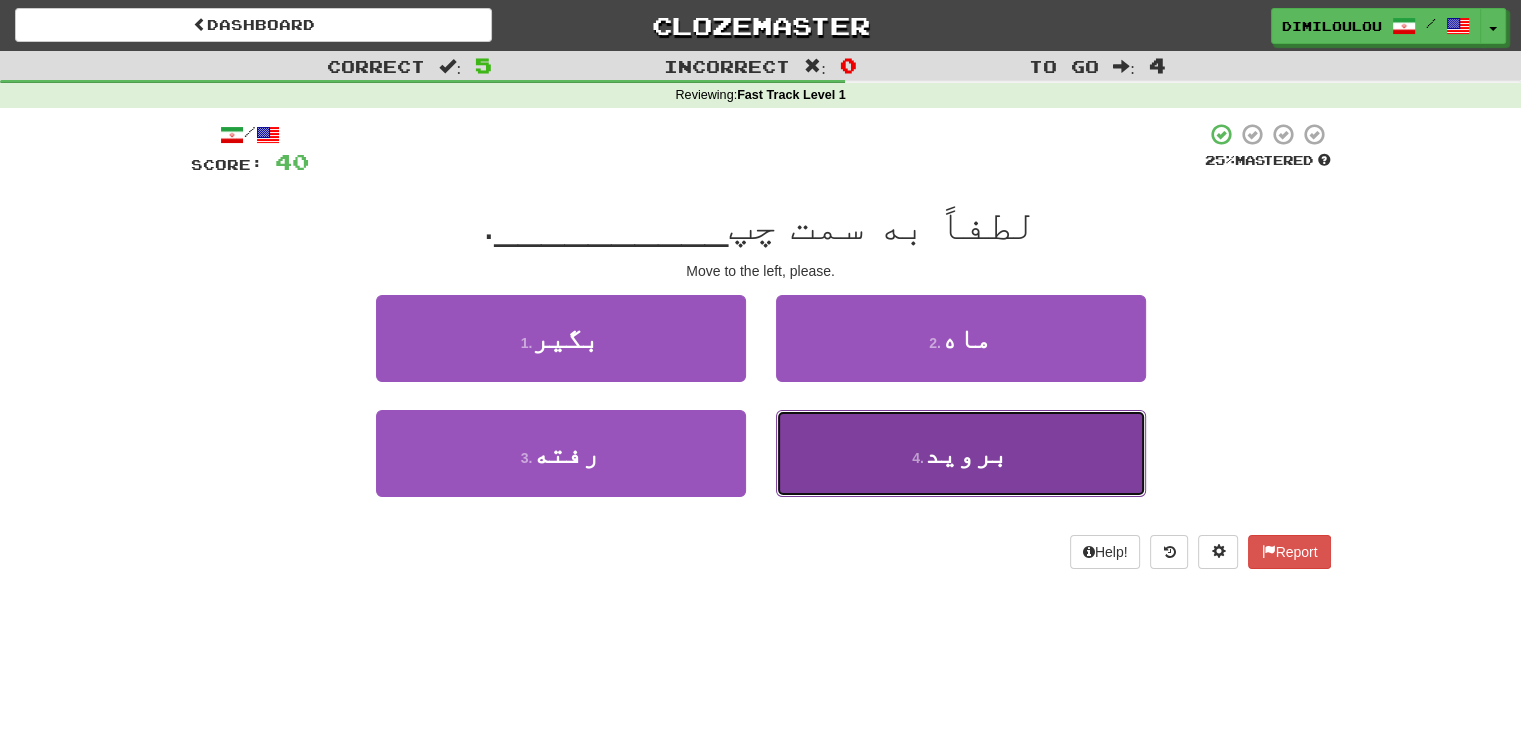 click on "4 .  بروید" at bounding box center [961, 453] 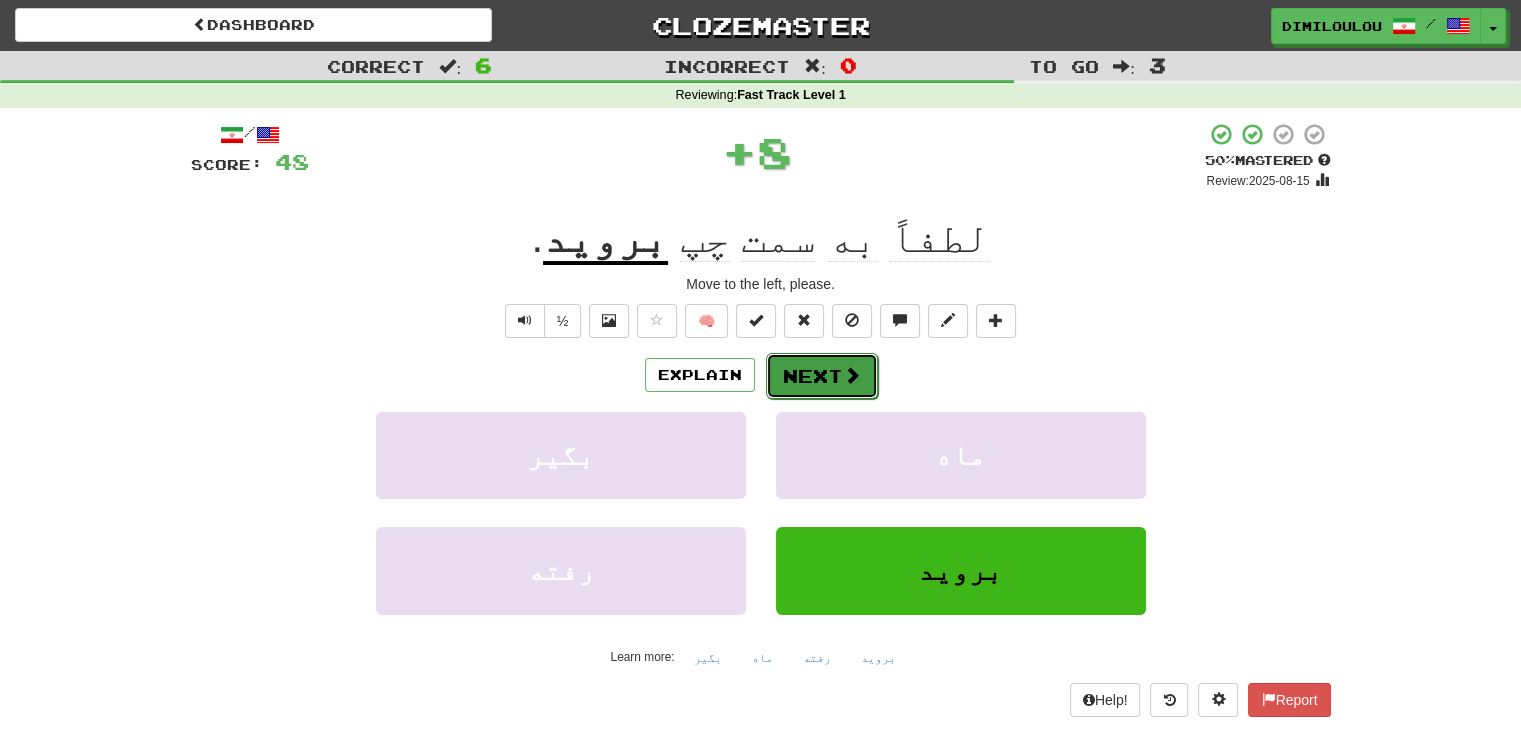 click on "Next" at bounding box center [822, 376] 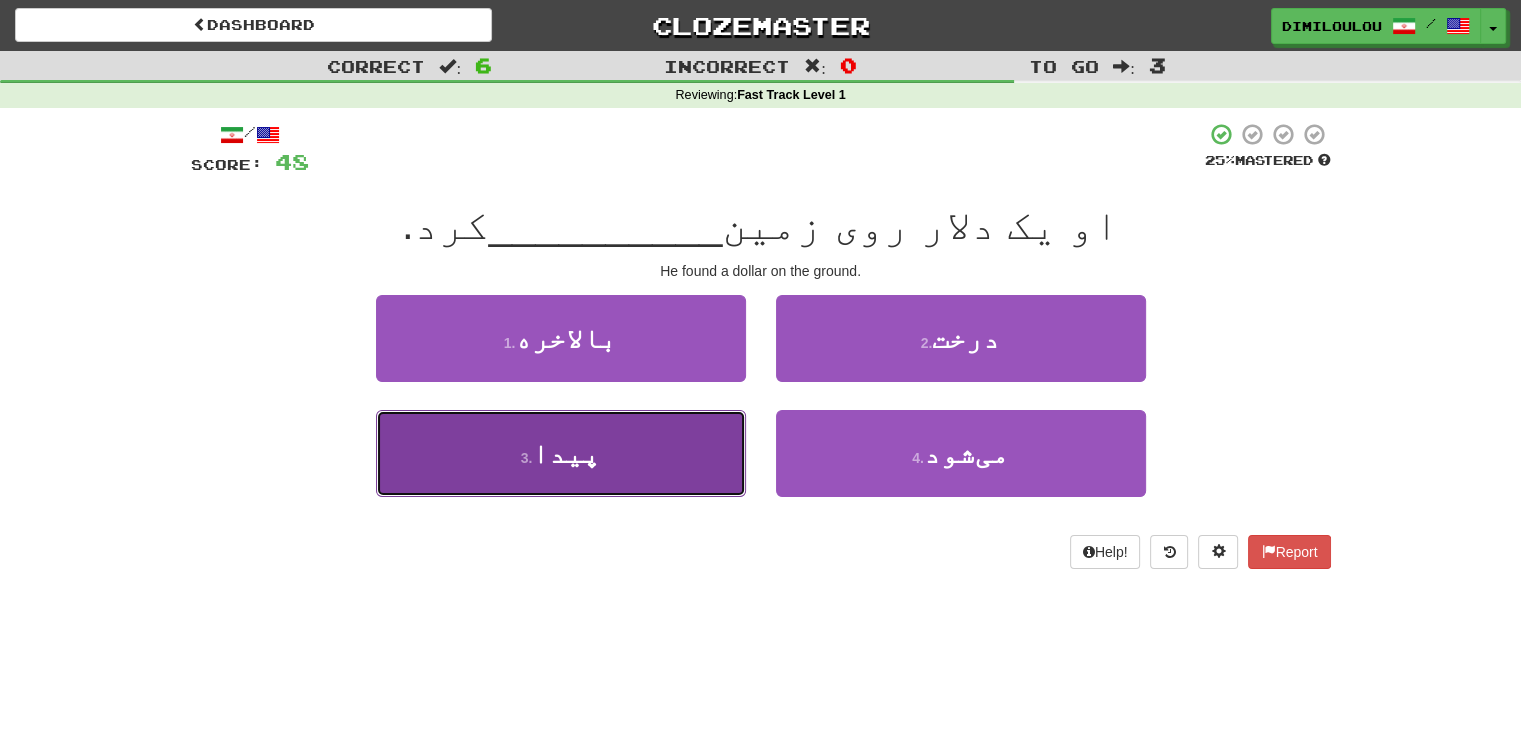 click on "3 .  پیدا" at bounding box center [561, 453] 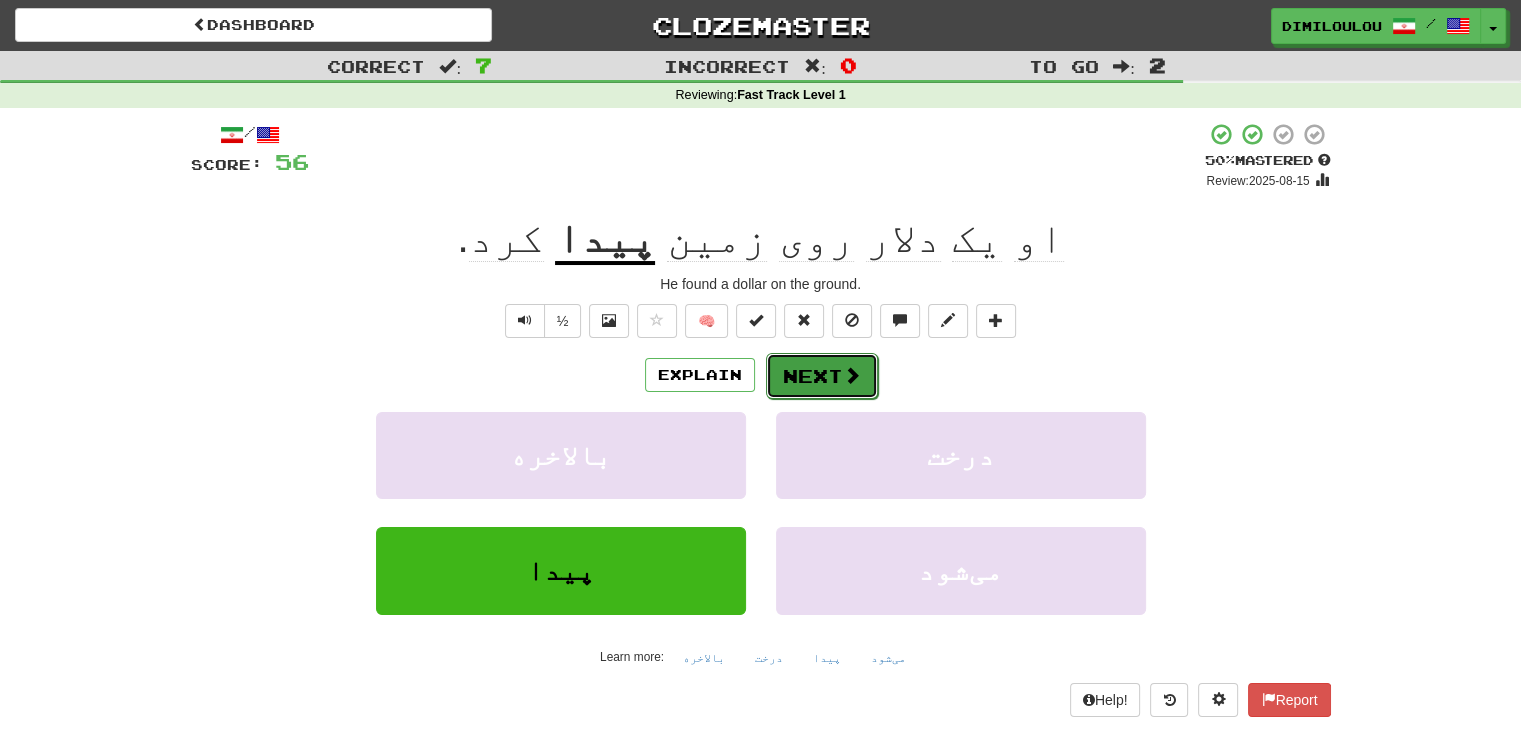 click on "Next" at bounding box center [822, 376] 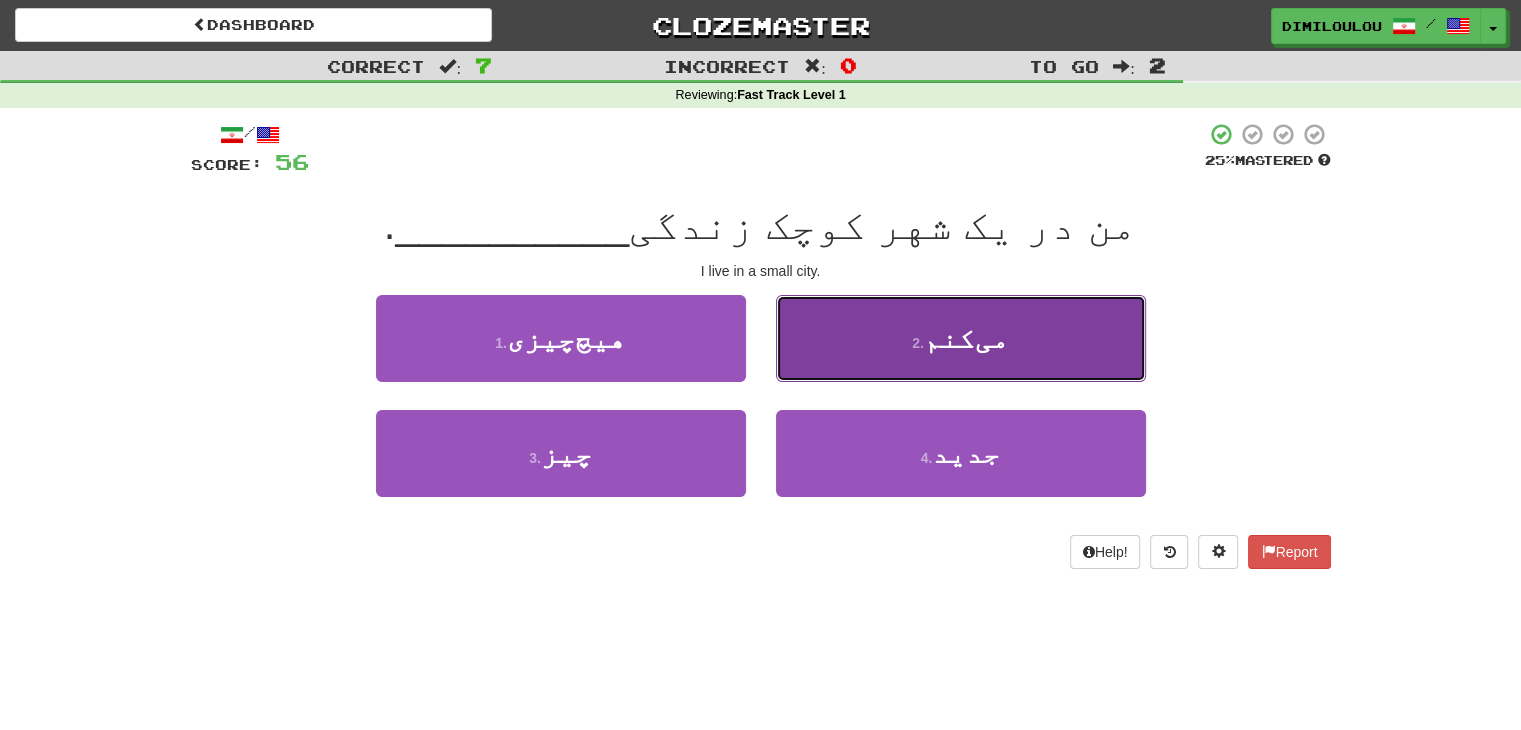 click on "2 .  می‌کنم" at bounding box center (961, 338) 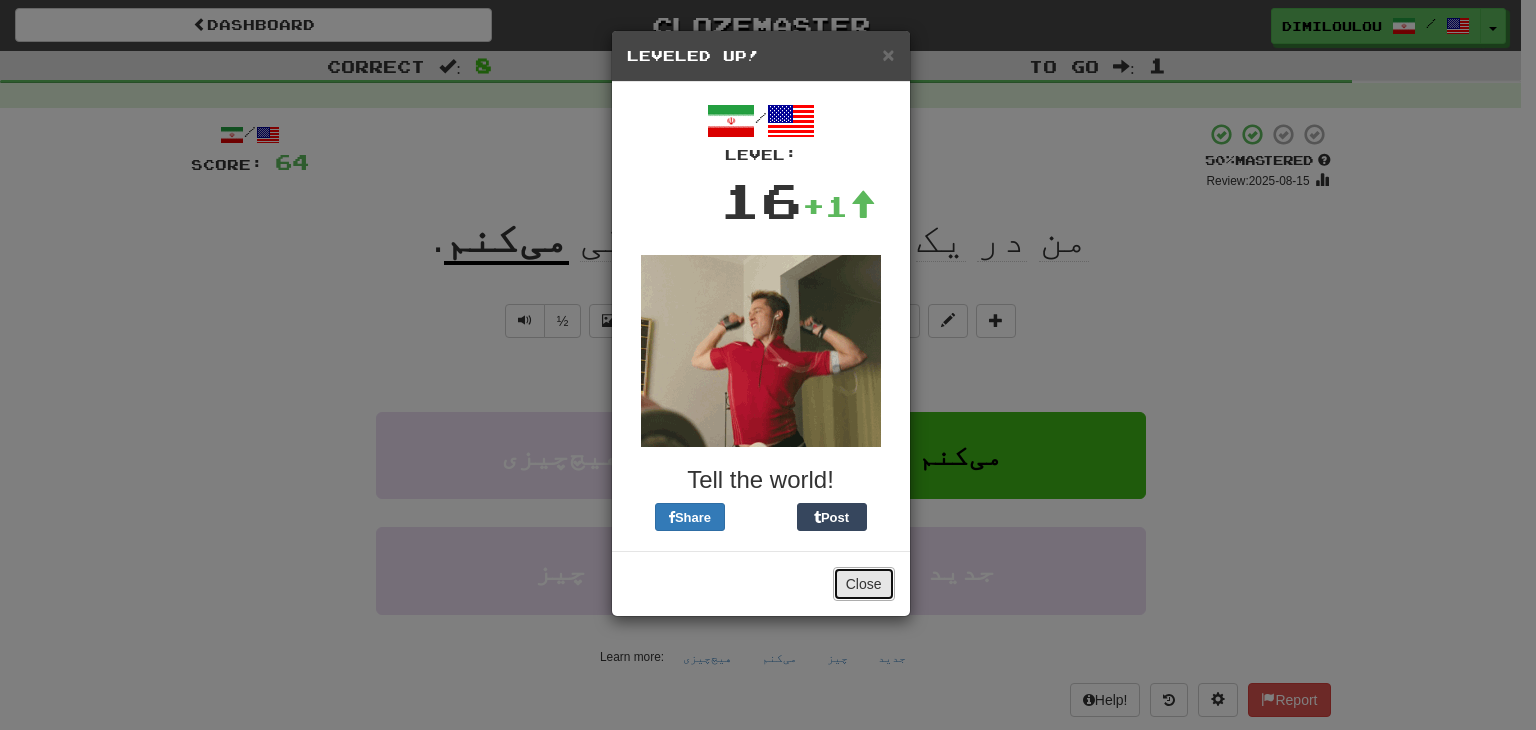 click on "Close" at bounding box center (864, 584) 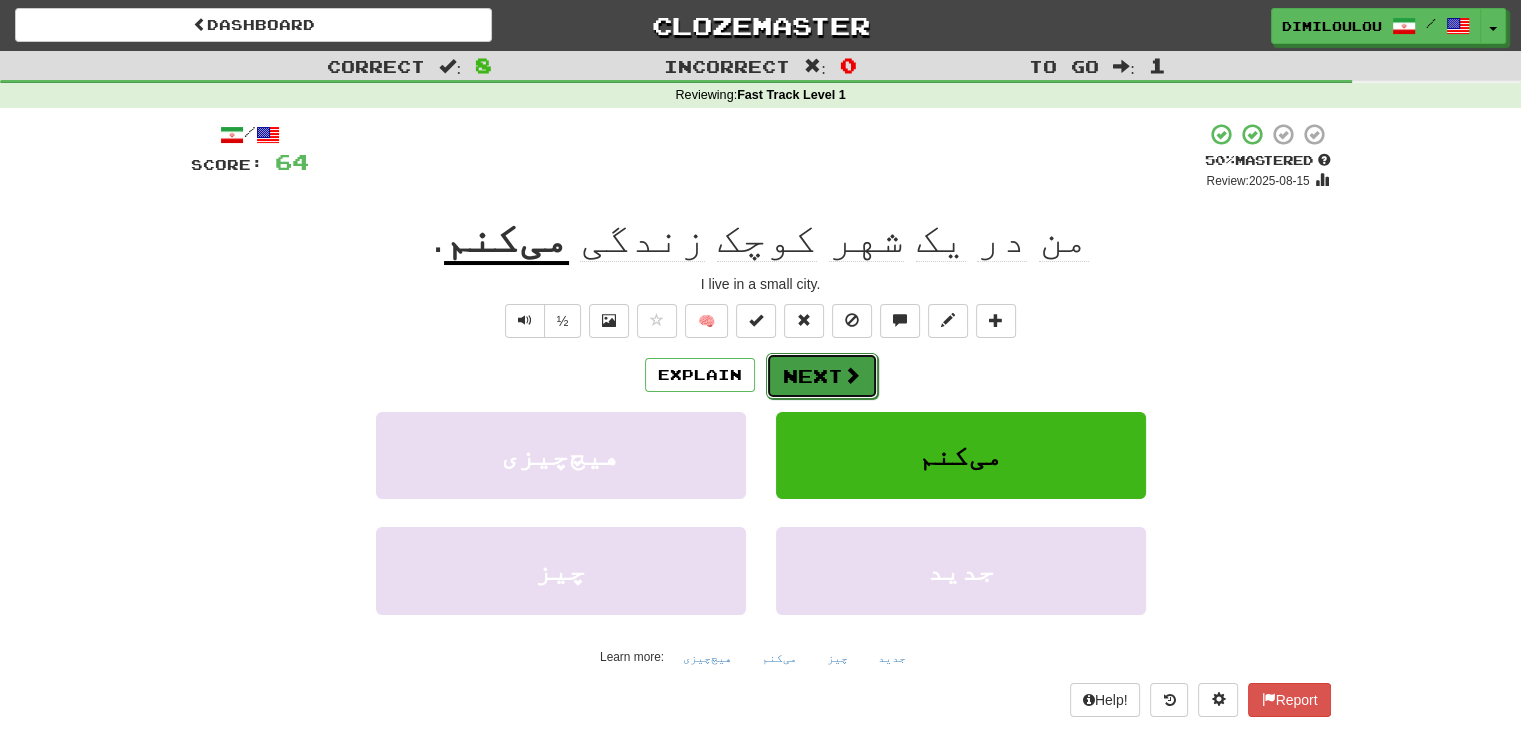click on "Next" at bounding box center (822, 376) 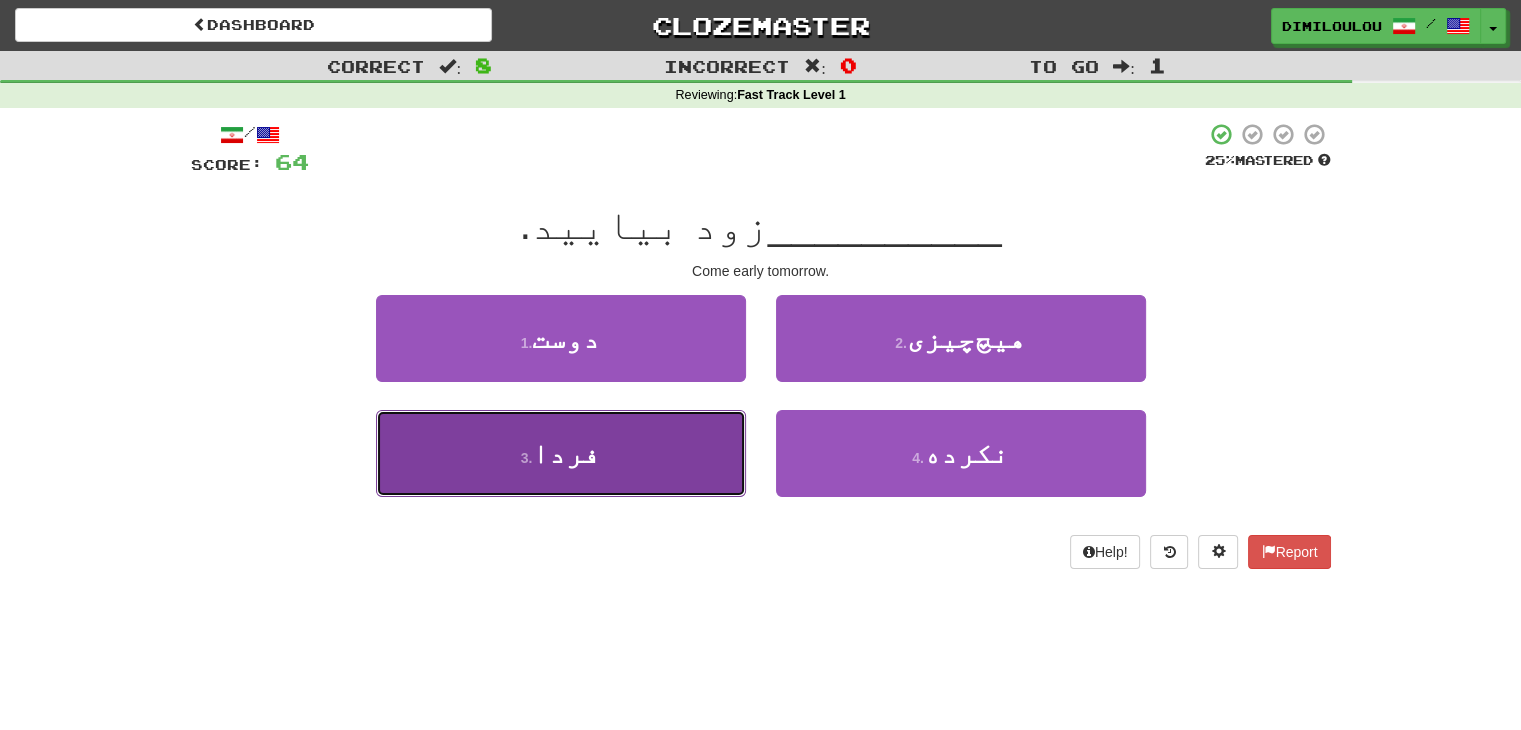 click on "3 .  فردا" at bounding box center [561, 453] 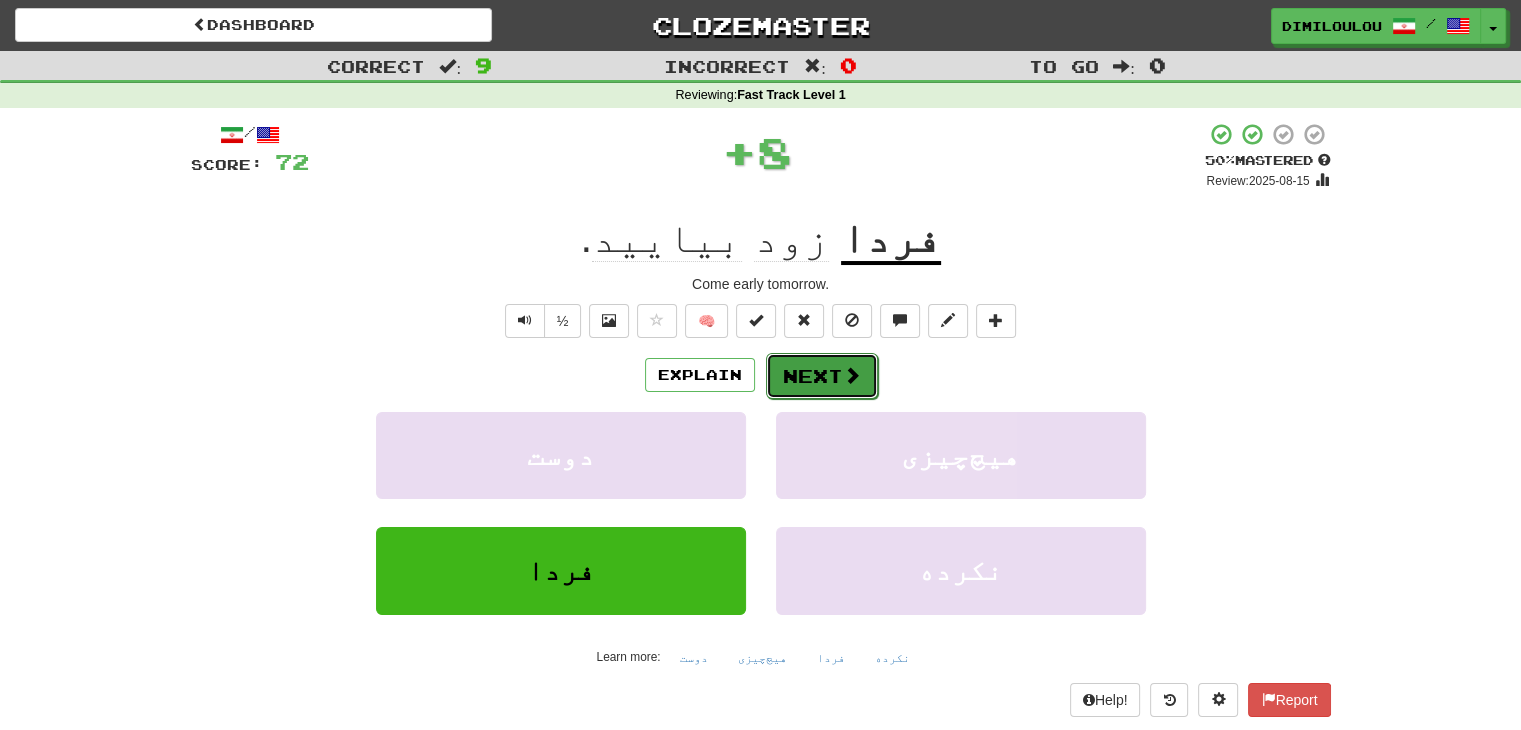 click at bounding box center [852, 375] 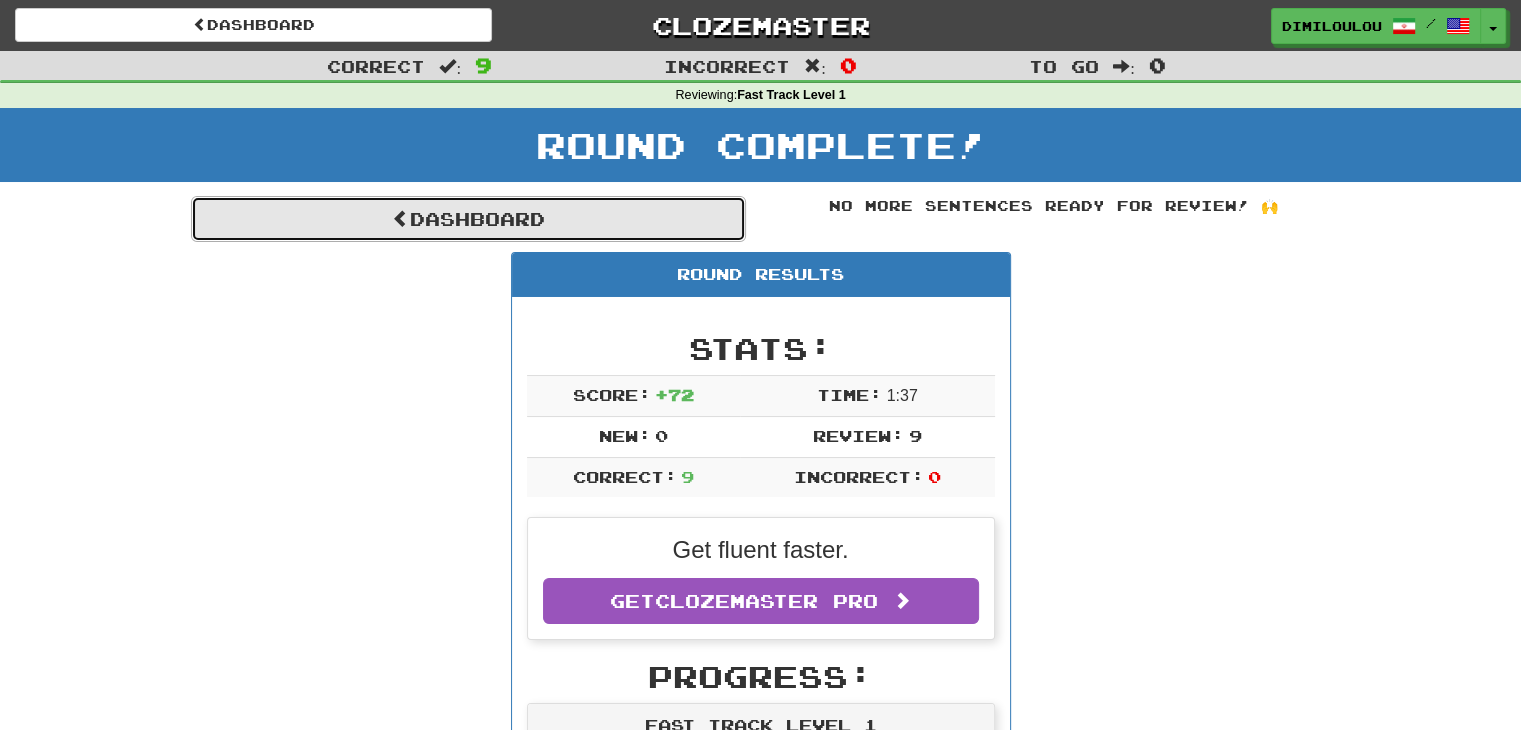 click on "Dashboard" at bounding box center [468, 219] 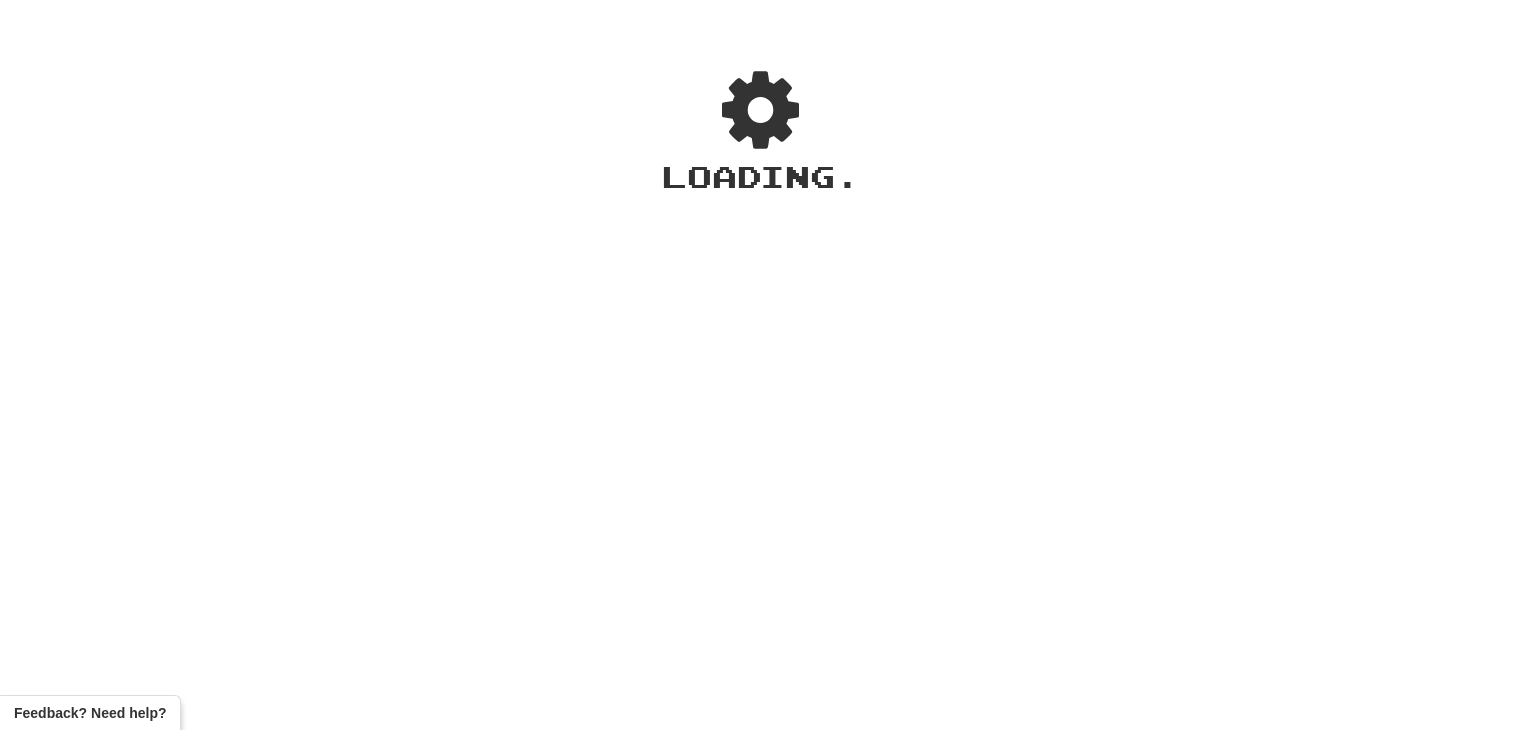 scroll, scrollTop: 0, scrollLeft: 0, axis: both 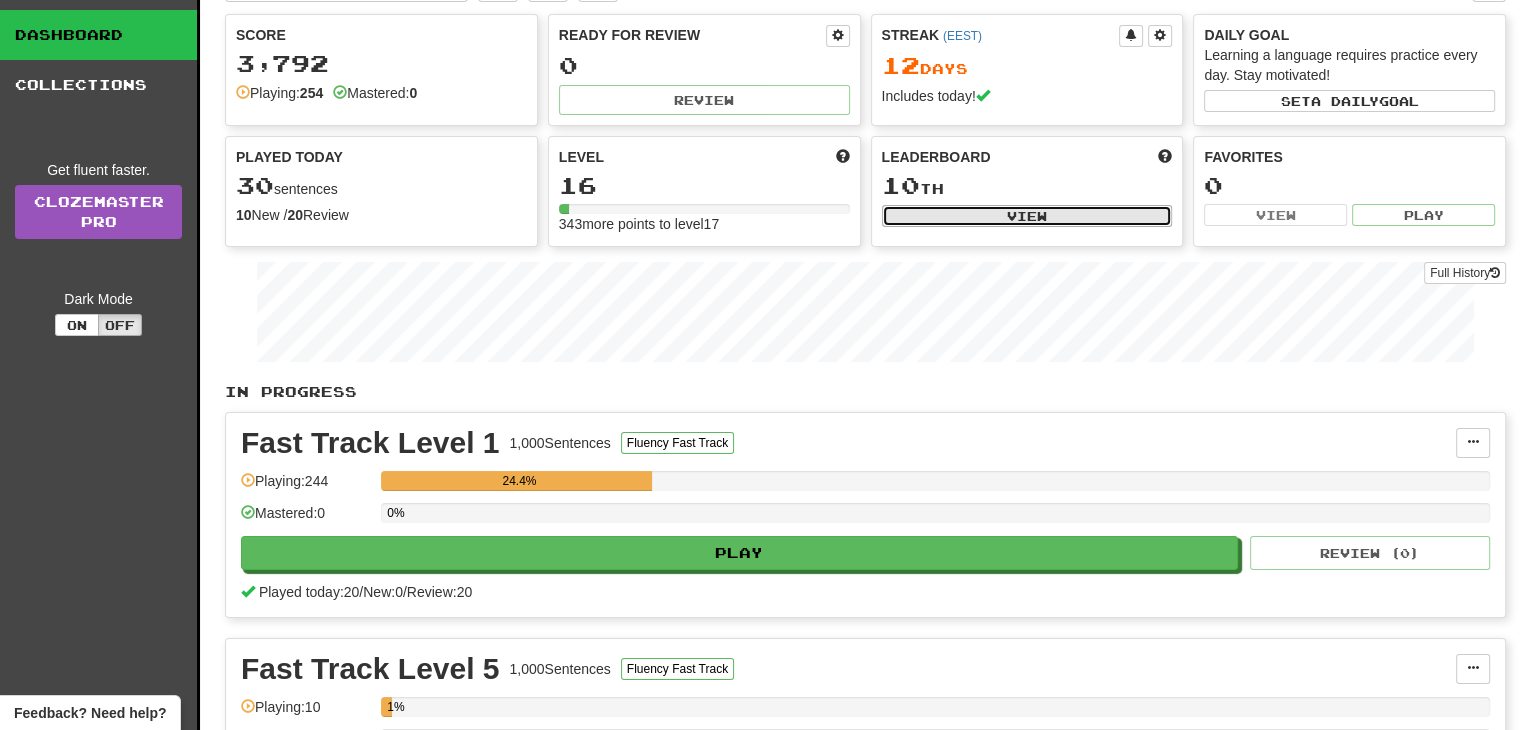 click on "View" at bounding box center (1027, 216) 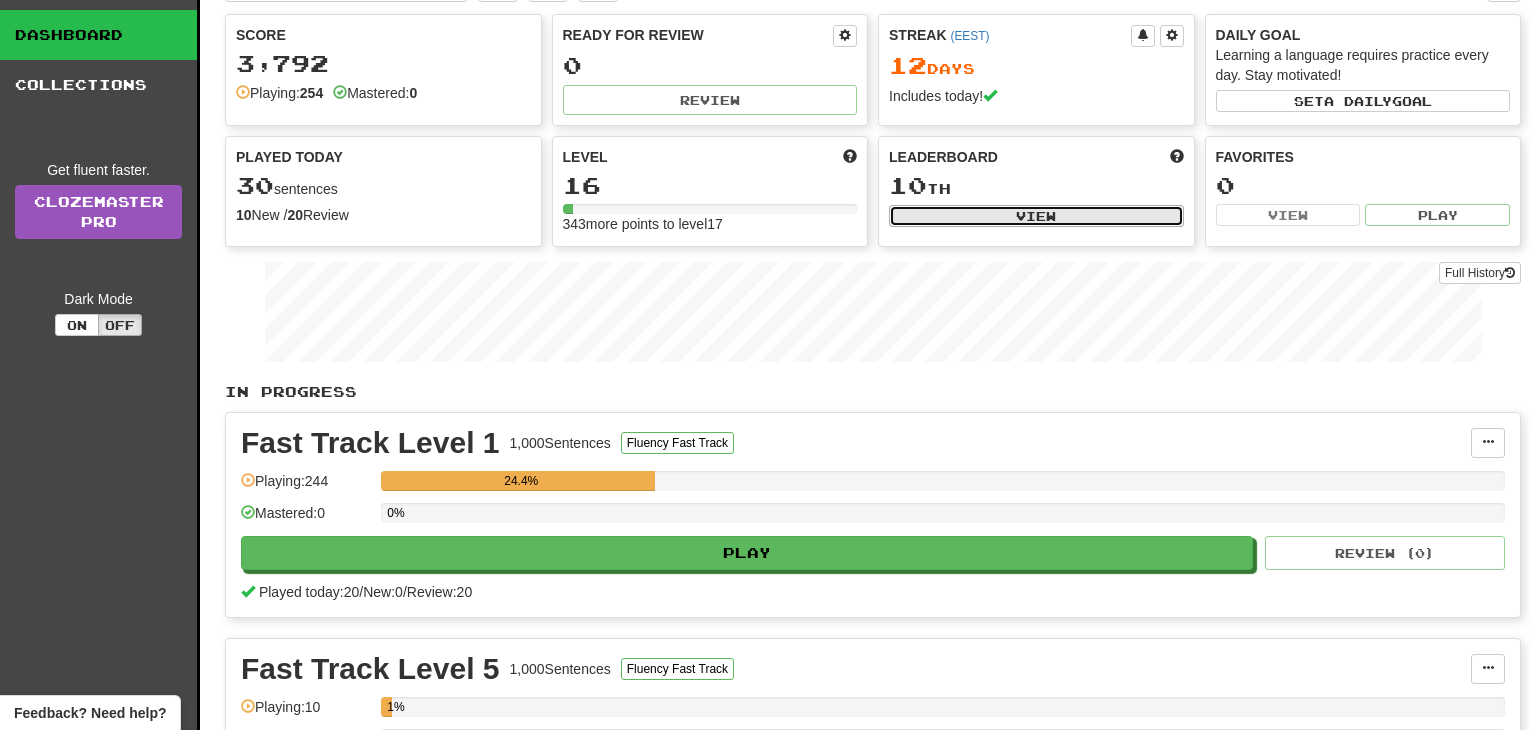 select on "**********" 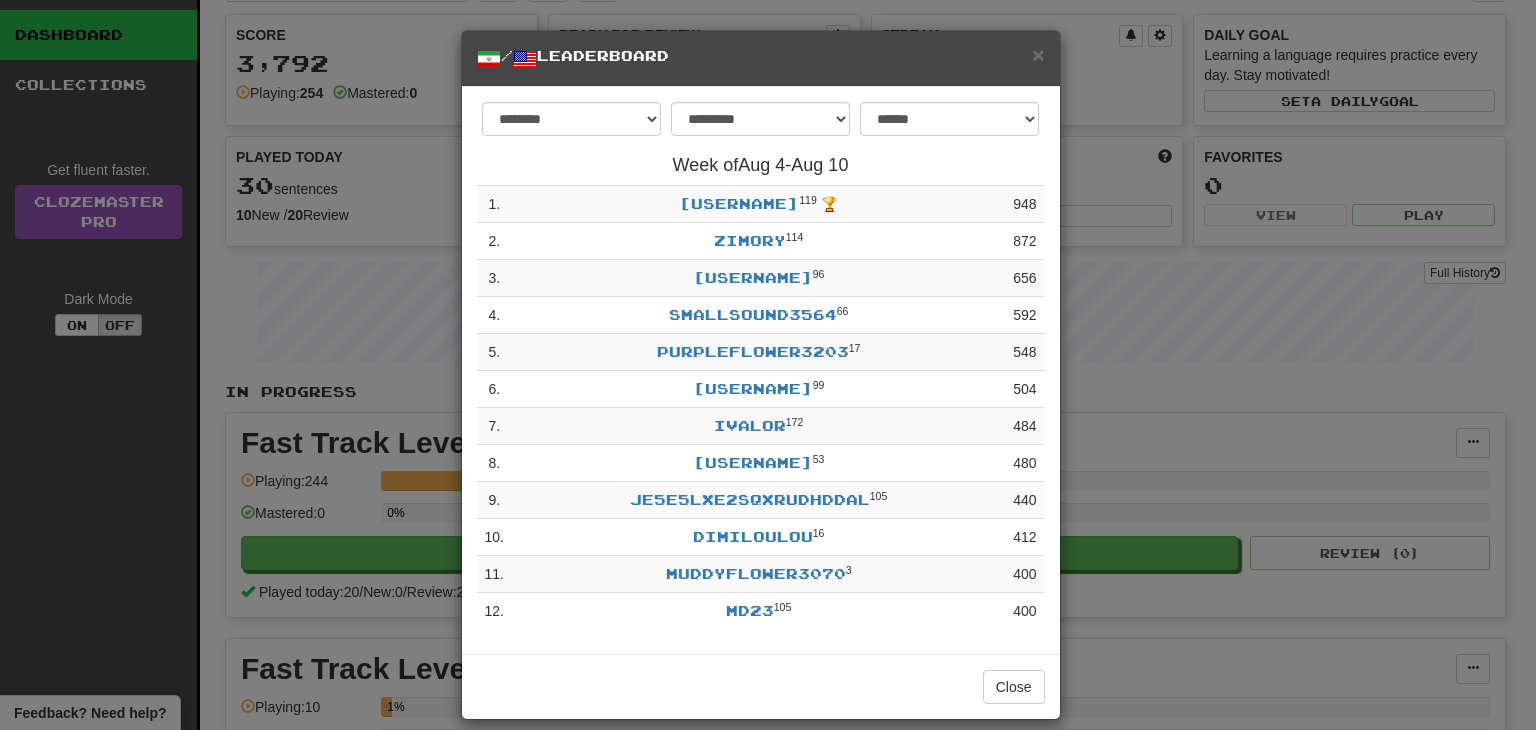 click on "**********" at bounding box center [768, 365] 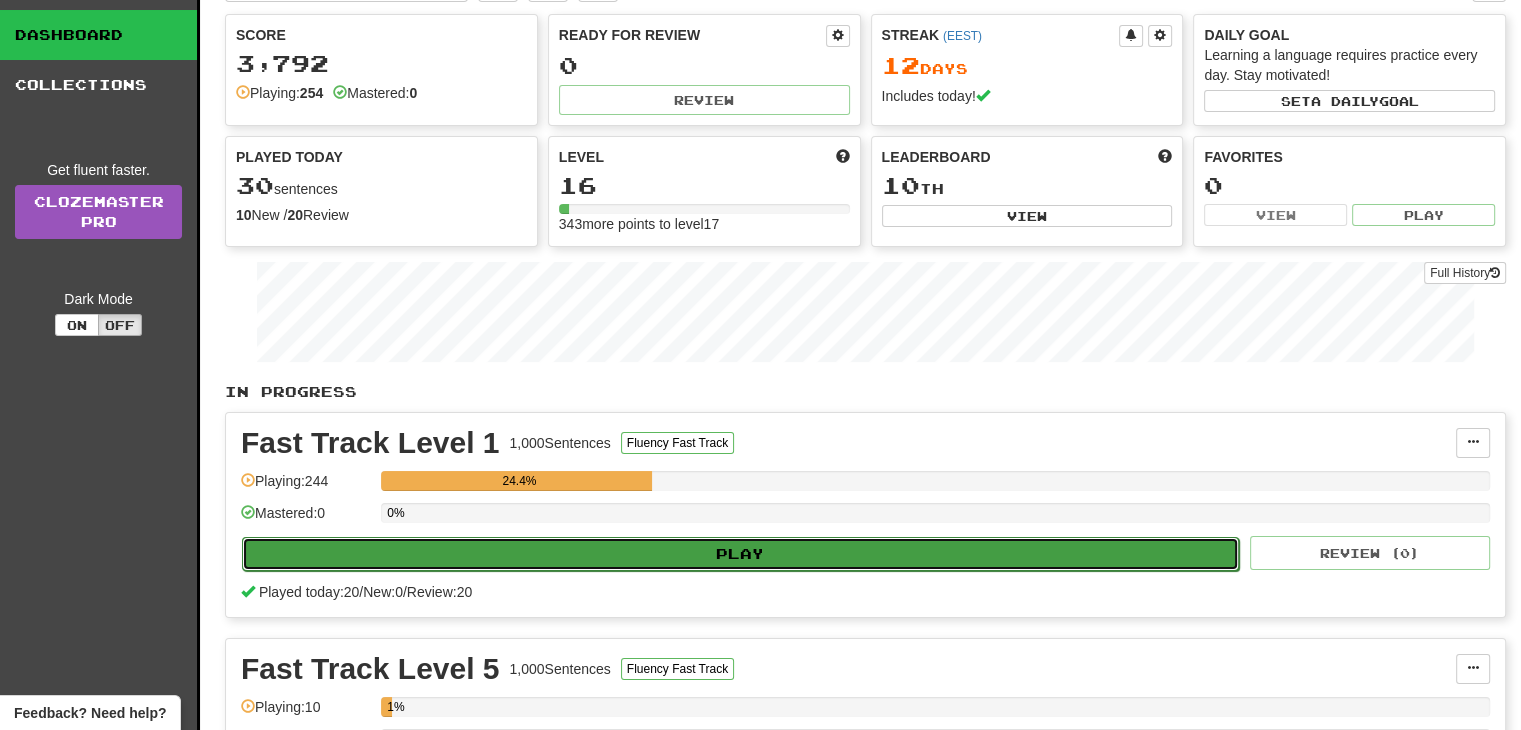 click on "Play" at bounding box center (740, 554) 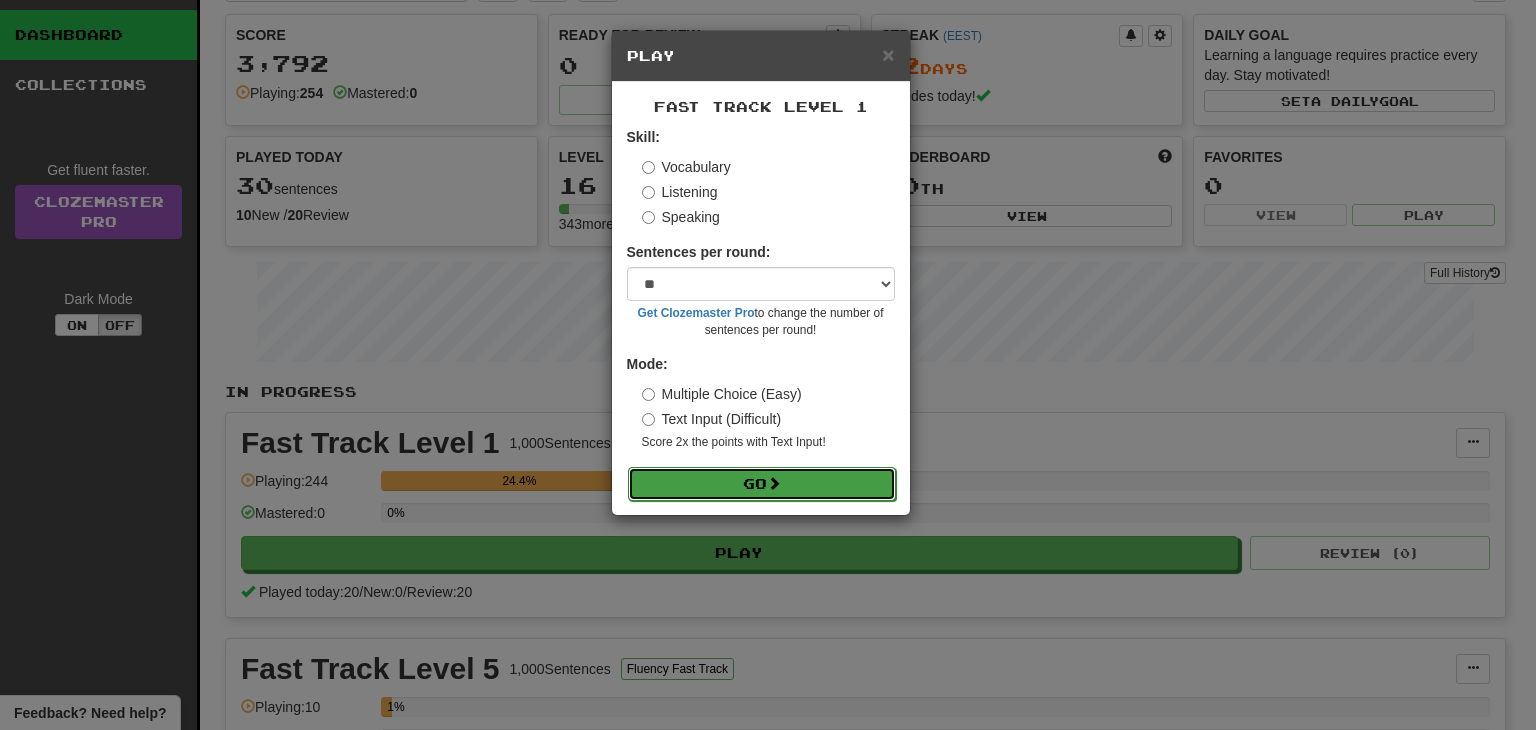 click on "Go" at bounding box center (762, 484) 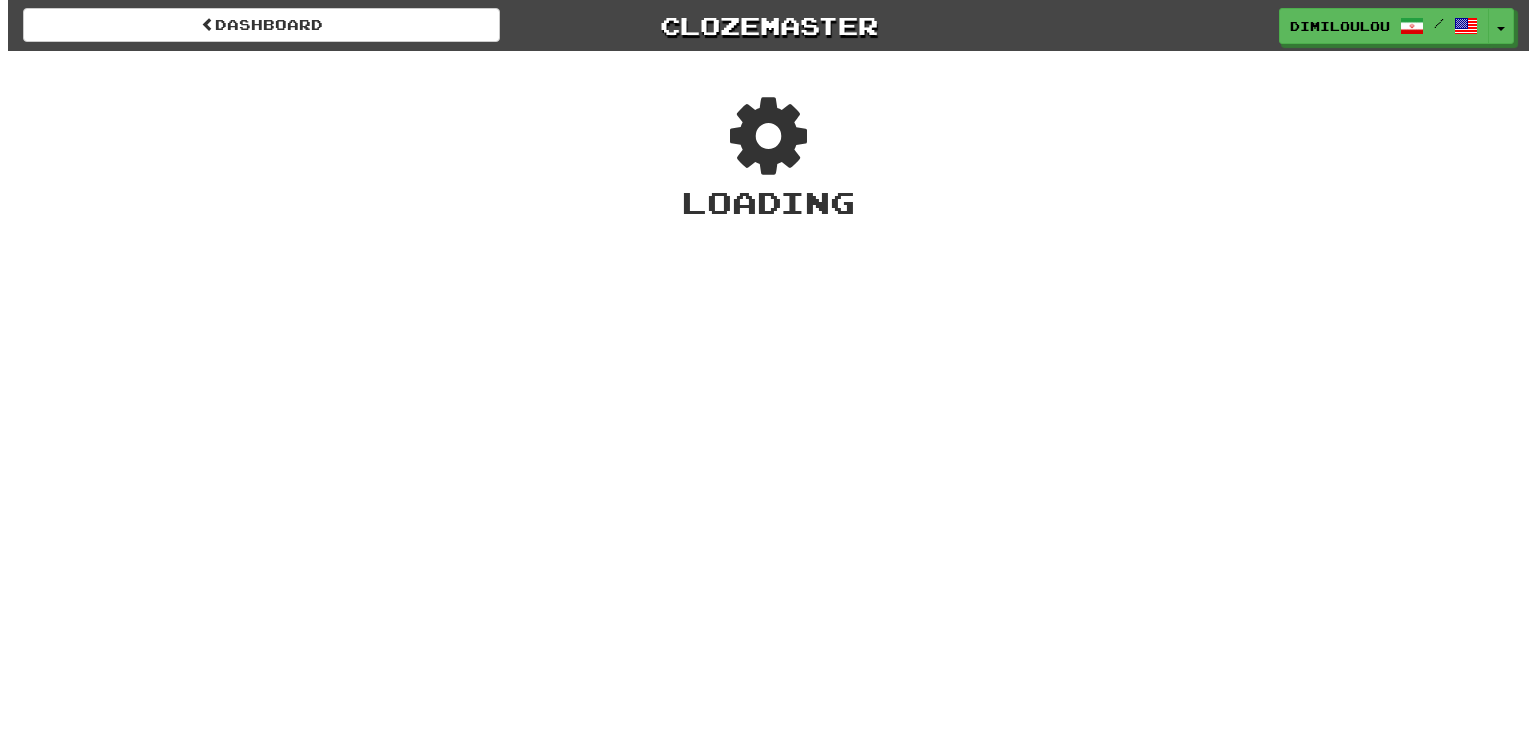 scroll, scrollTop: 0, scrollLeft: 0, axis: both 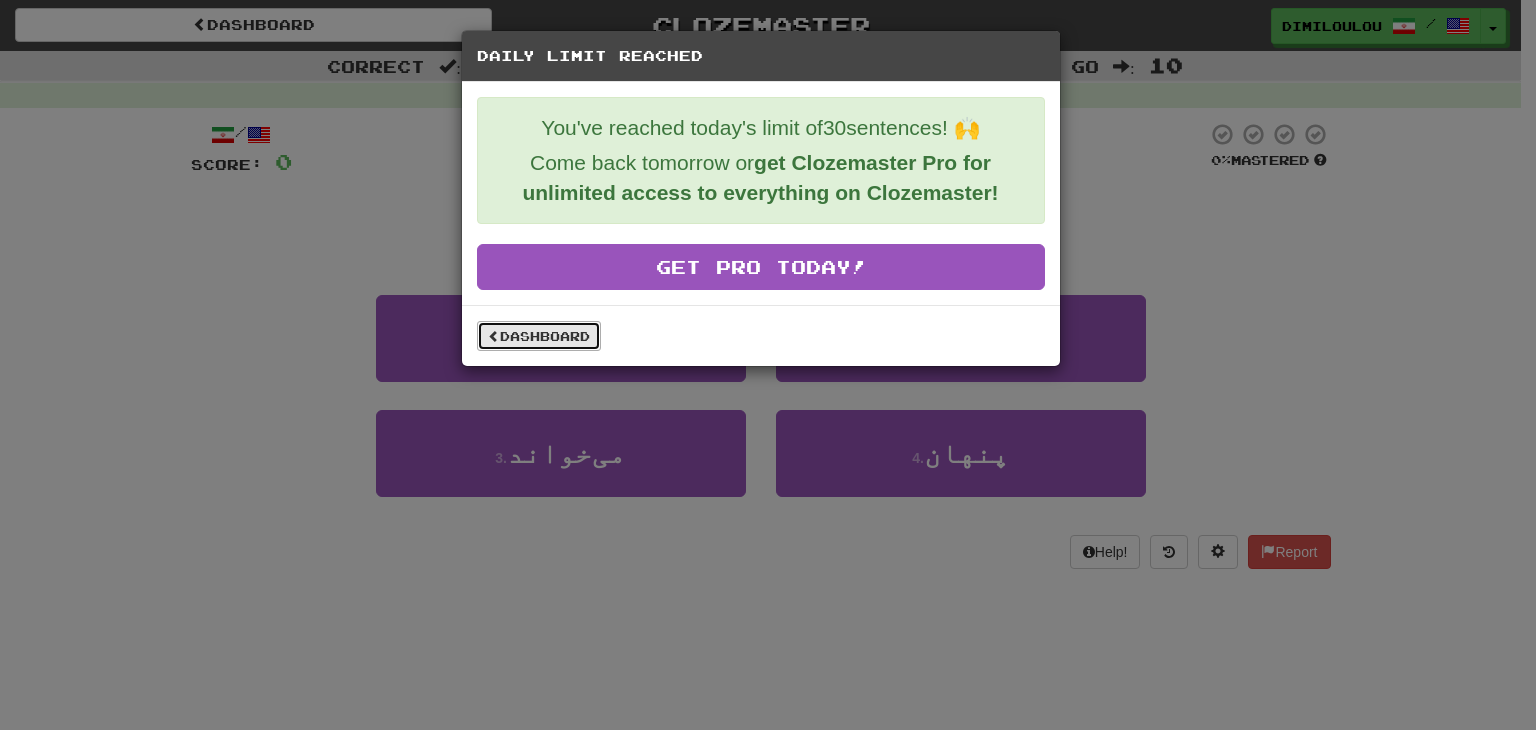 click on "Dashboard" at bounding box center [539, 336] 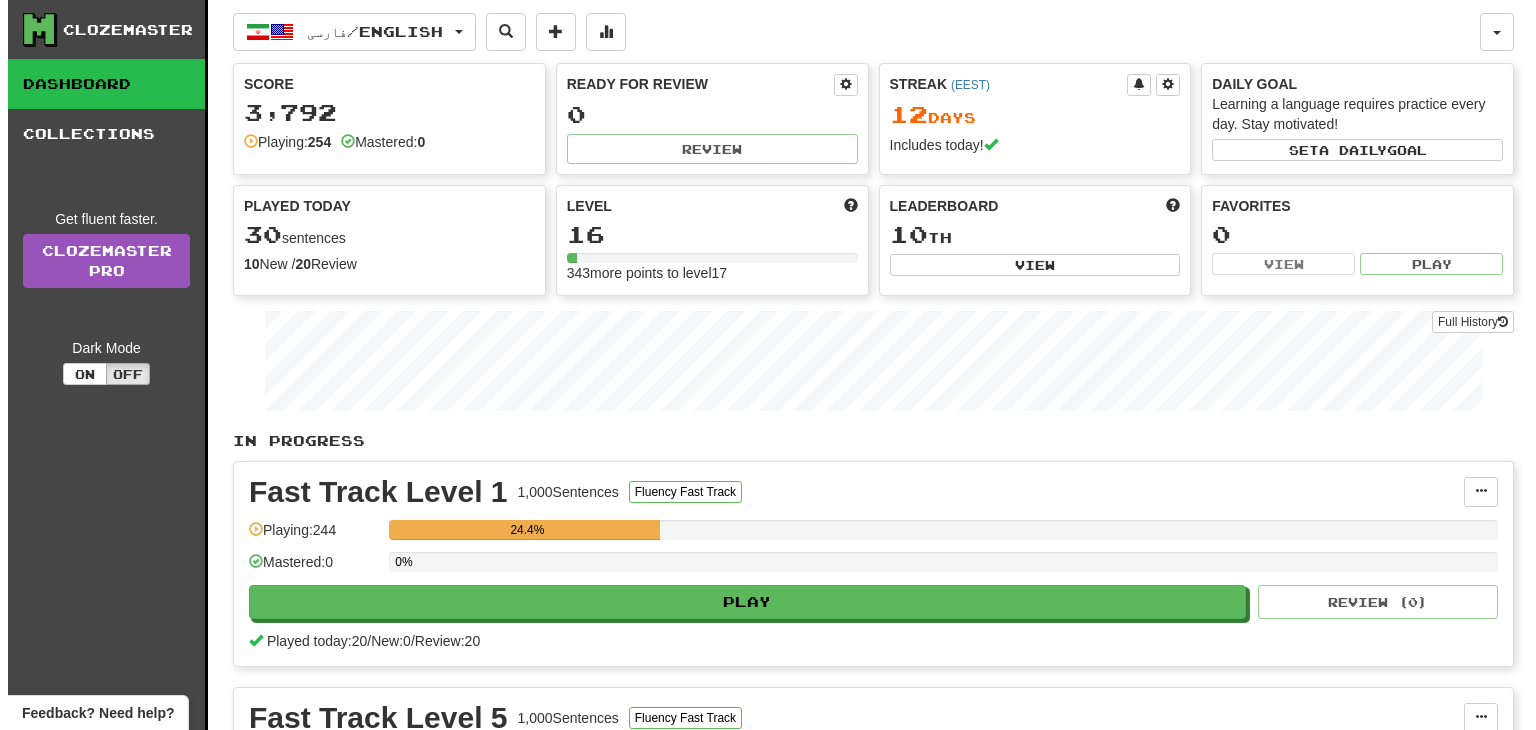 scroll, scrollTop: 0, scrollLeft: 0, axis: both 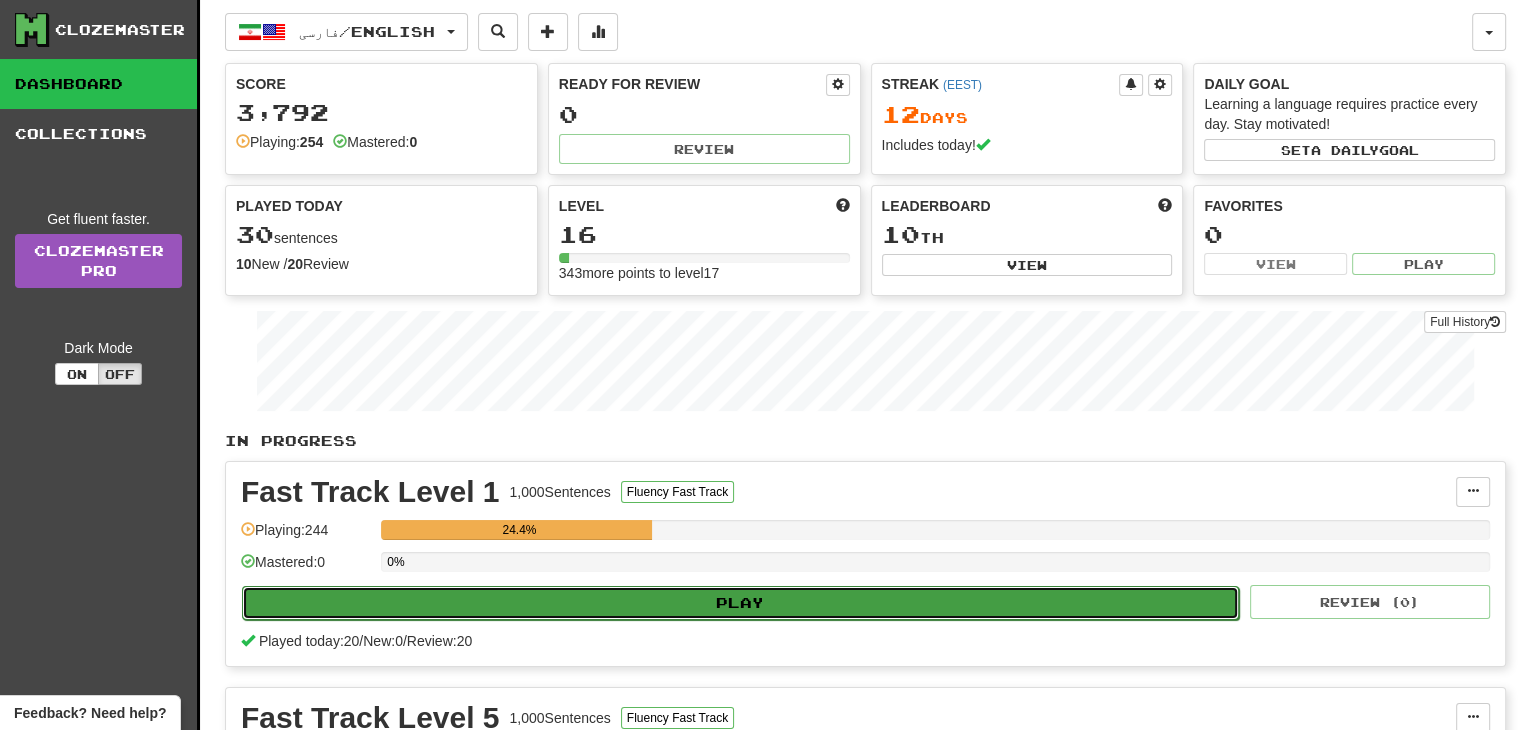 click on "Play" at bounding box center [740, 603] 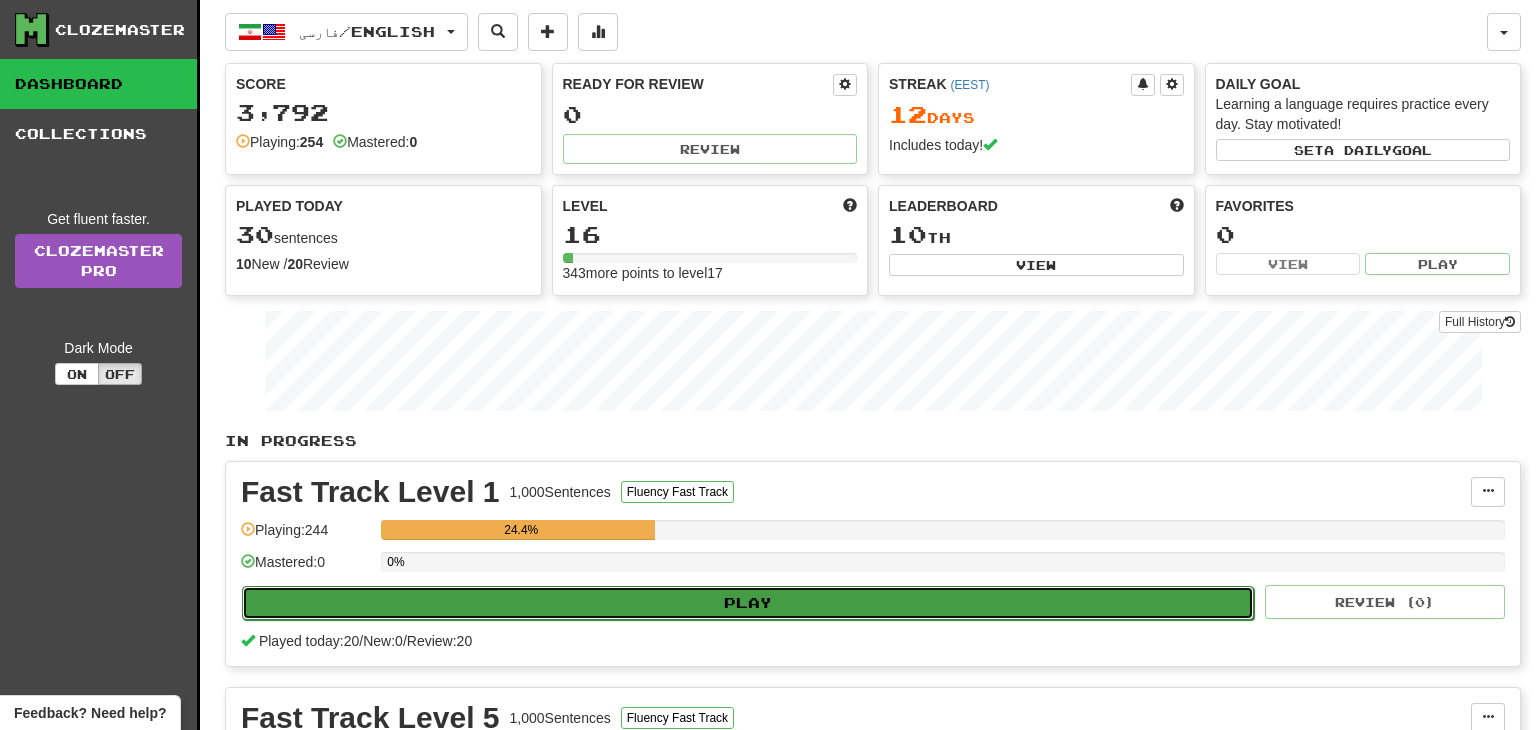 select on "**" 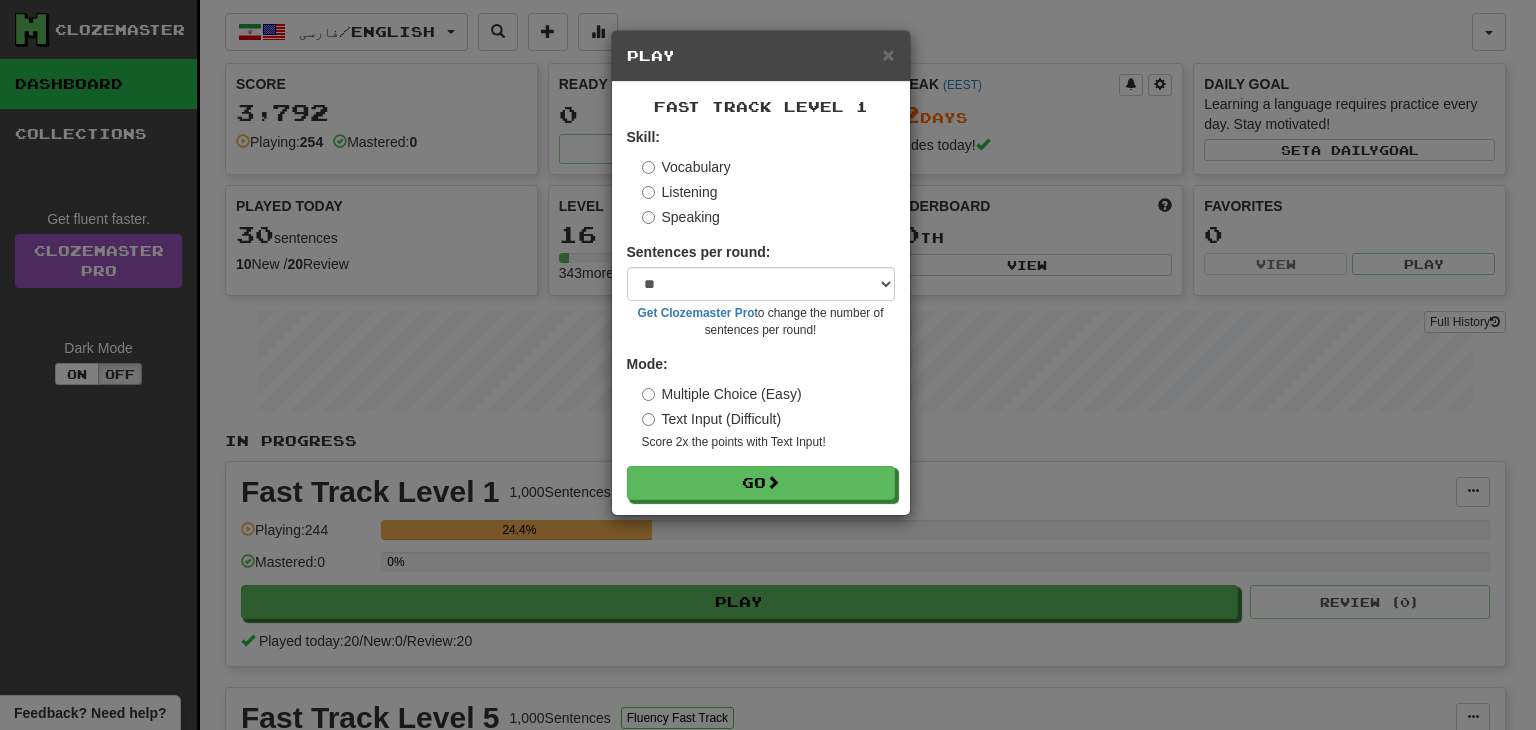 click on "Speaking" at bounding box center (681, 217) 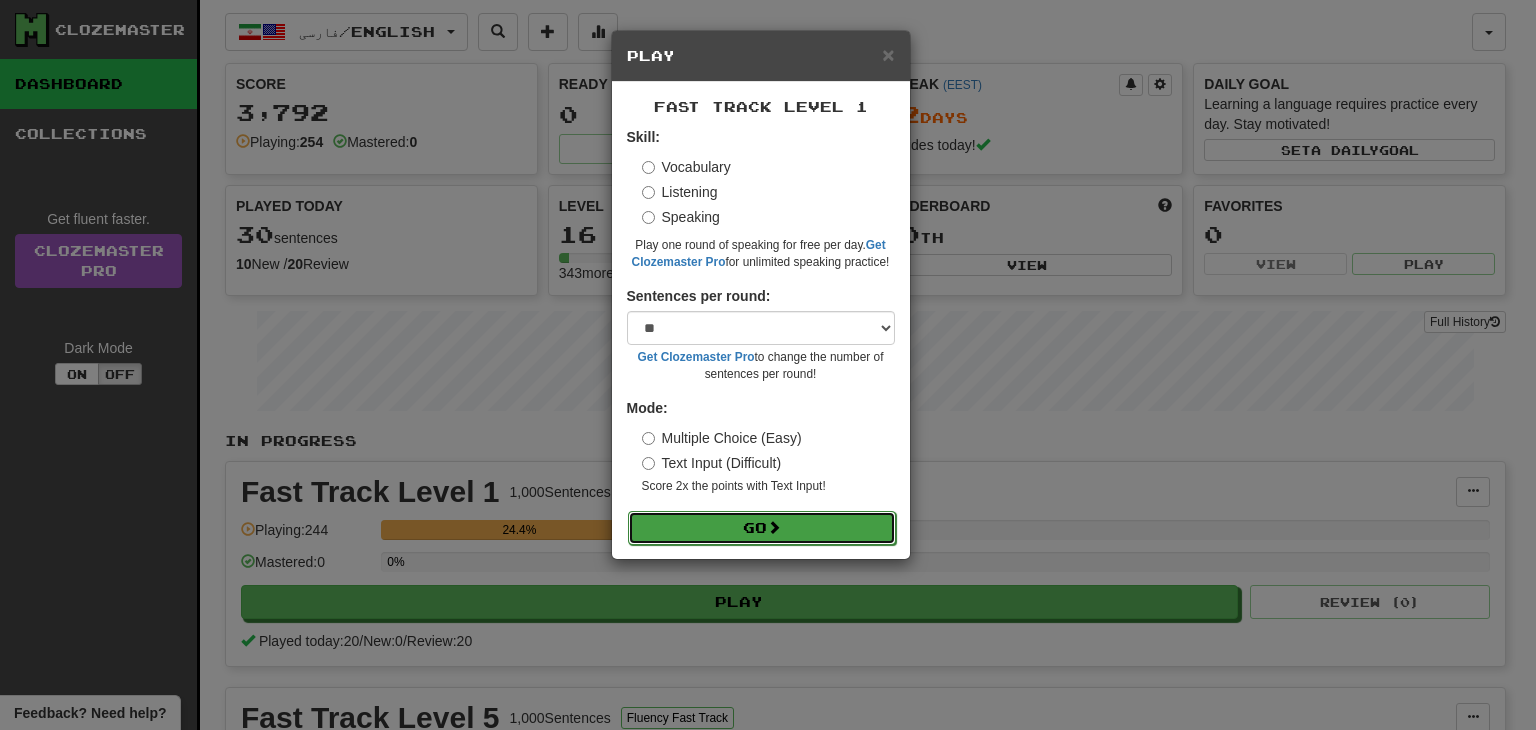 click on "Go" at bounding box center (762, 528) 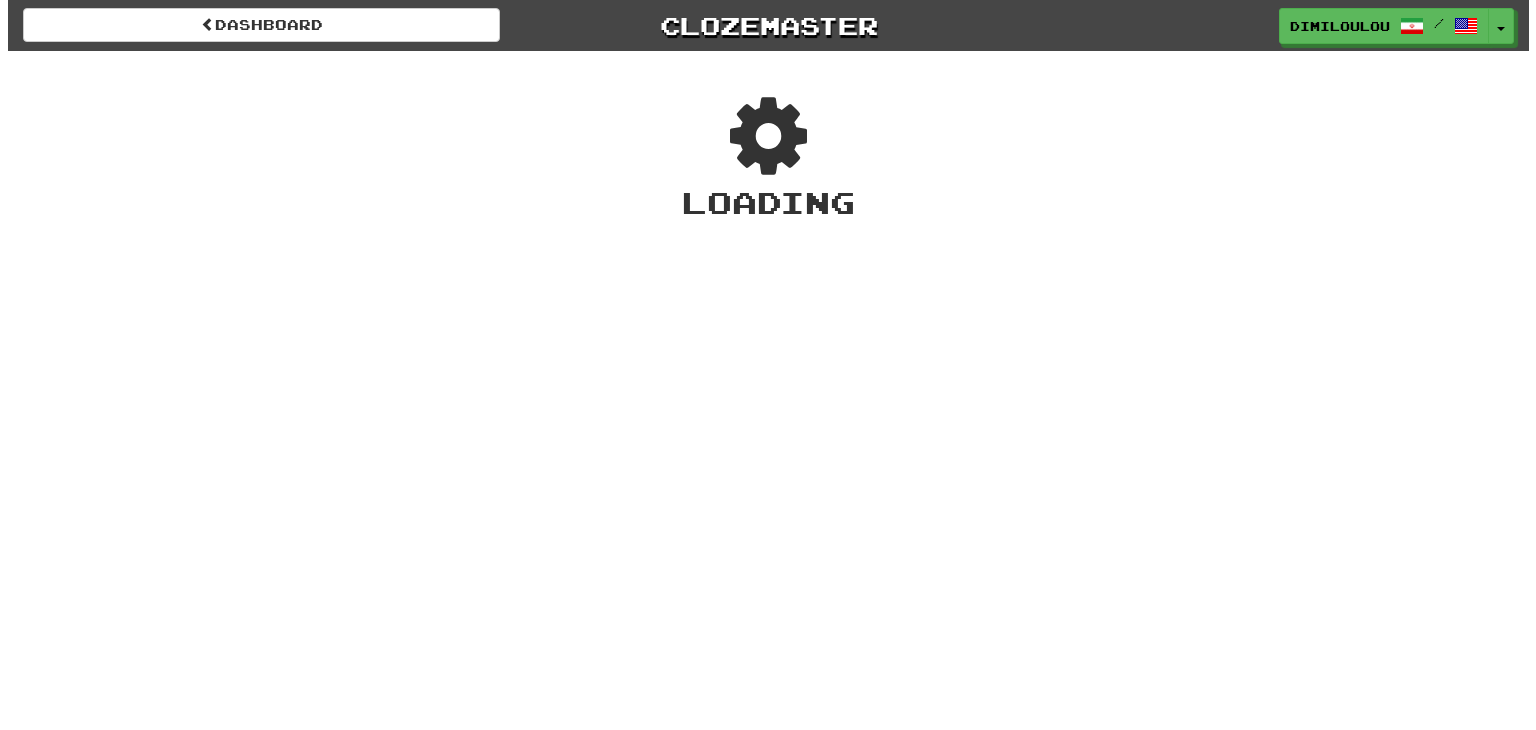 scroll, scrollTop: 0, scrollLeft: 0, axis: both 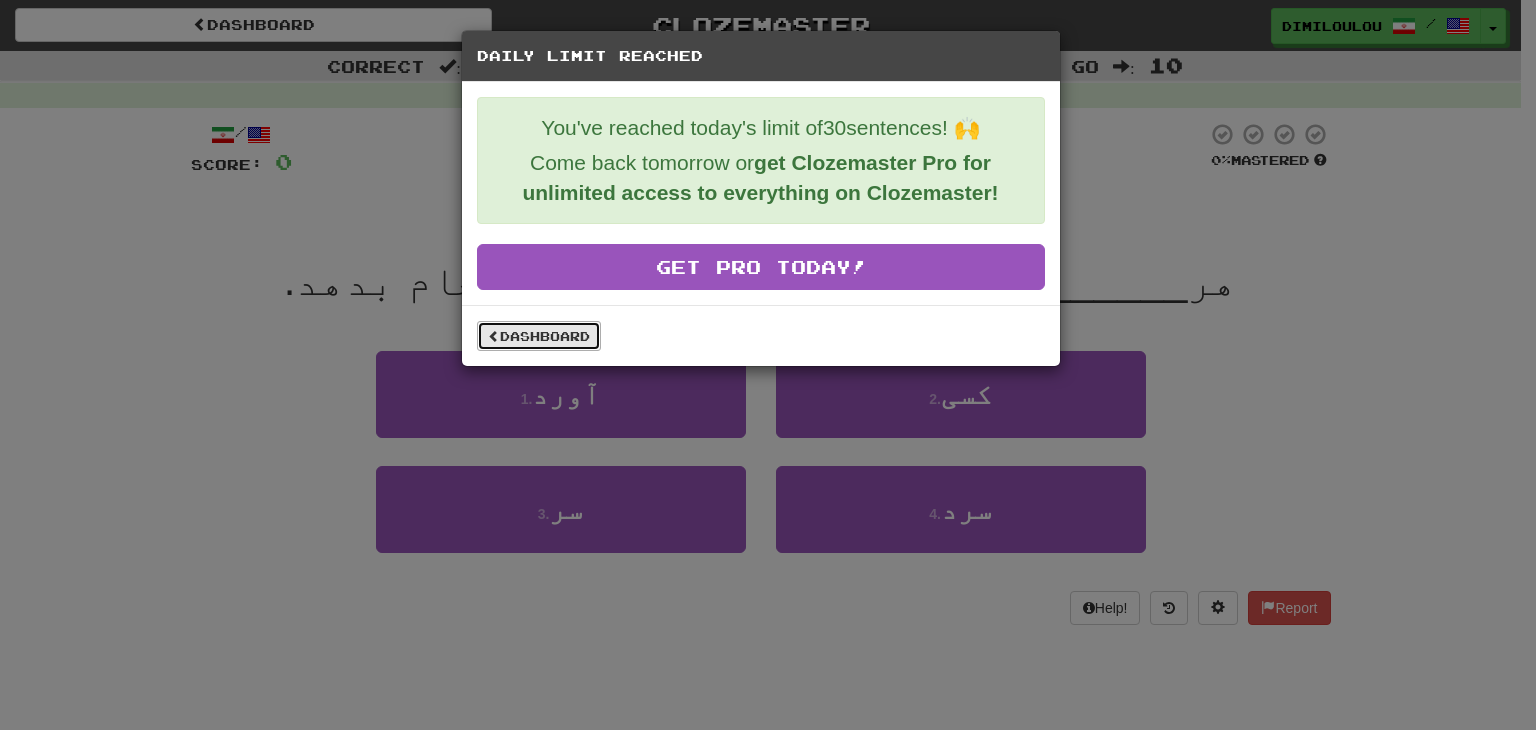 click on "Dashboard" at bounding box center [539, 336] 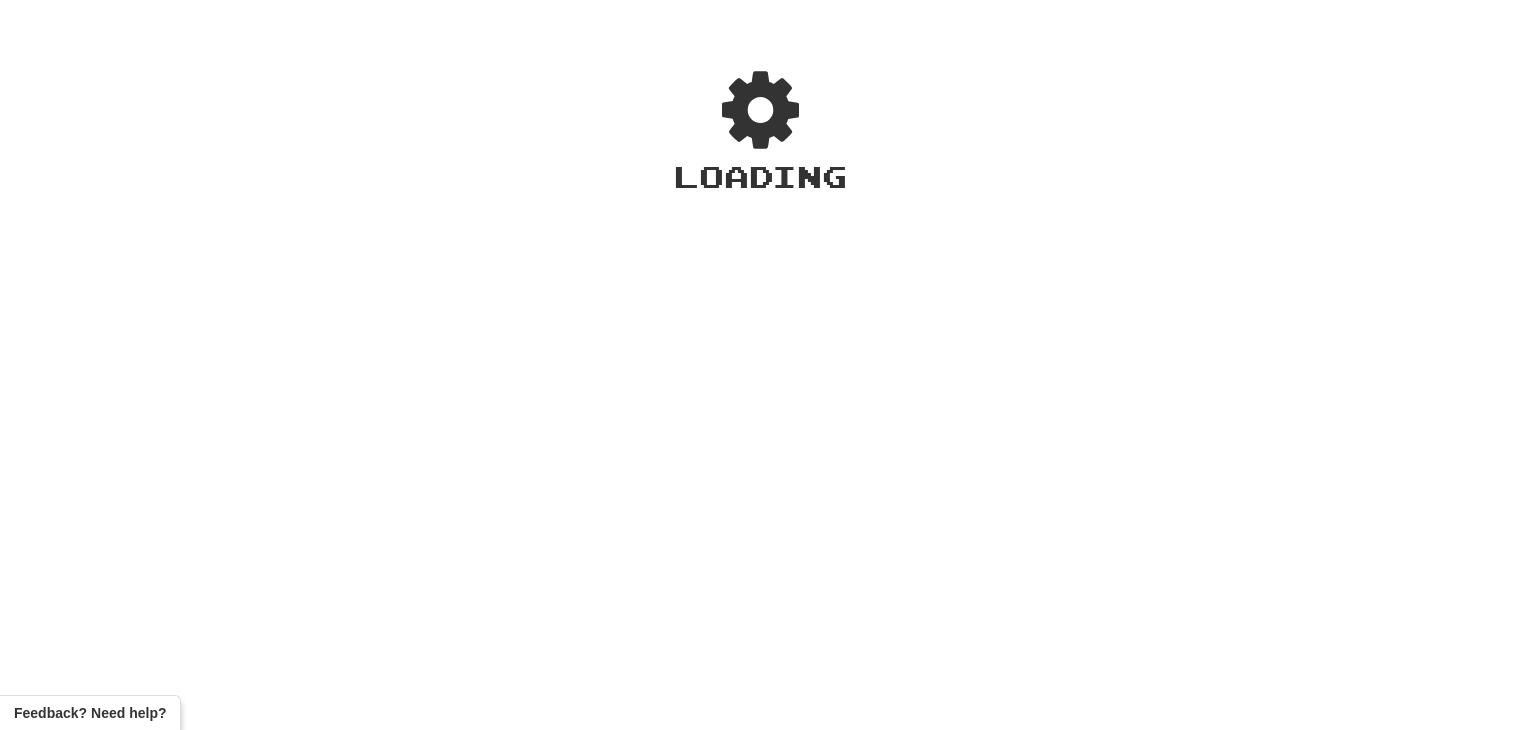 scroll, scrollTop: 0, scrollLeft: 0, axis: both 